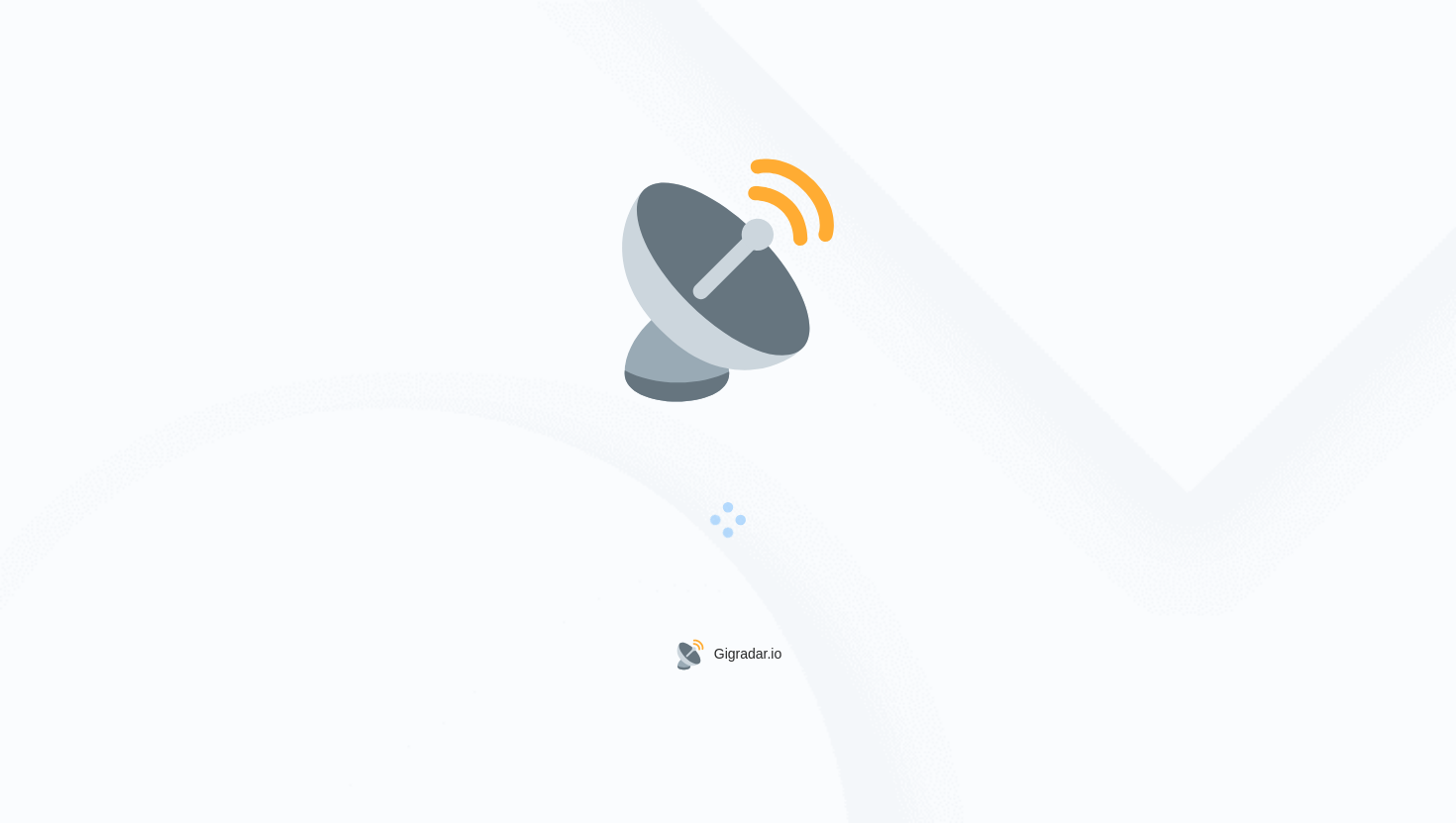 scroll, scrollTop: 0, scrollLeft: 0, axis: both 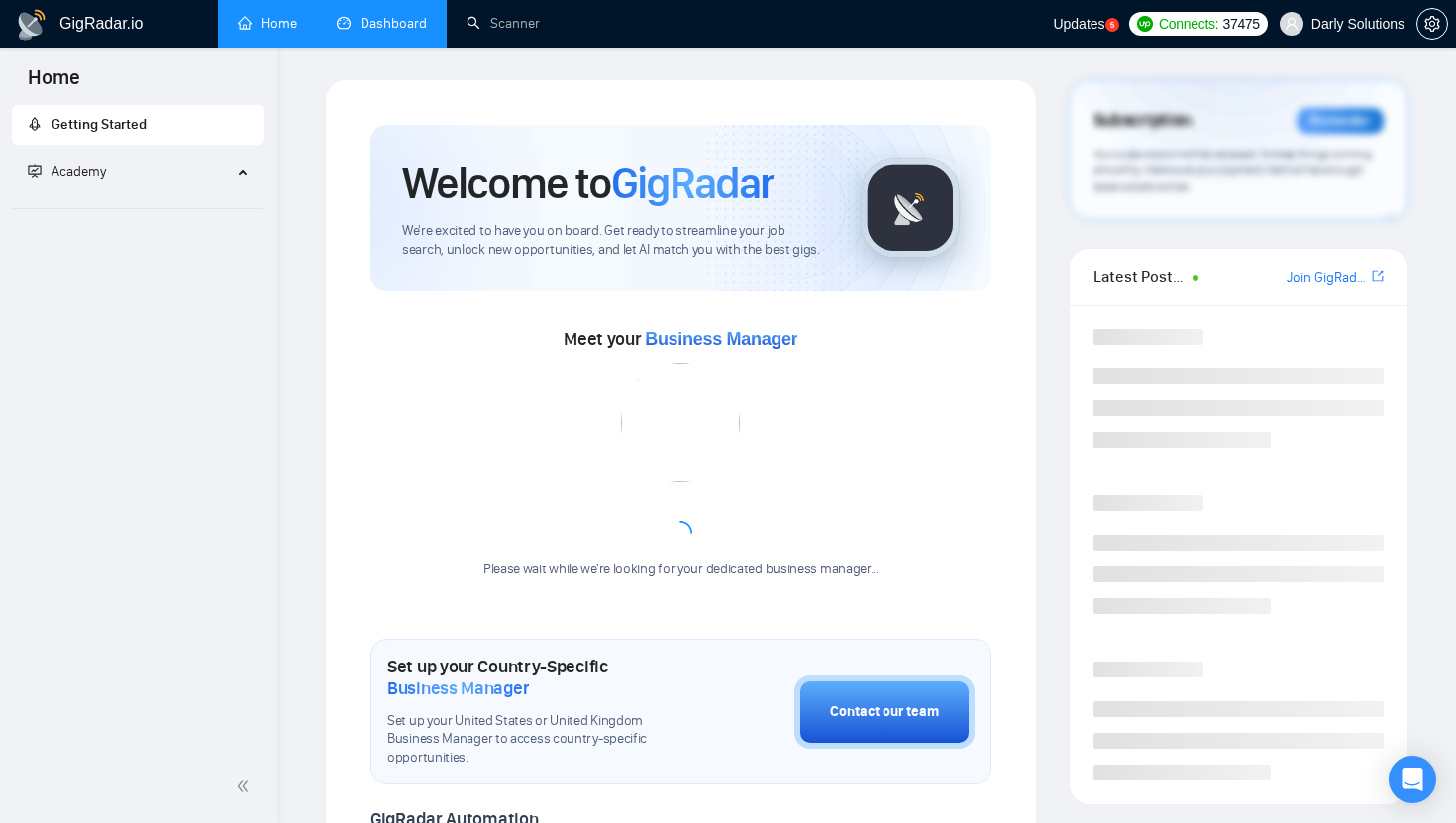 click on "Dashboard" at bounding box center [381, 23] 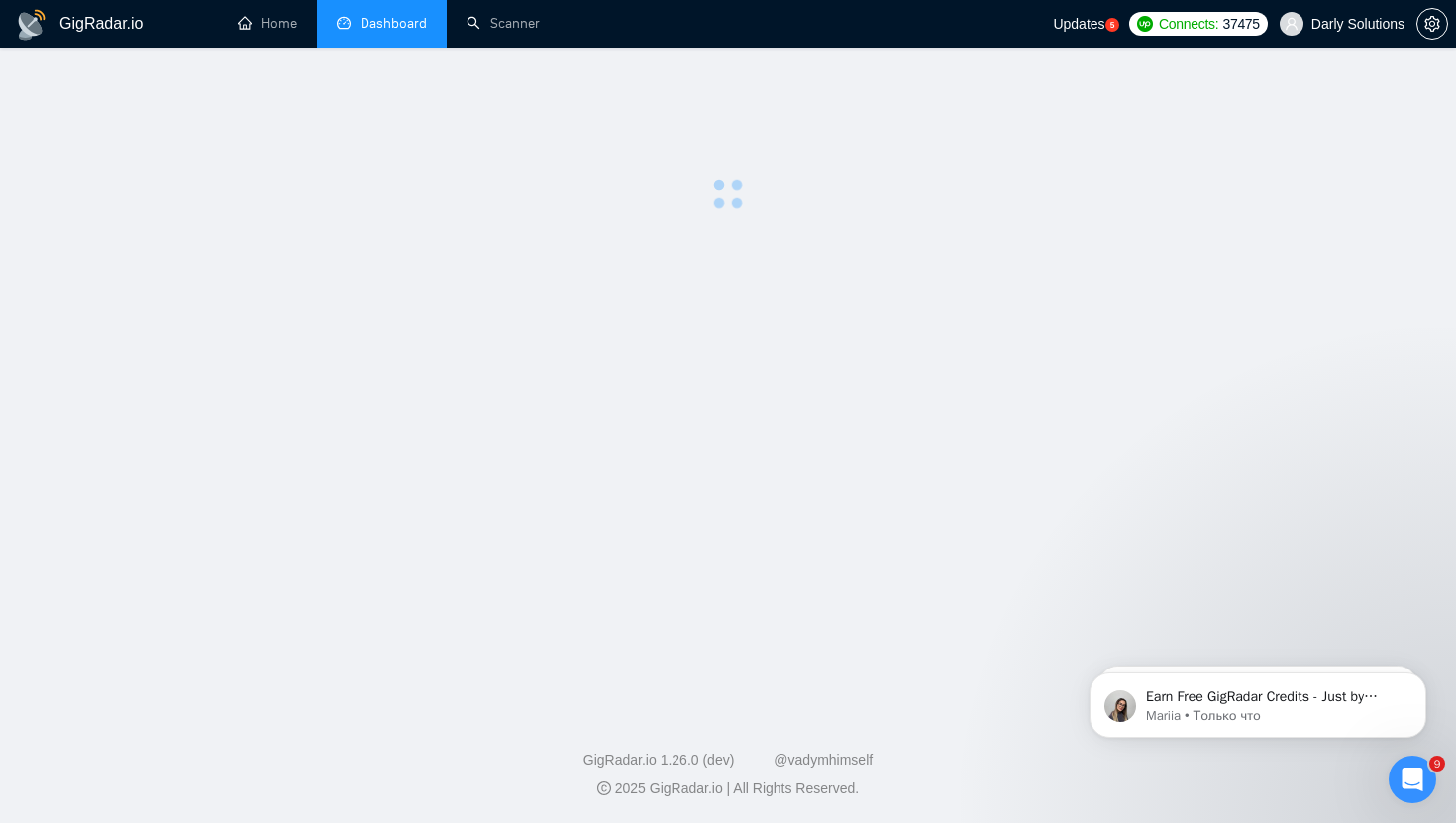 scroll, scrollTop: 0, scrollLeft: 0, axis: both 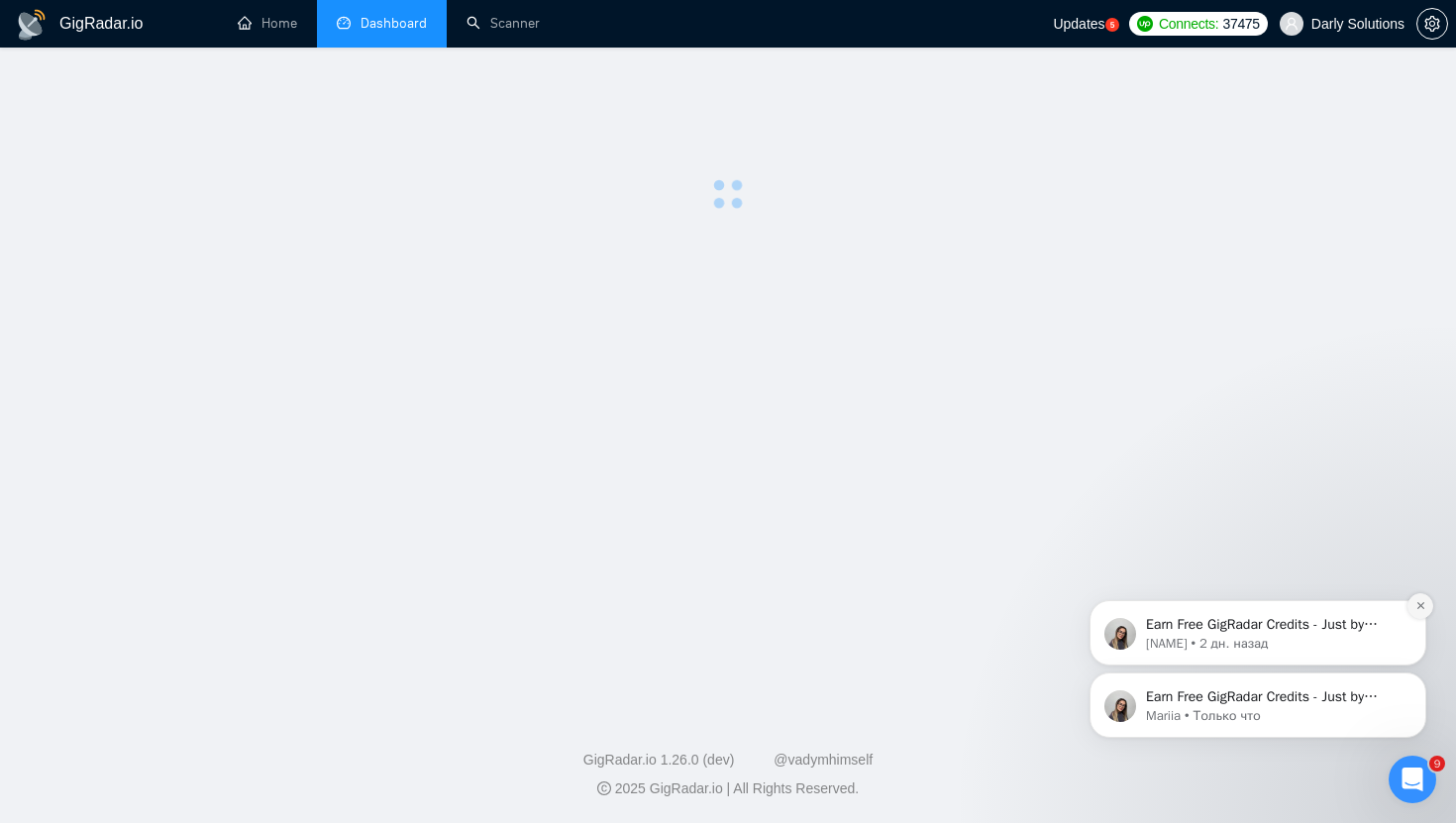 click at bounding box center (1420, 606) 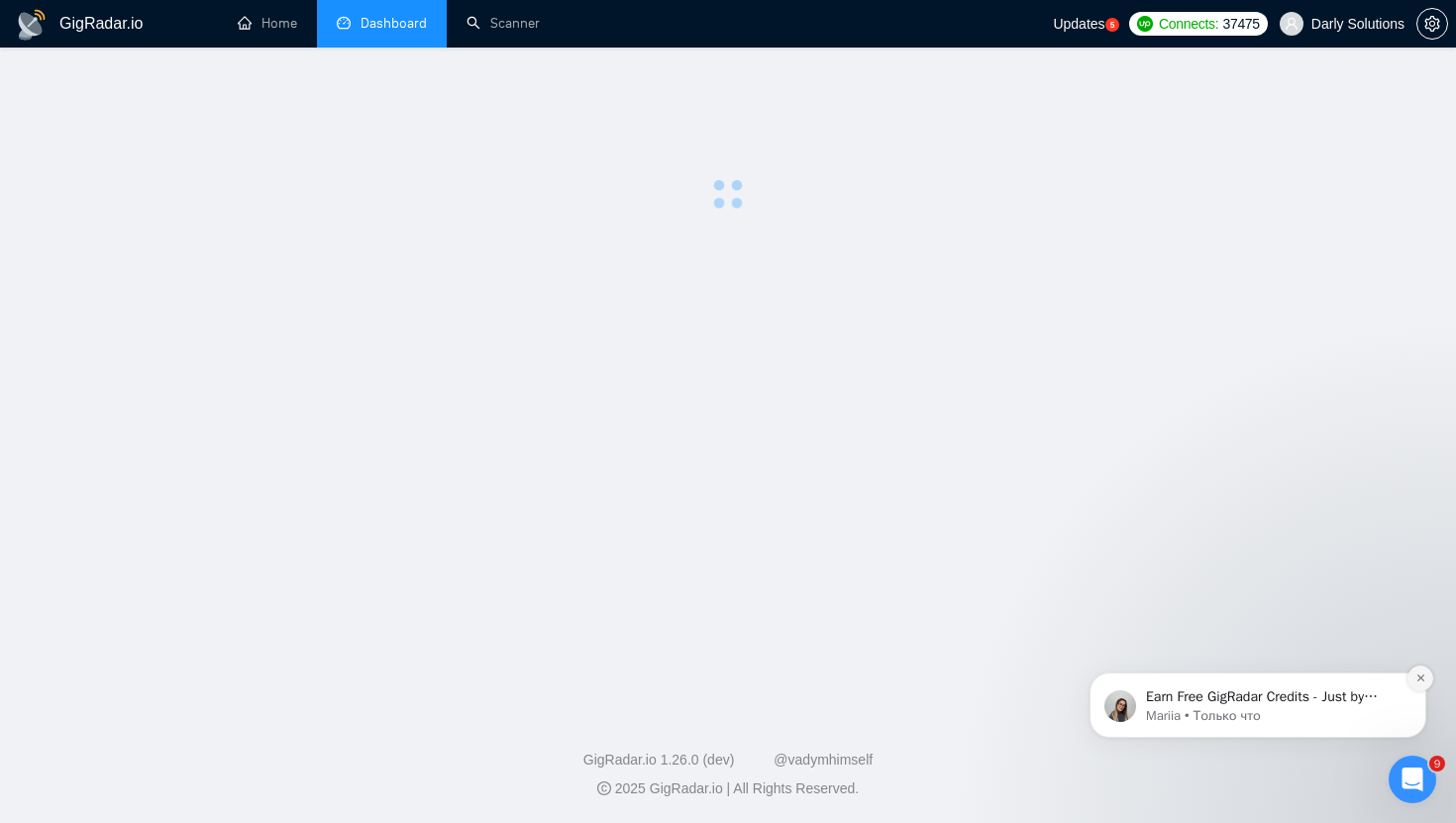 click 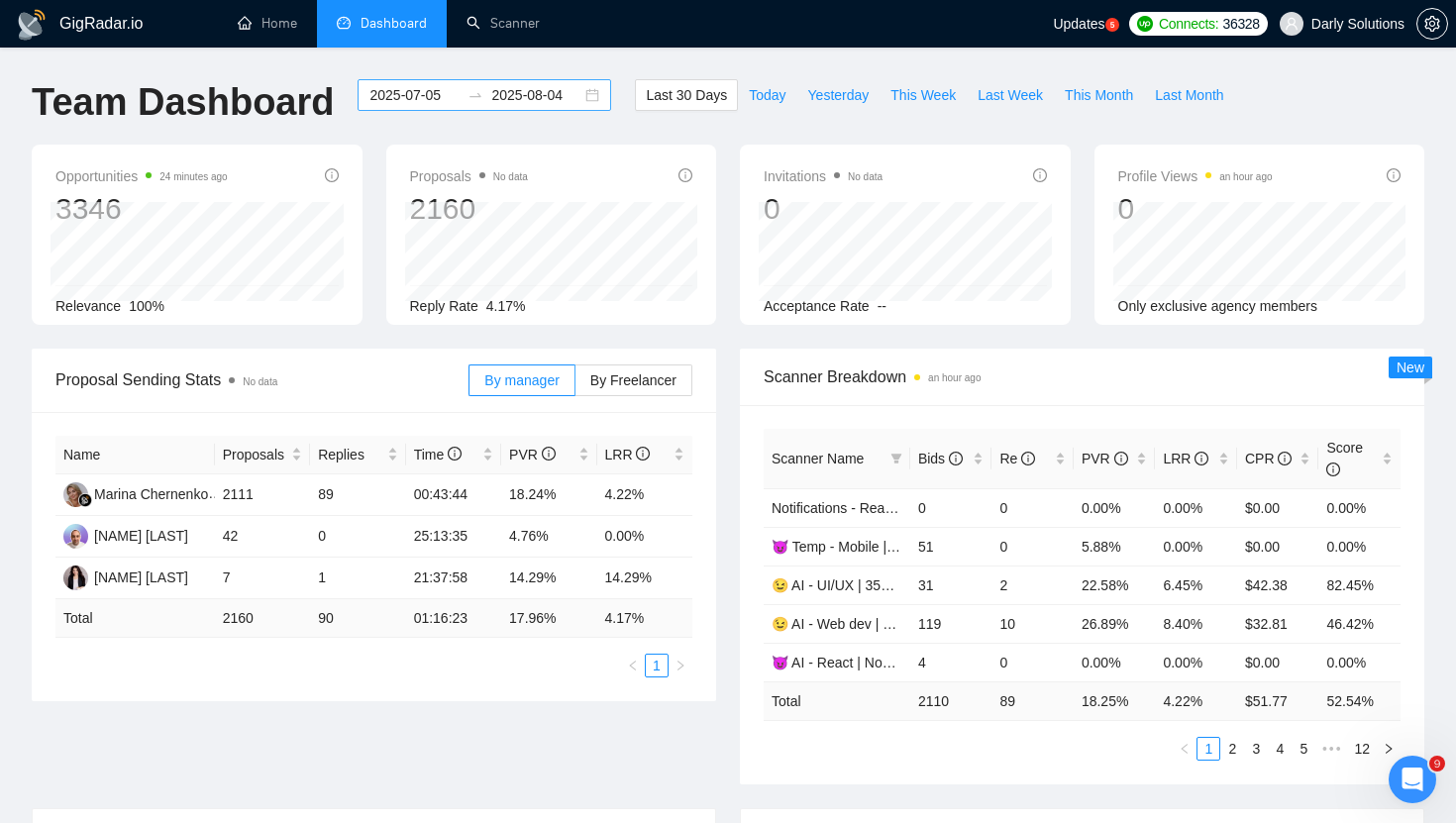 click on "2025-07-05" at bounding box center (414, 95) 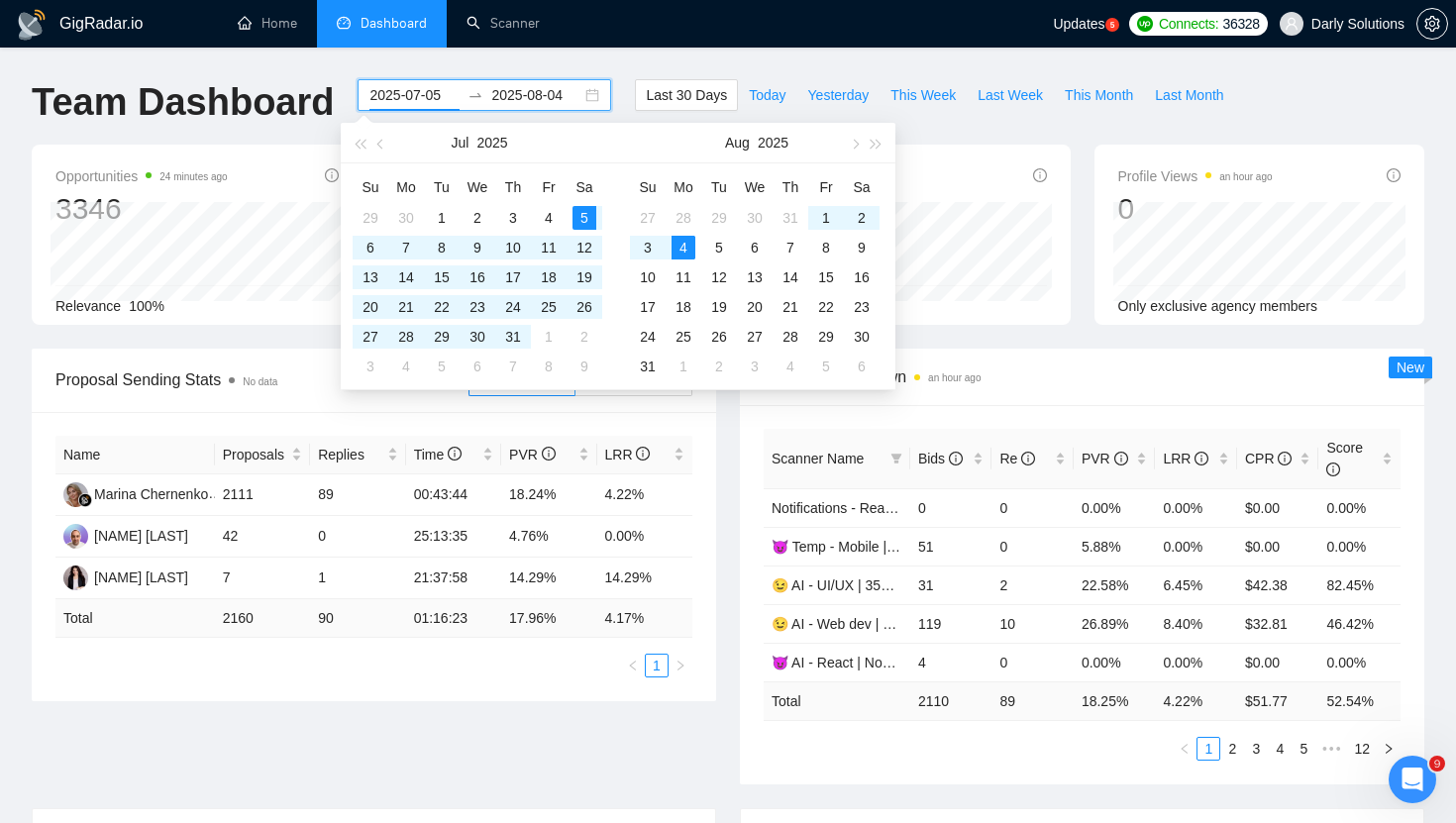 click on "2025-07-05" at bounding box center (414, 95) 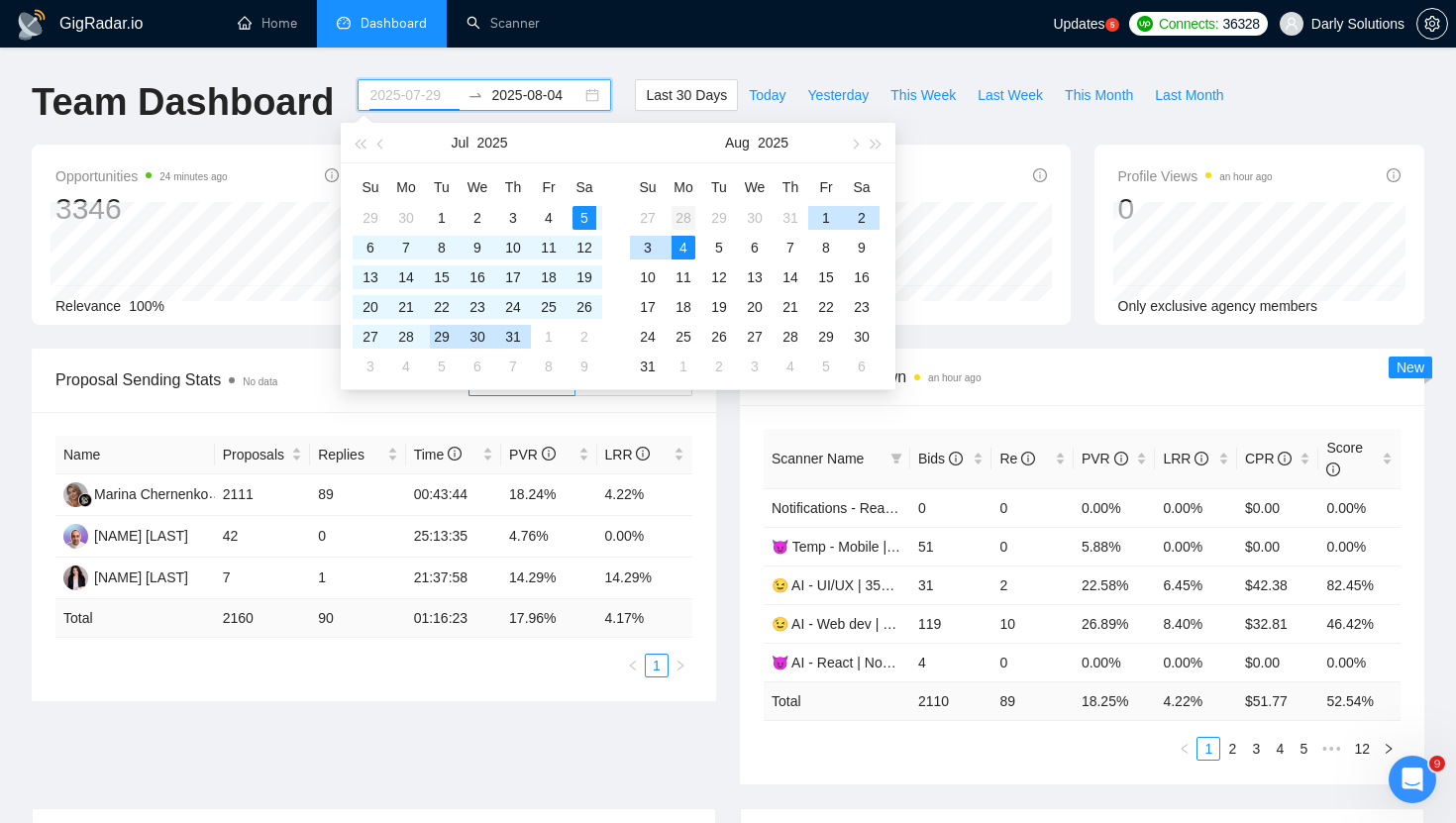 type on "2025-07-28" 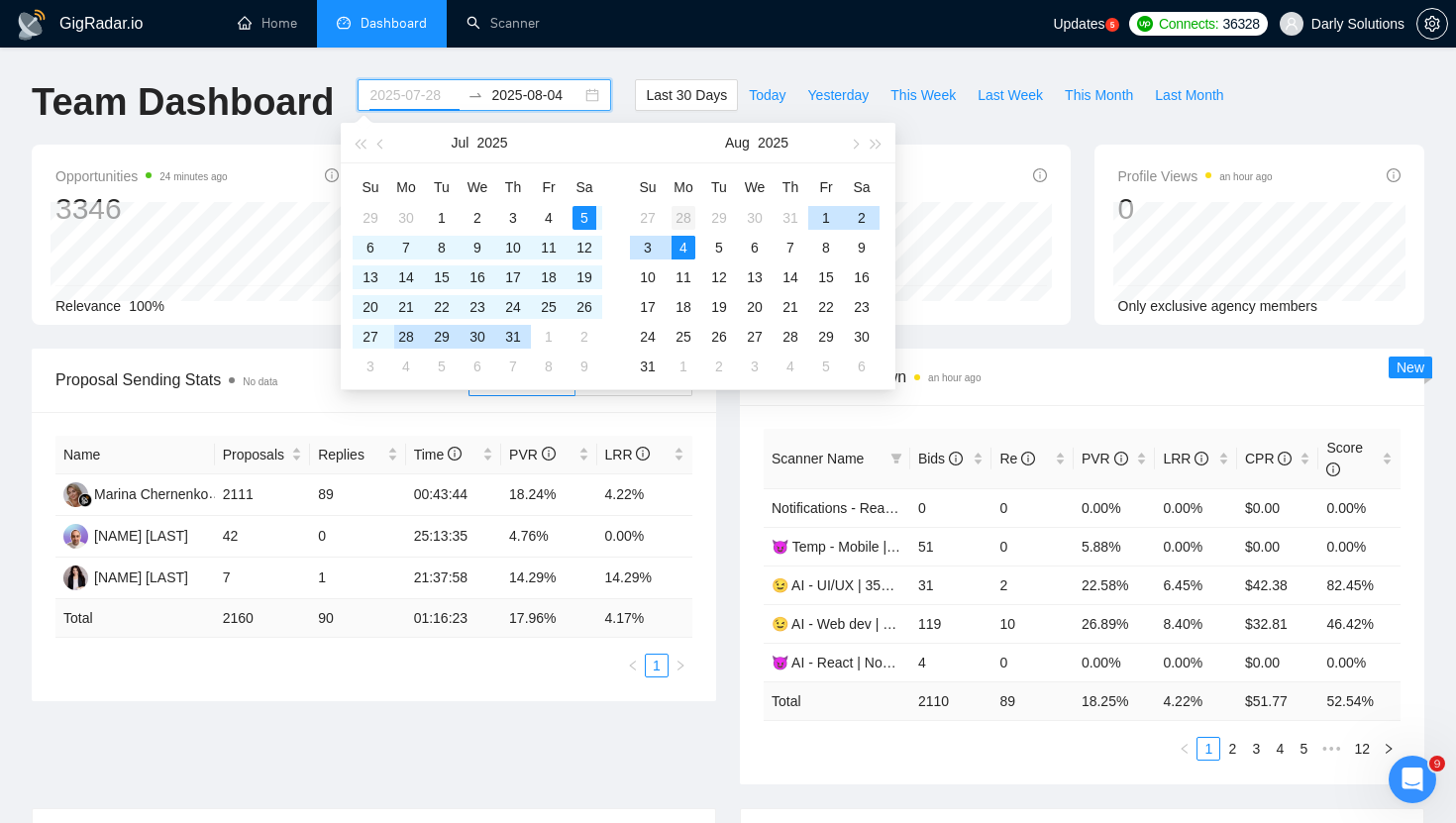 click on "28" at bounding box center (683, 218) 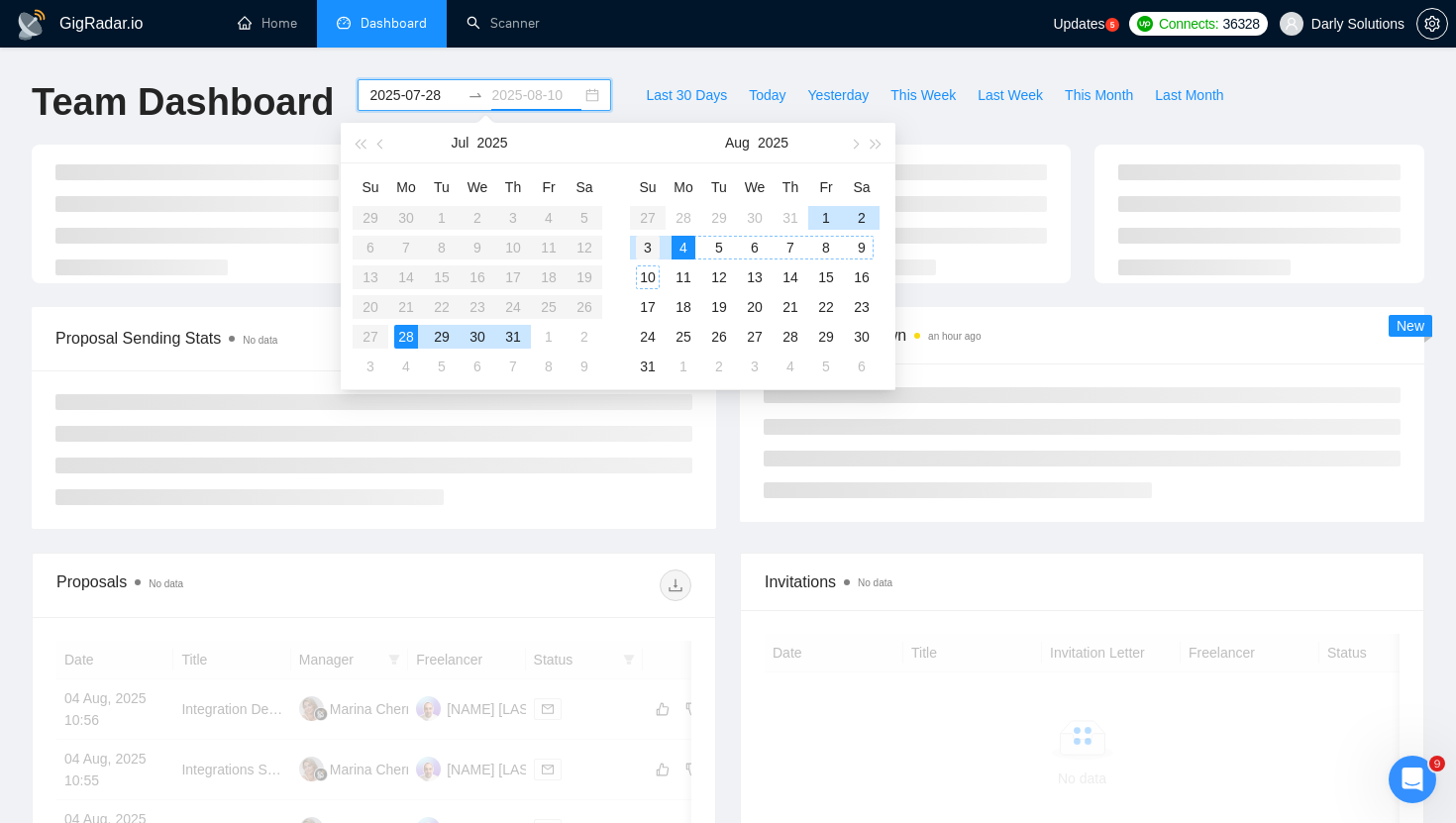type on "2025-08-03" 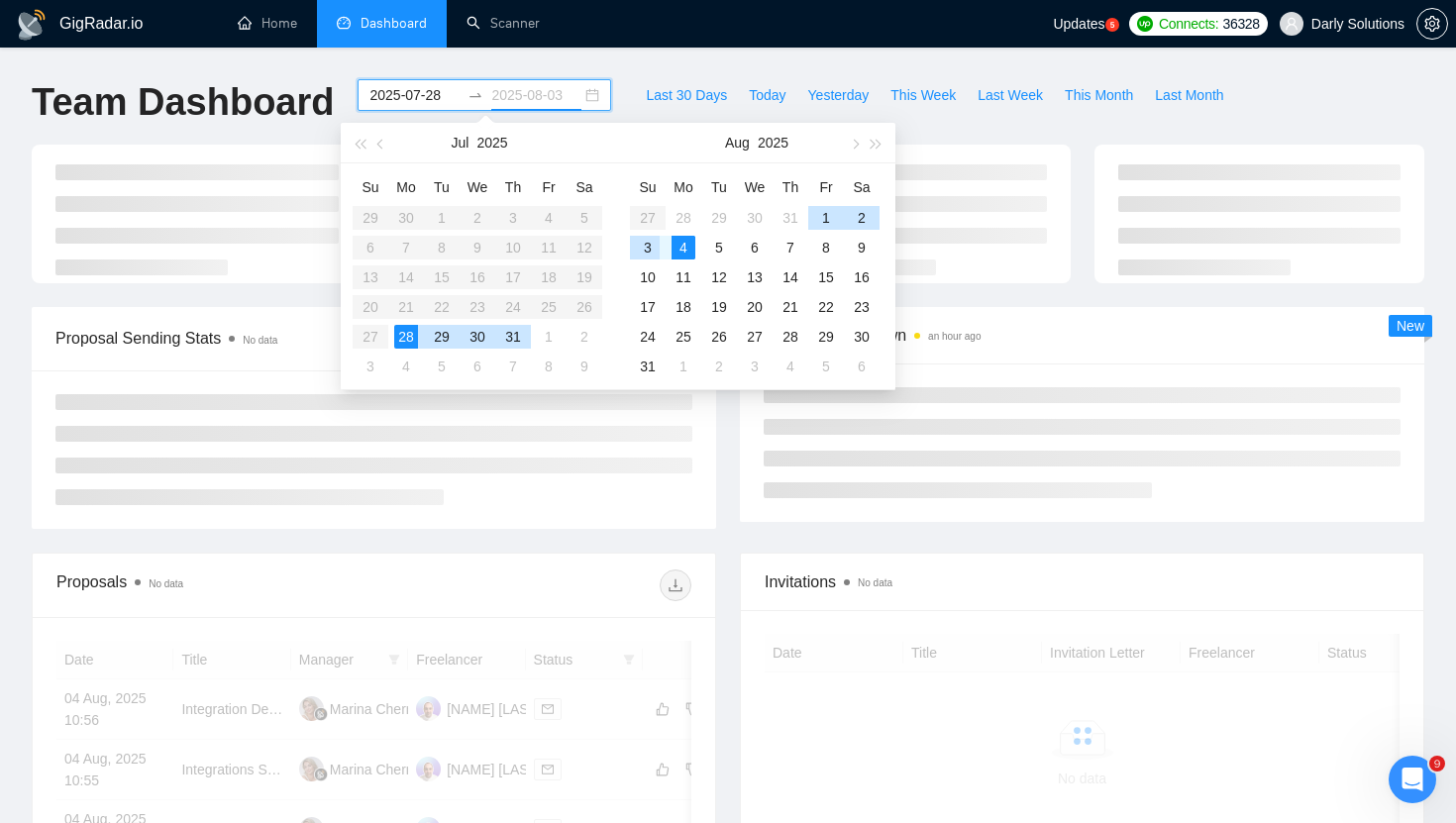 click on "3" at bounding box center (648, 248) 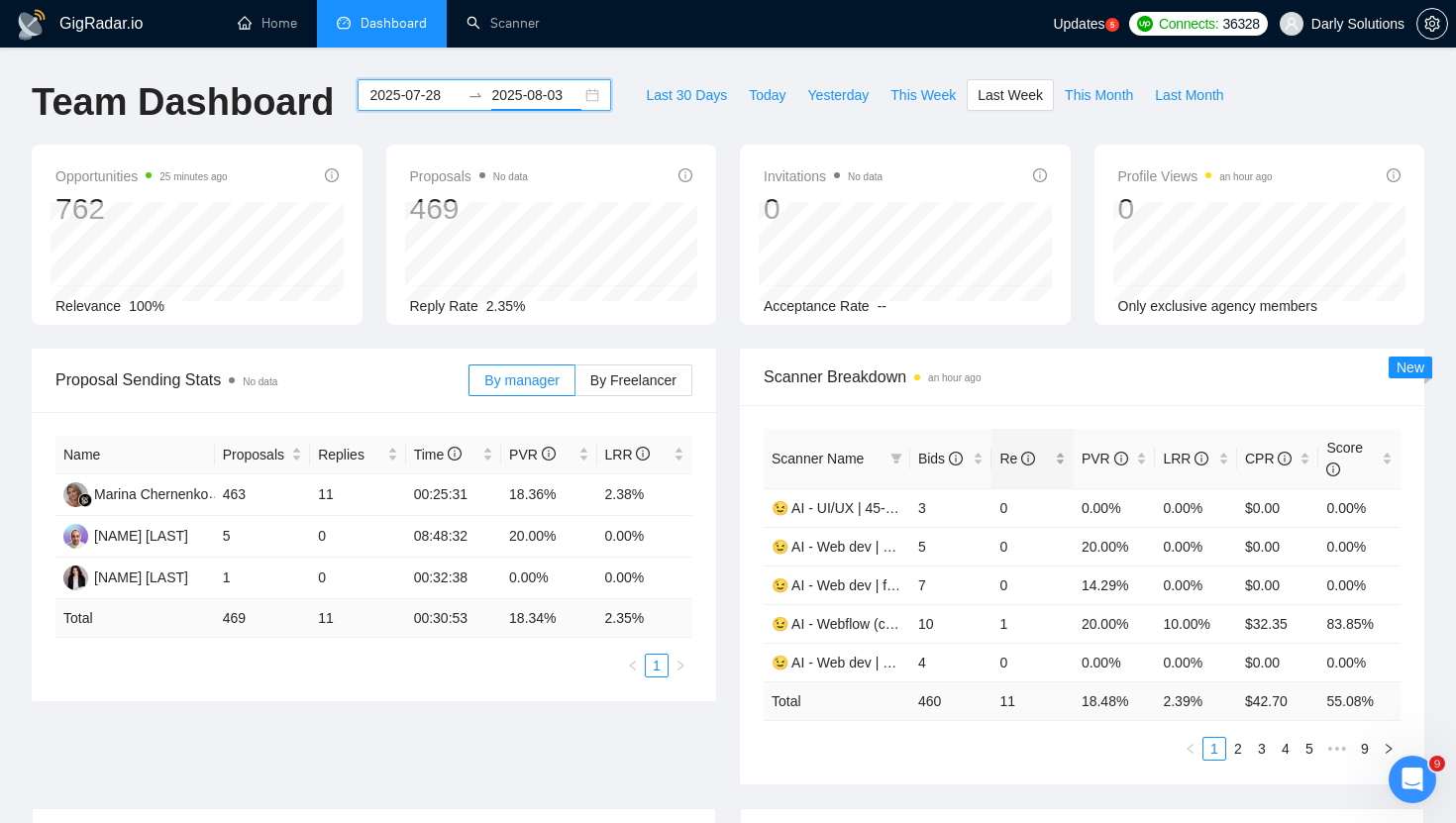 click on "Re" at bounding box center (1032, 459) 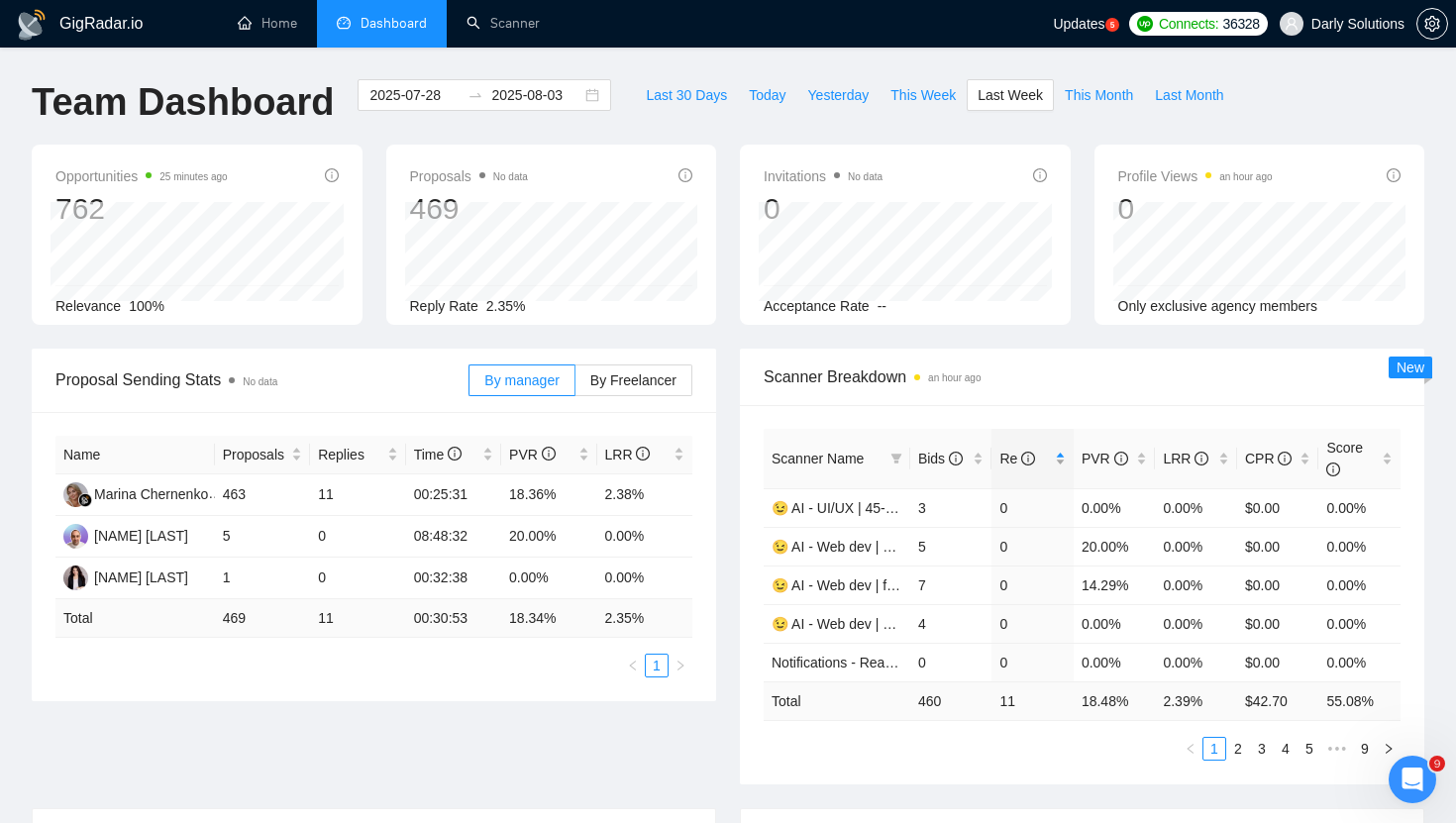 click on "Re" at bounding box center (1032, 459) 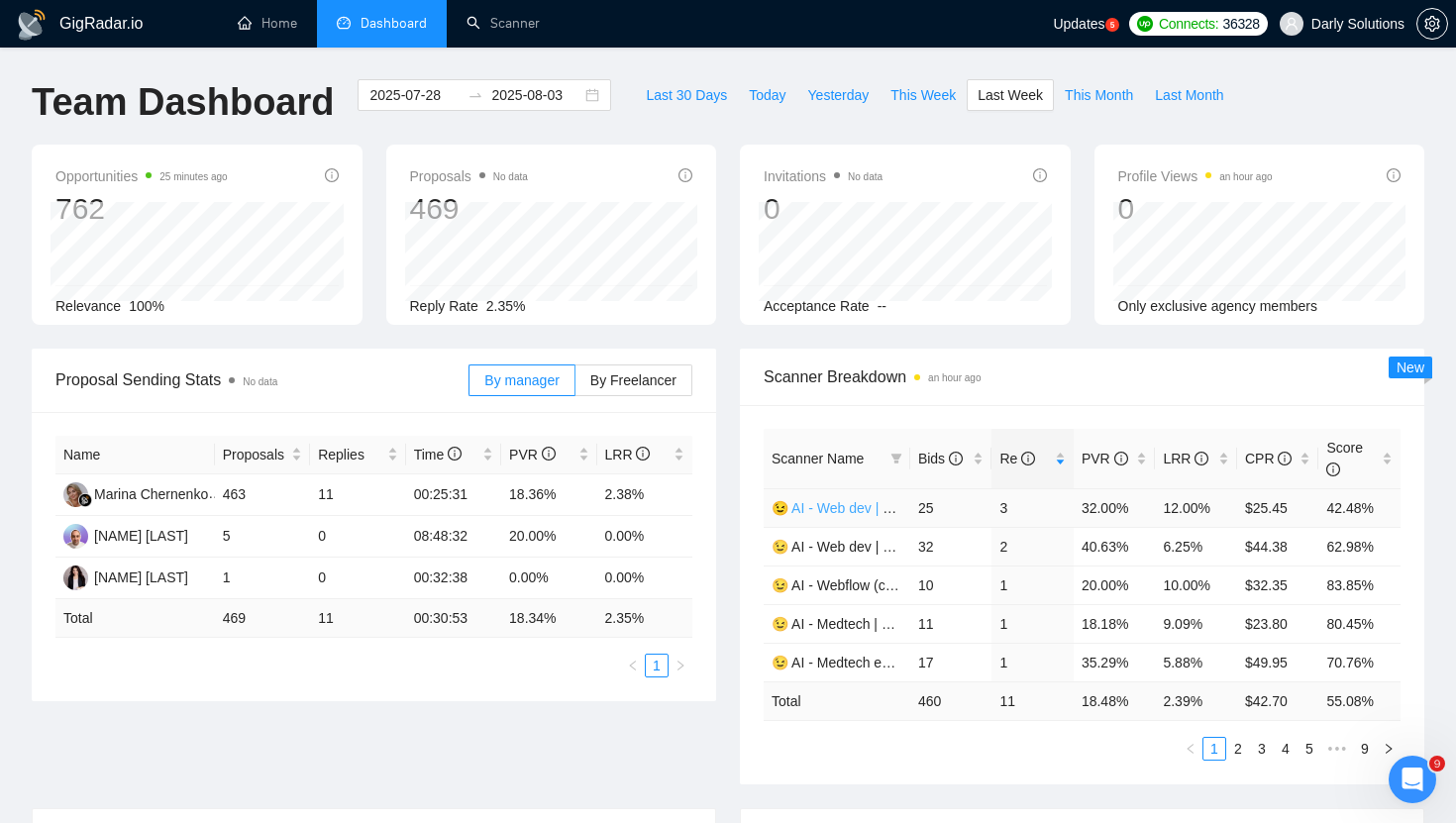 click on "[FIRST] [LAST]" at bounding box center [875, 508] 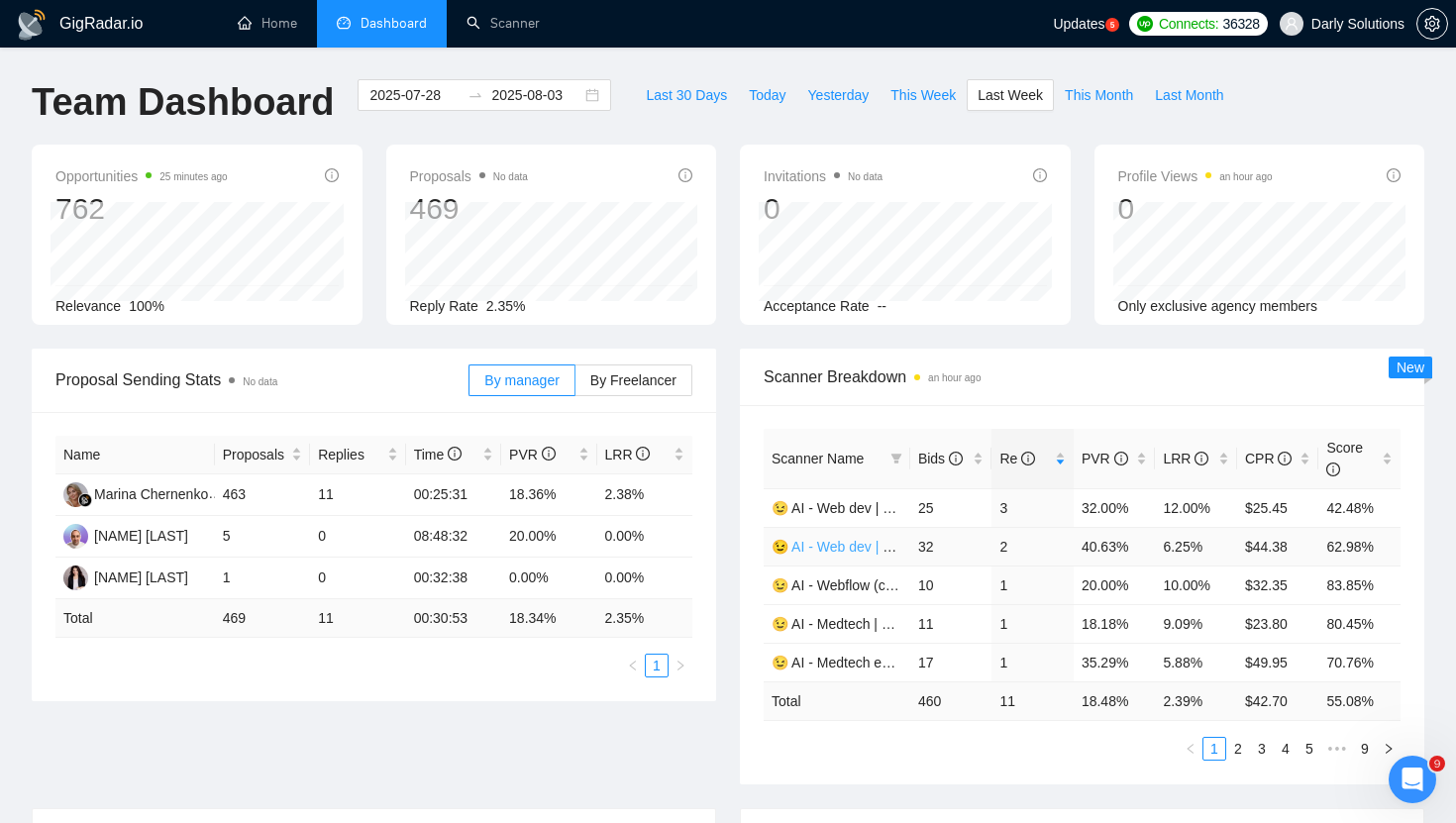 click on "[FIRST] [LAST]" at bounding box center (936, 547) 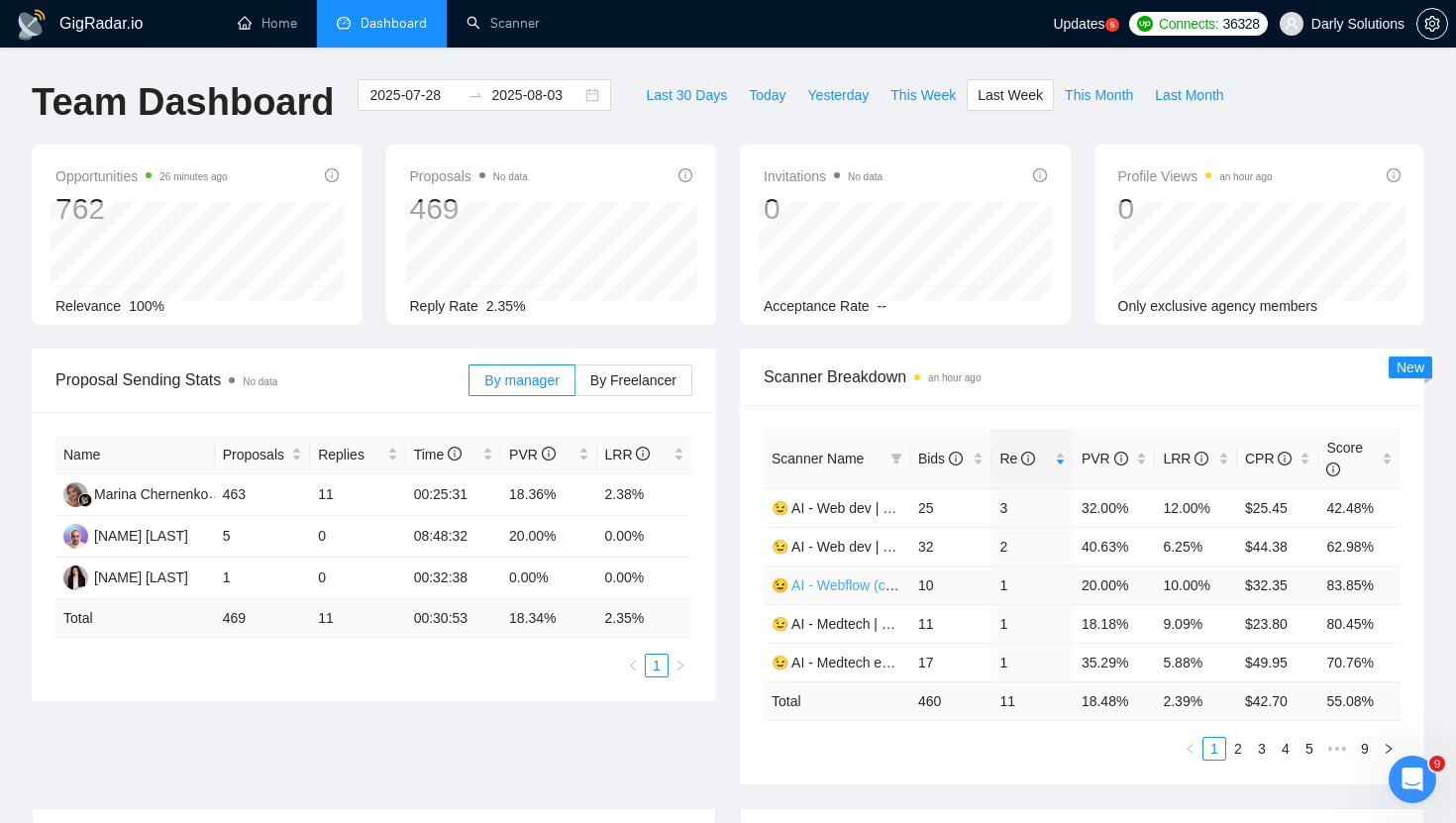 click on "[FIRST] [LAST]" at bounding box center (901, 585) 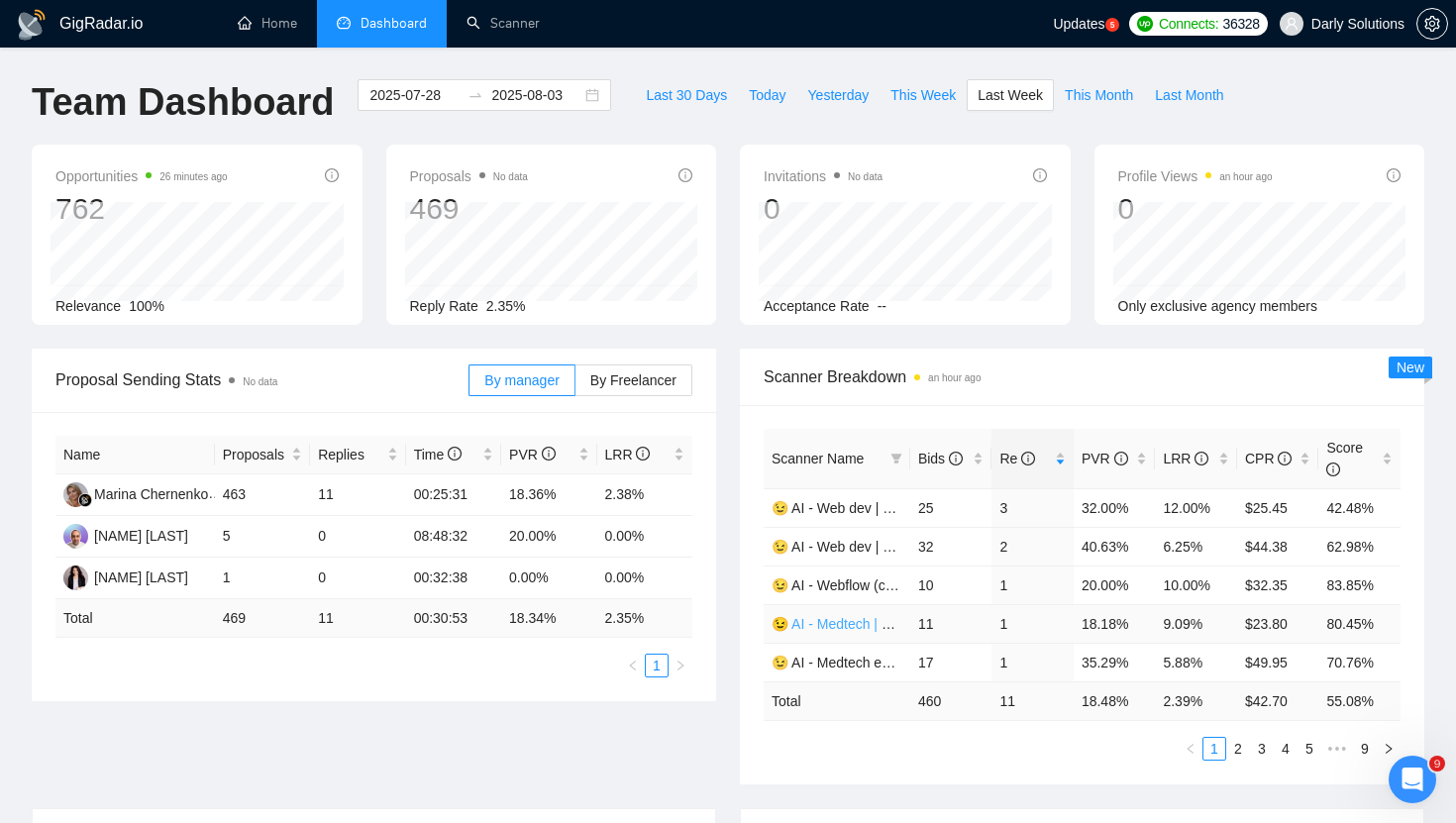 click on "😉 AI - Medtech | 35+ | [FIRST]" at bounding box center [868, 624] 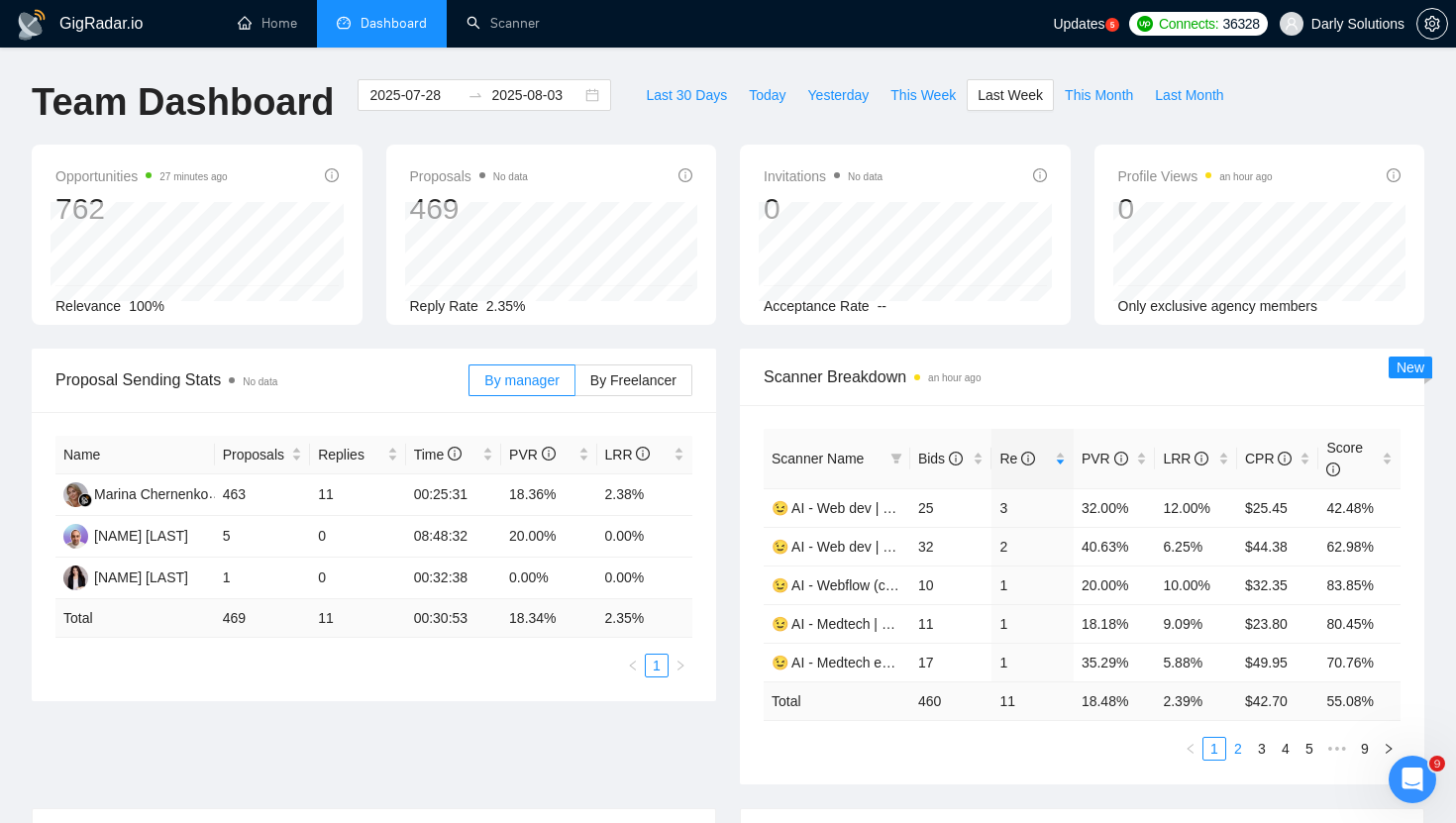 click on "2" at bounding box center [1238, 749] 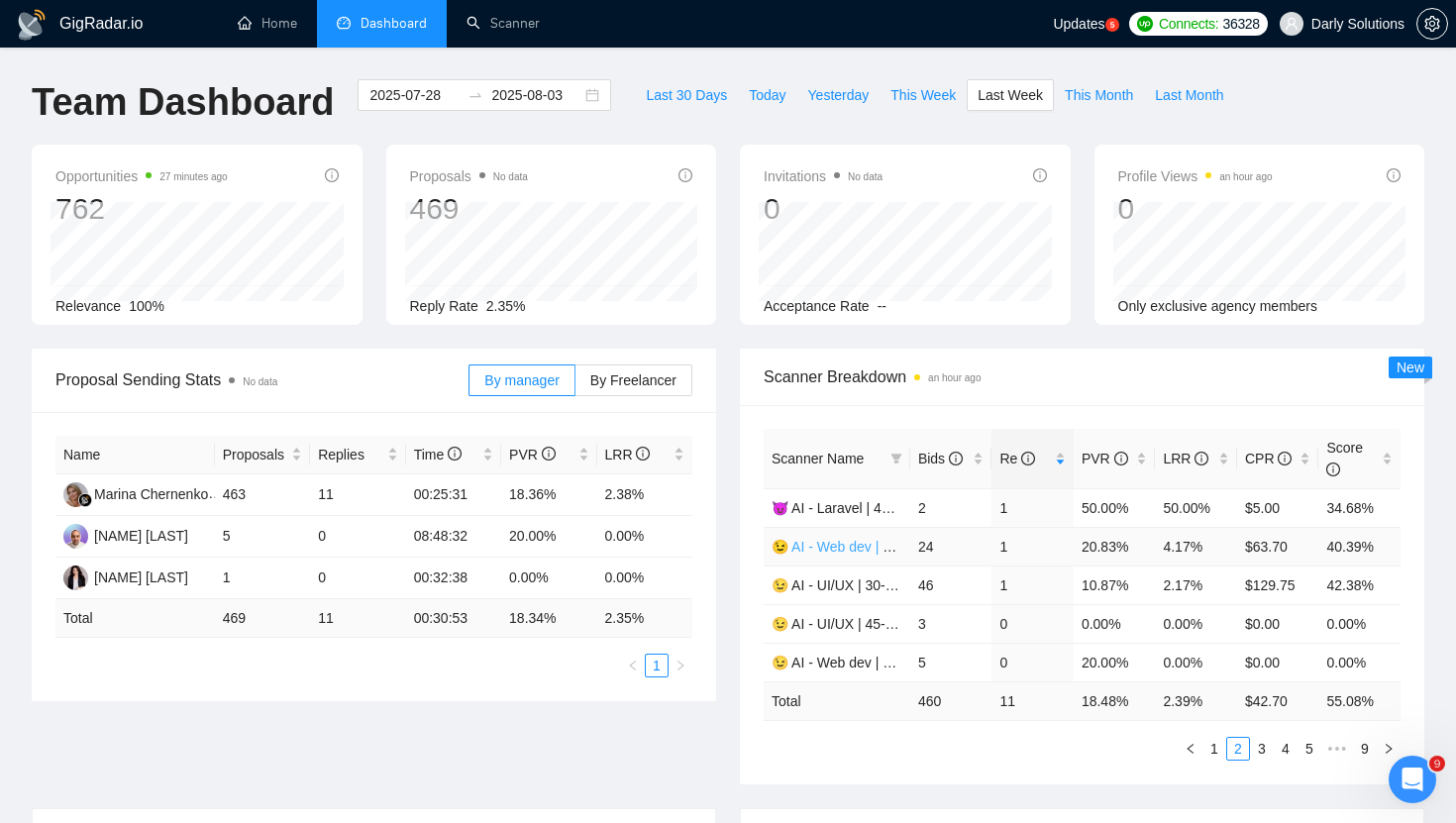 type 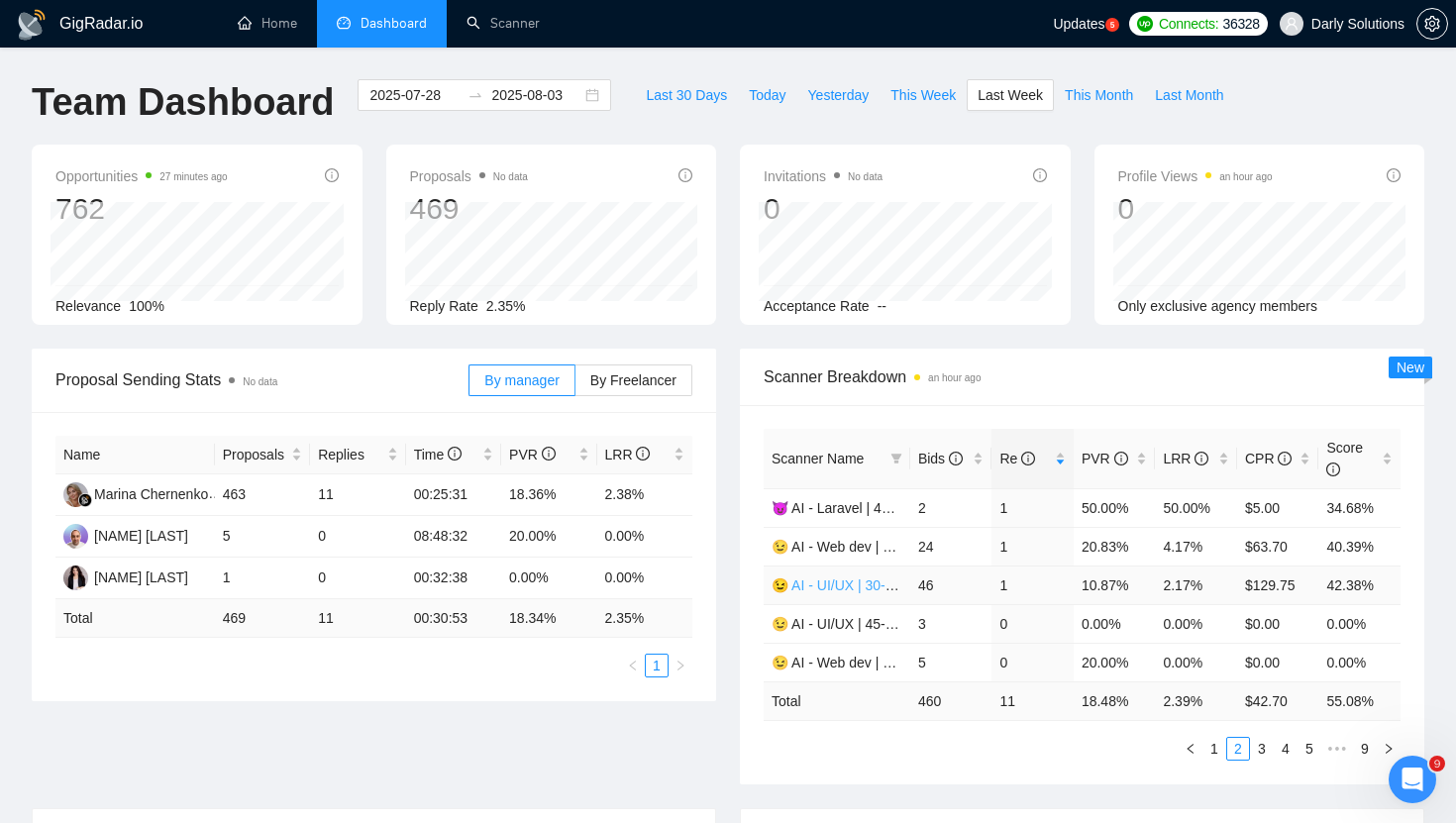 click on "[FIRST]" at bounding box center [866, 585] 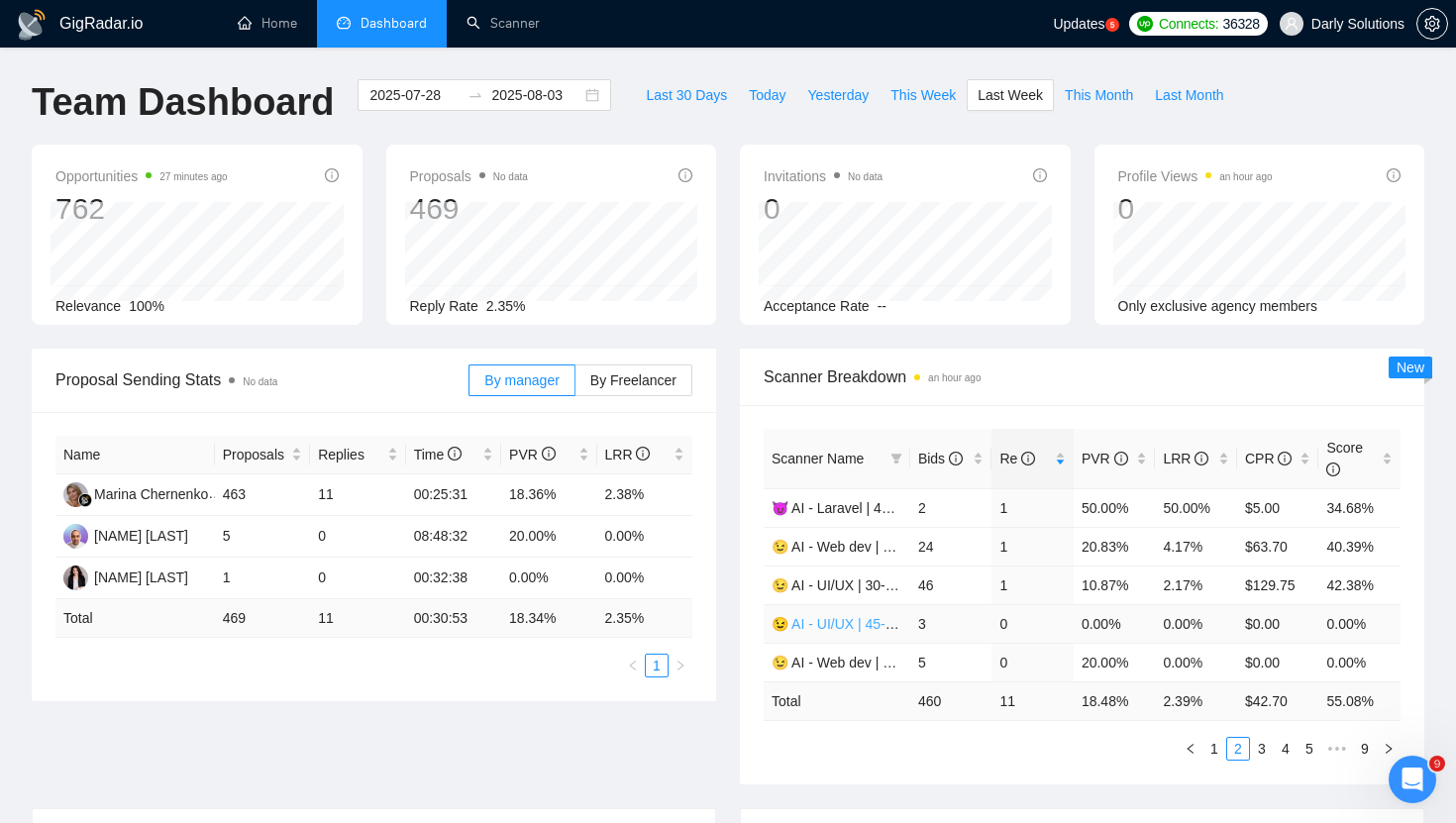 click on "😉 AI - UI/UX | 45-60 | [NAME]" at bounding box center (866, 624) 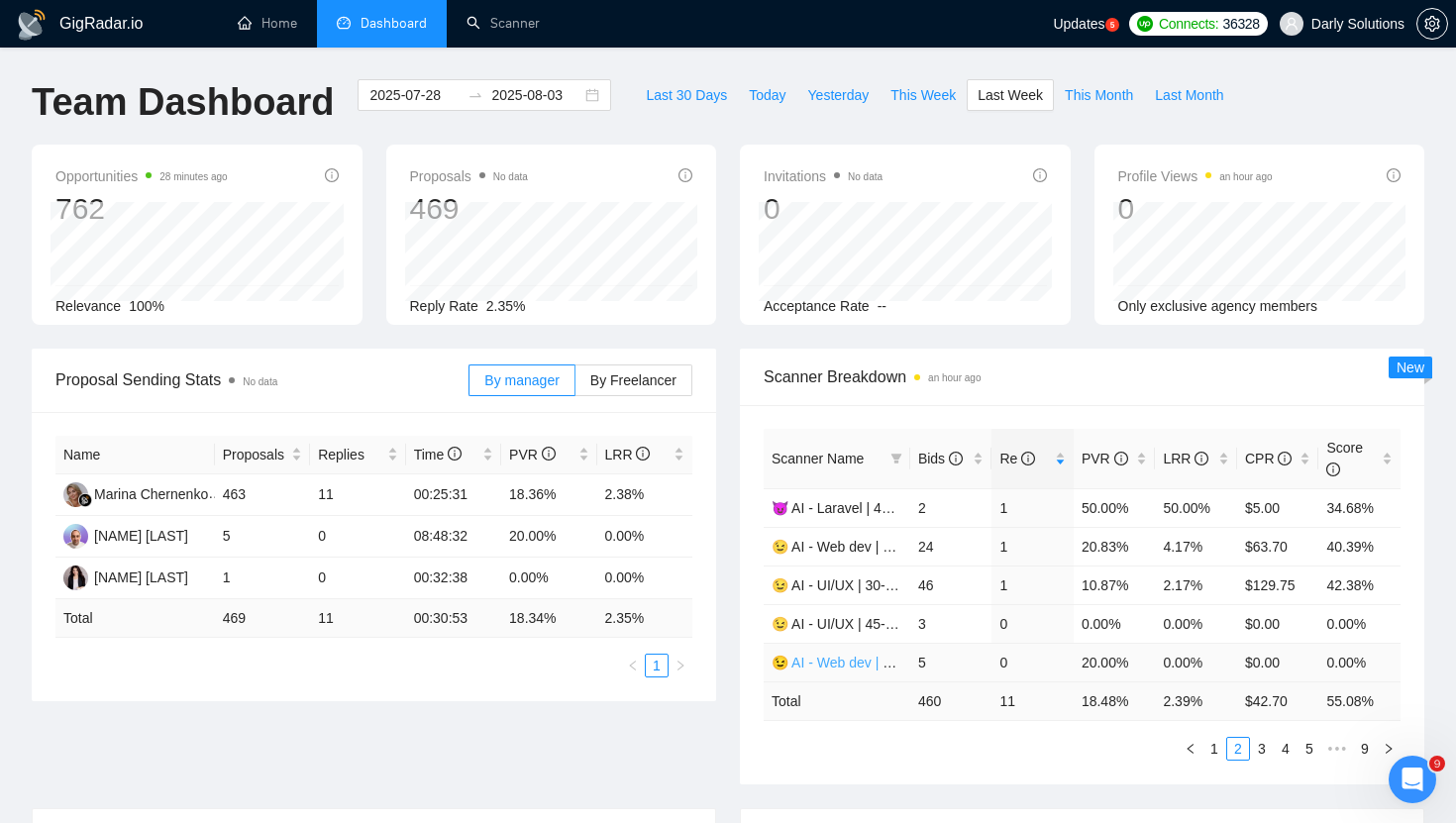 click on "😉 AI - Web dev | 41-45 | [NAME]" at bounding box center (875, 663) 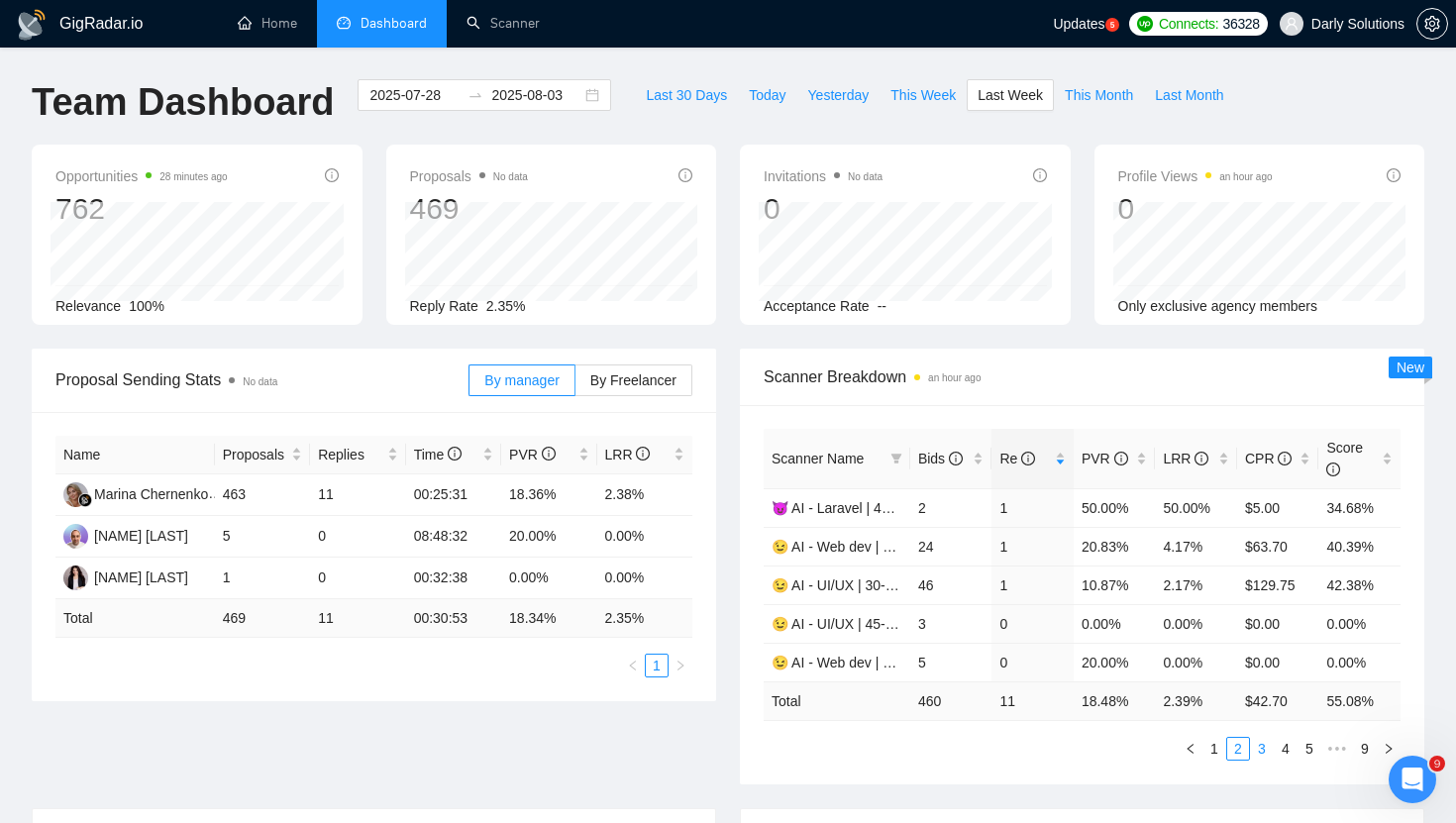 click on "3" at bounding box center [1262, 749] 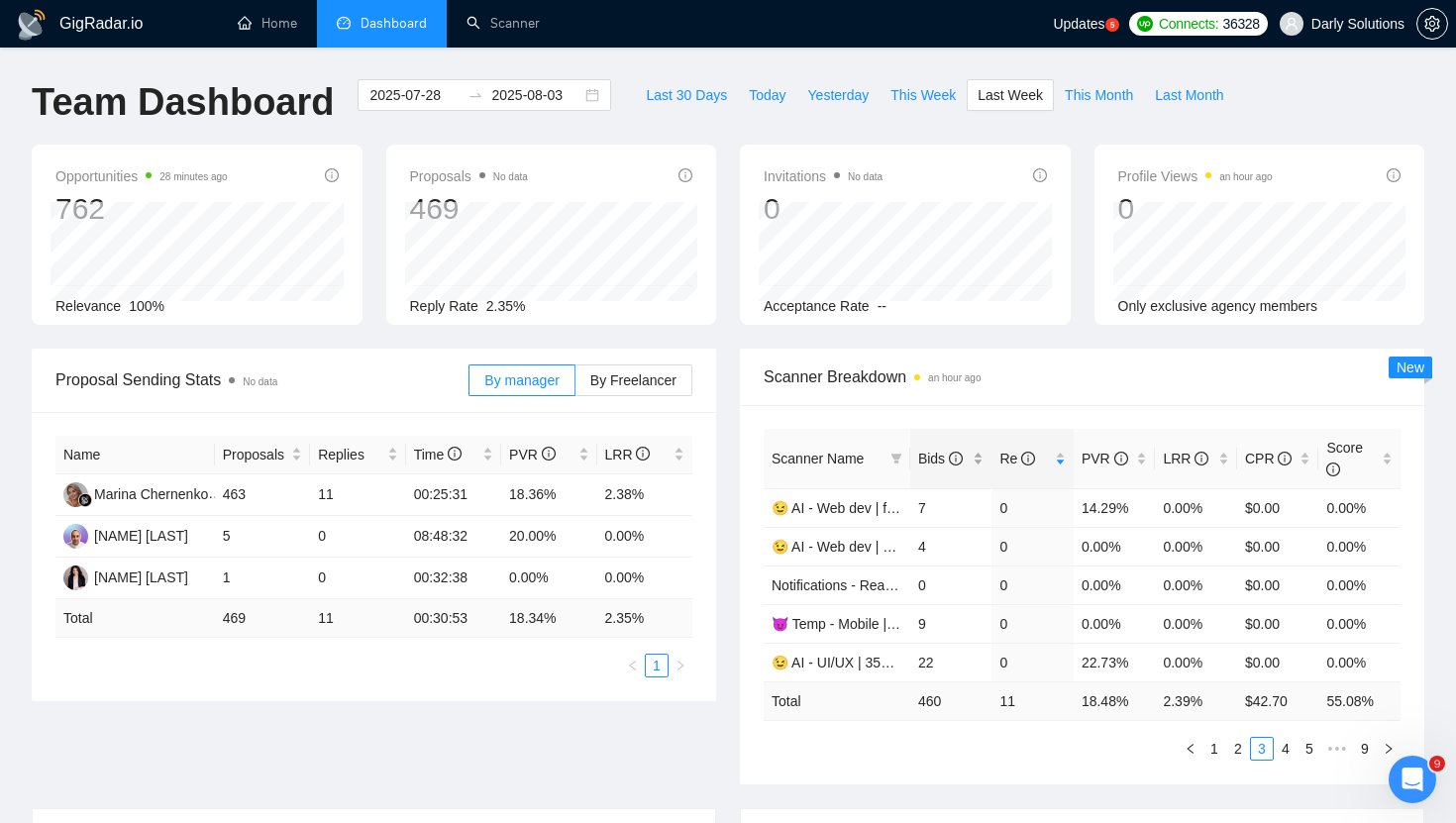 type 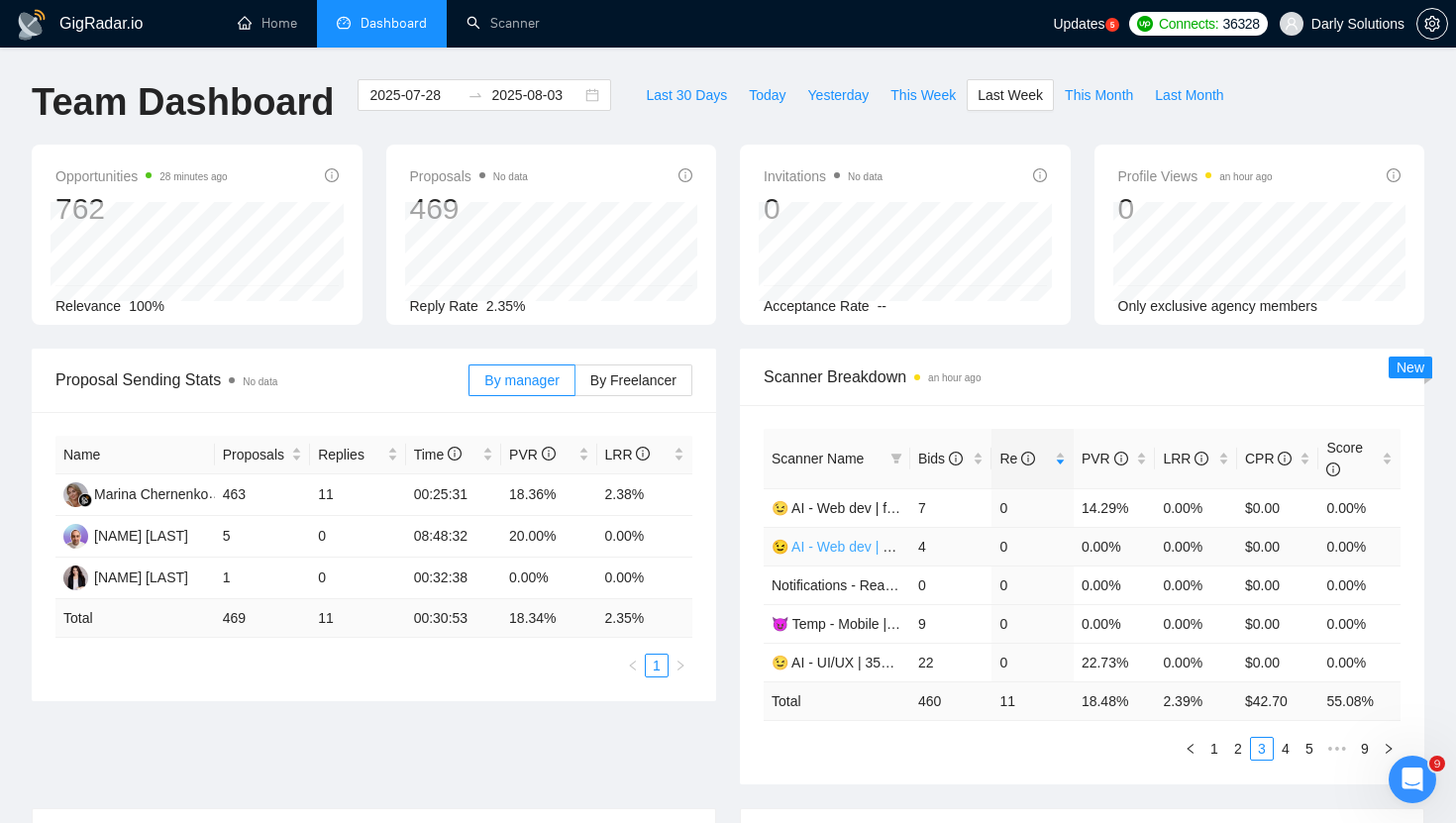 click on "😉 AI - Web dev | 46-60 | [NAME]" at bounding box center (875, 547) 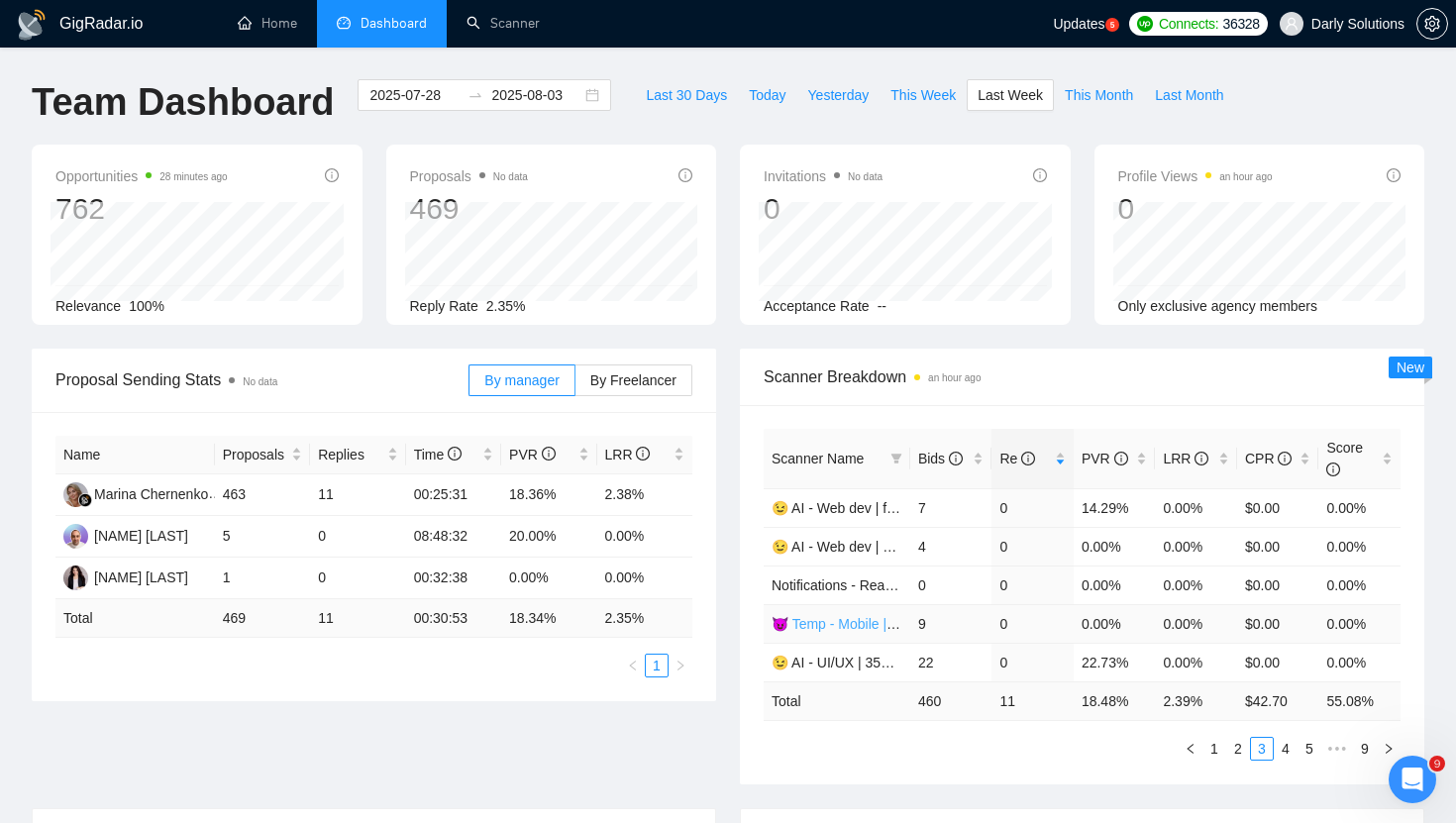 click on "😈 Temp - Mobile | 40+ | [PERSON]" at bounding box center (872, 624) 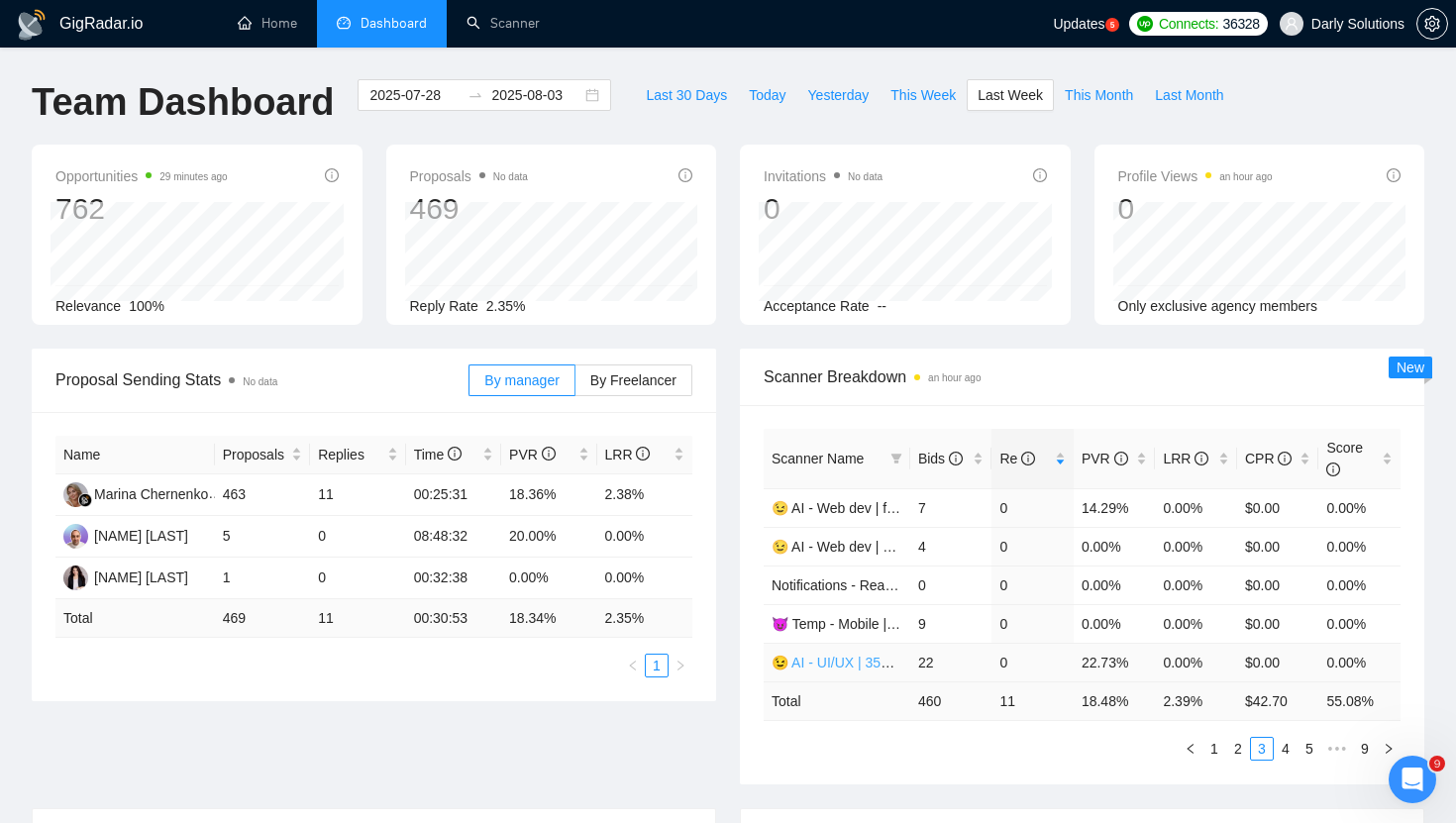 click on "😉 AI - UI/UX | 35+  fixed + unspec expert  | [NAME]" at bounding box center (927, 663) 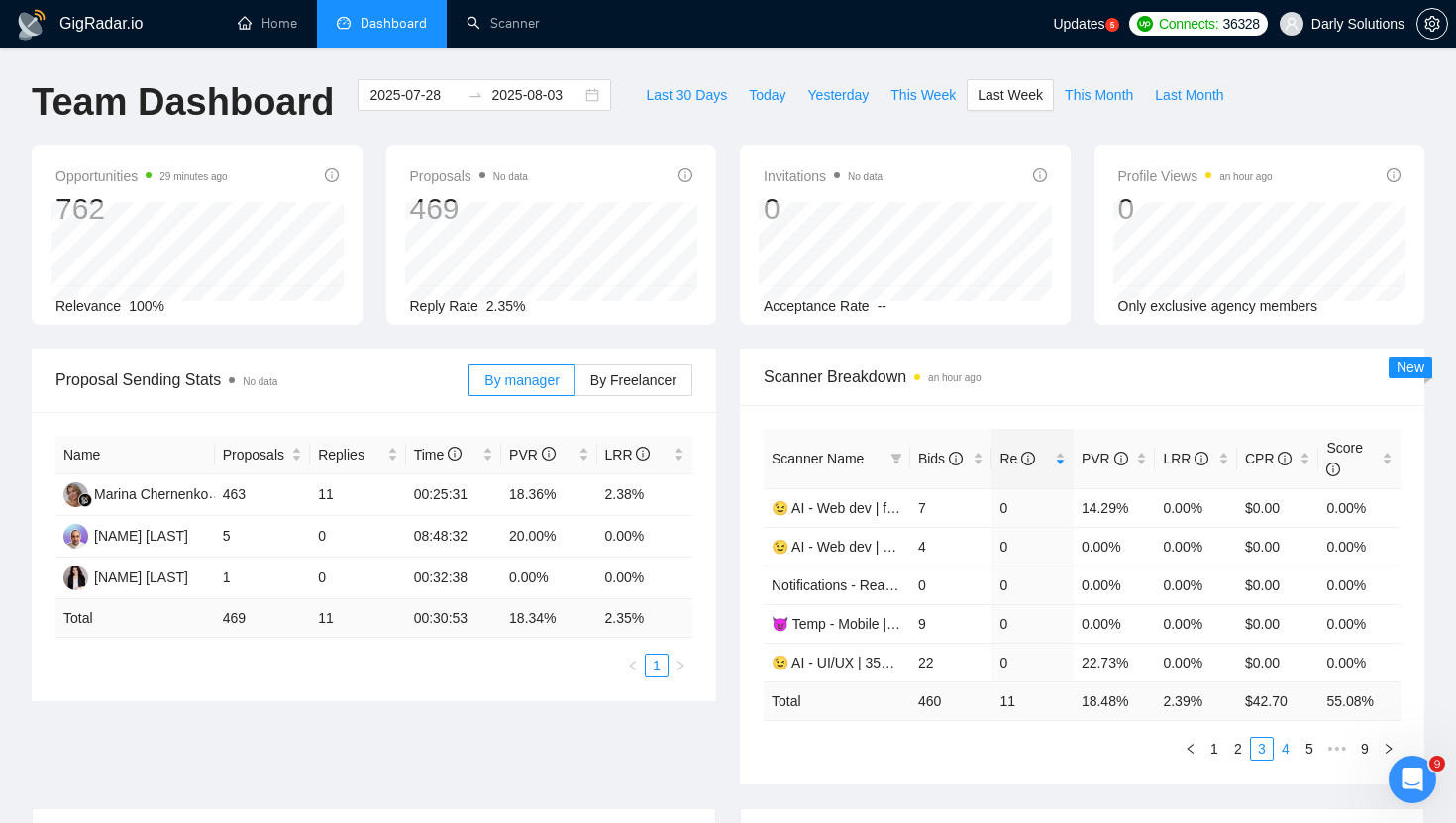 click on "4" at bounding box center (1286, 749) 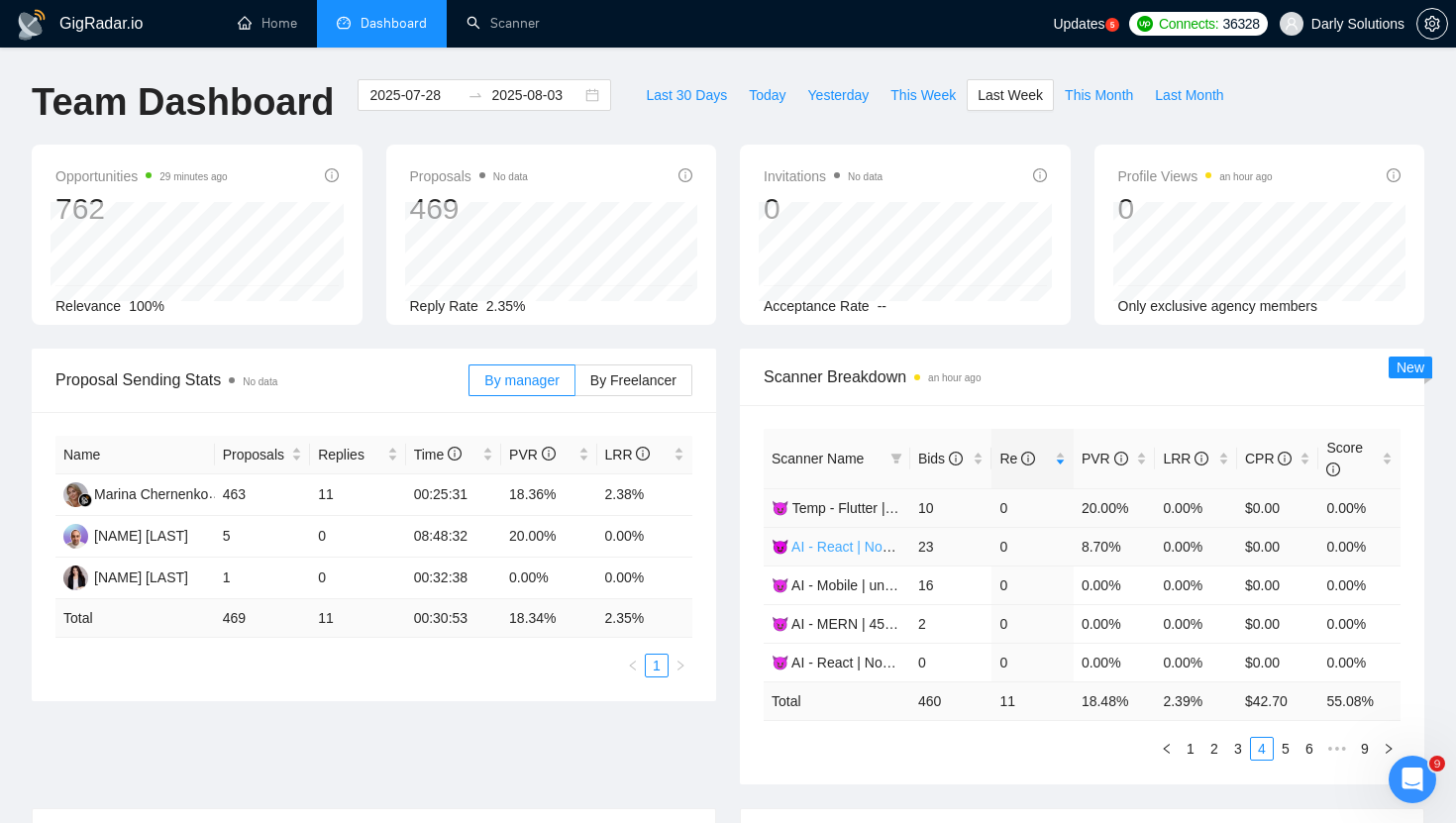 type 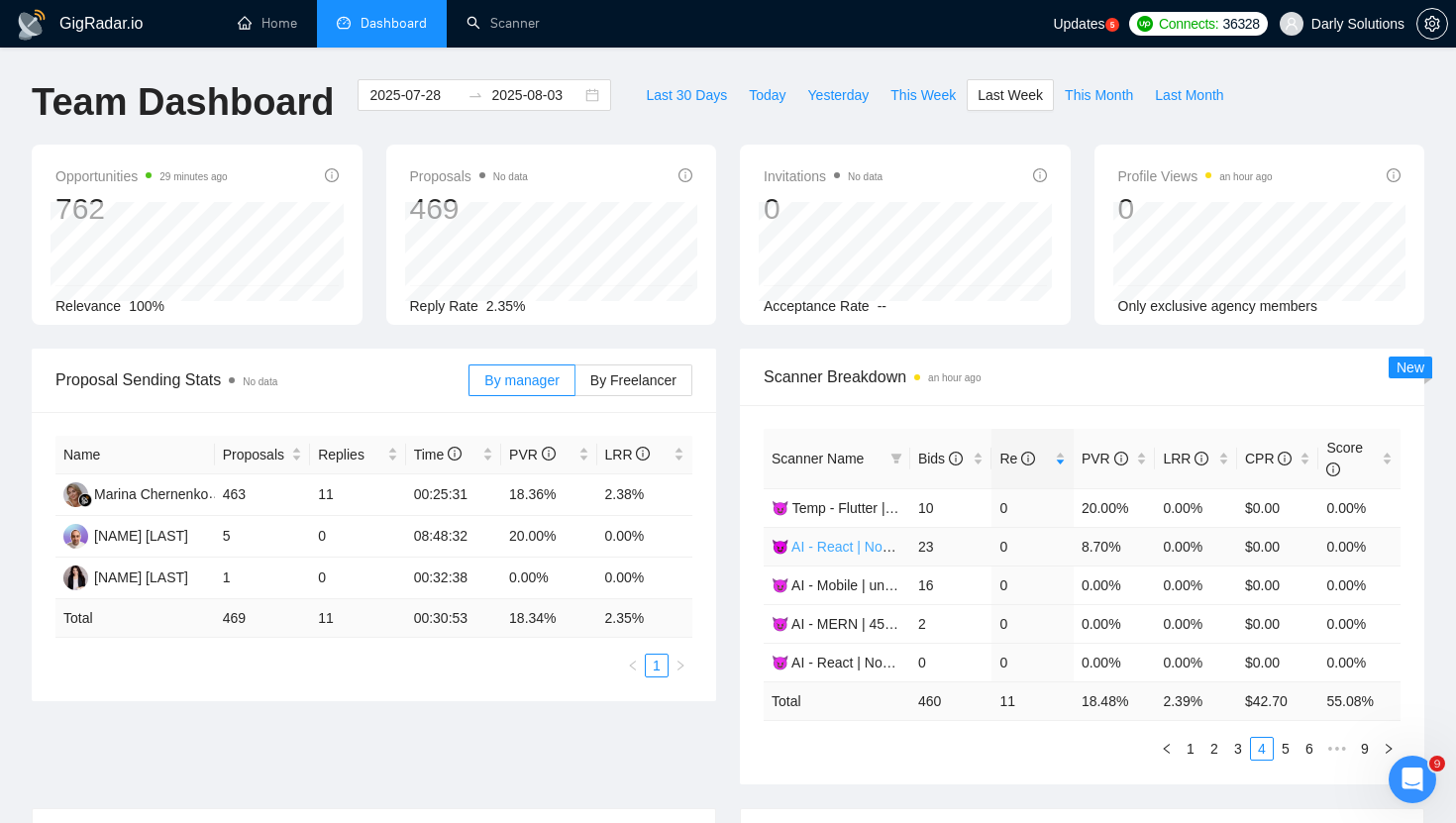 click on "😈 AI - React | Node | MERN | 35+, fixed + unspec (expert) | [NAME]" at bounding box center (982, 547) 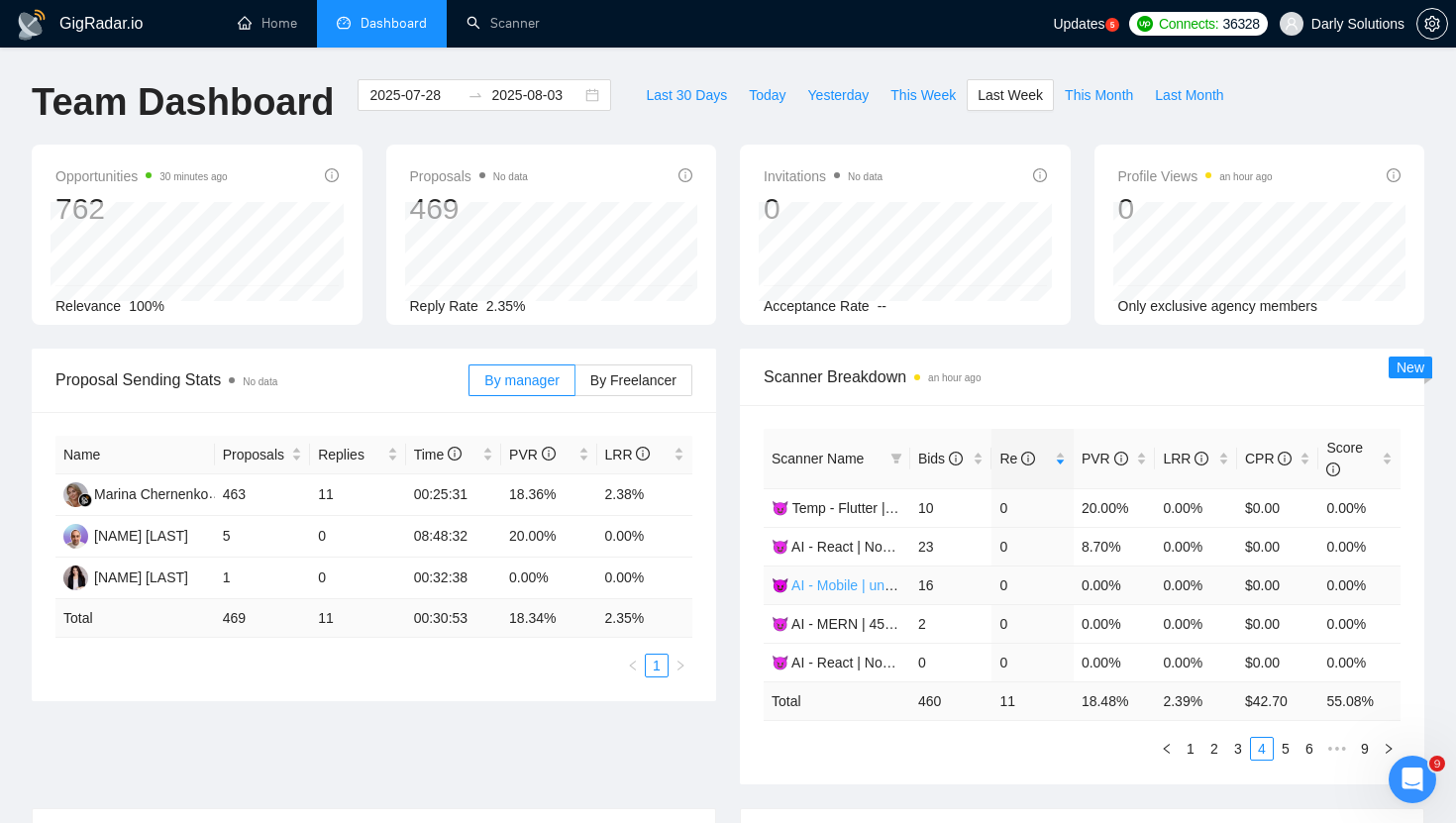 click on "😈 AI - Mobile  | unspecified | [FIRST]" at bounding box center (884, 585) 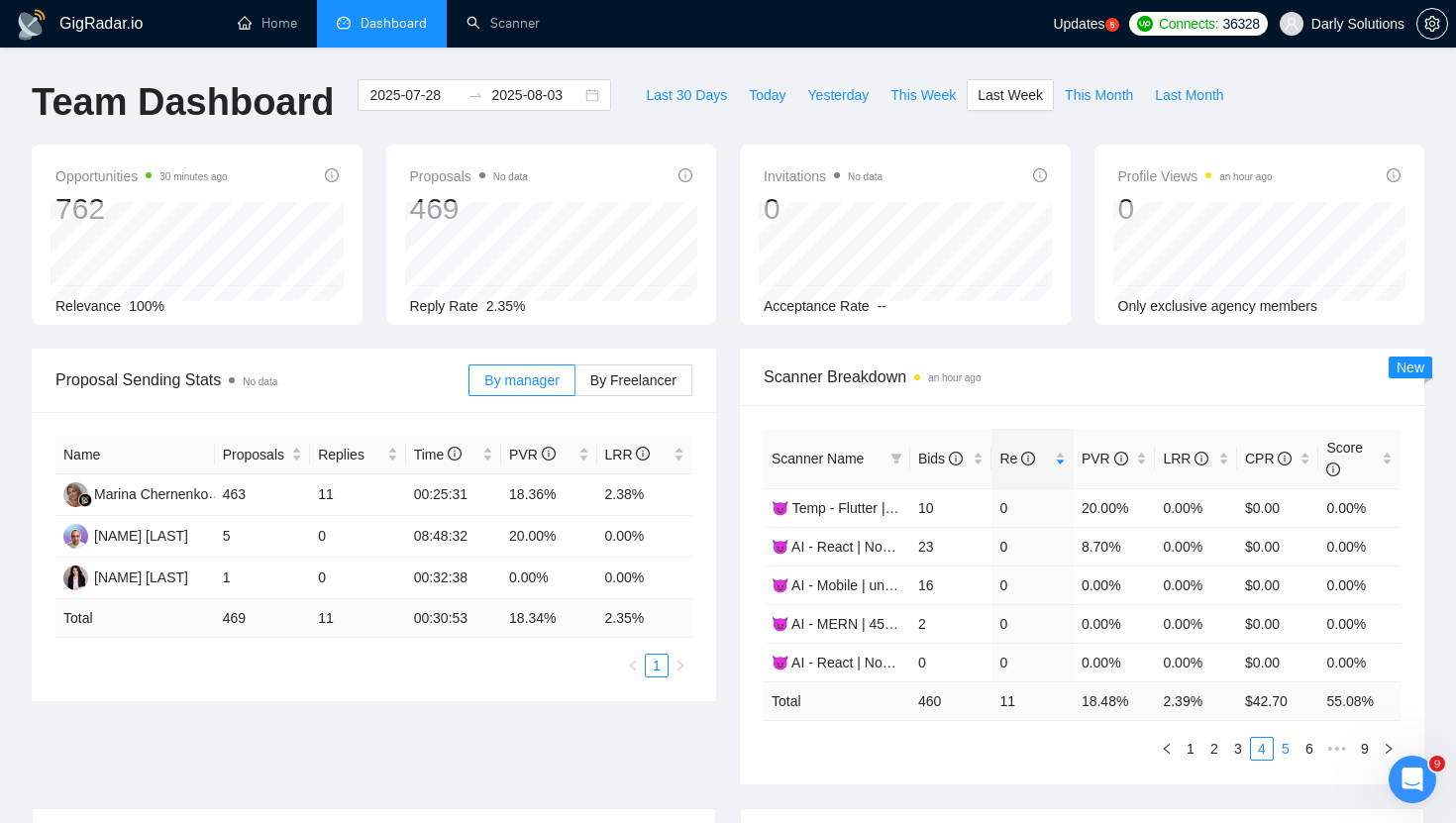 click on "5" at bounding box center [1286, 749] 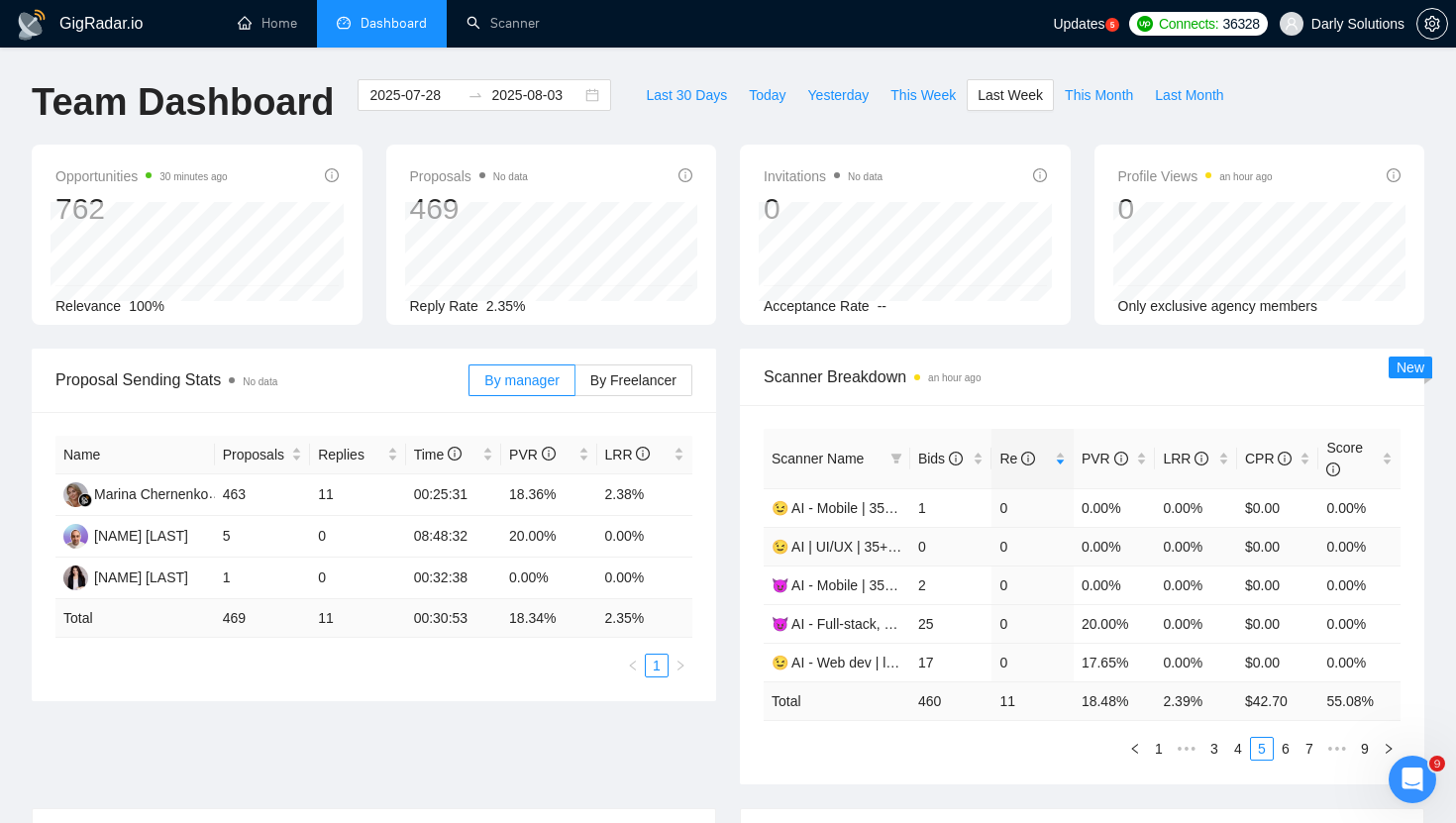 type 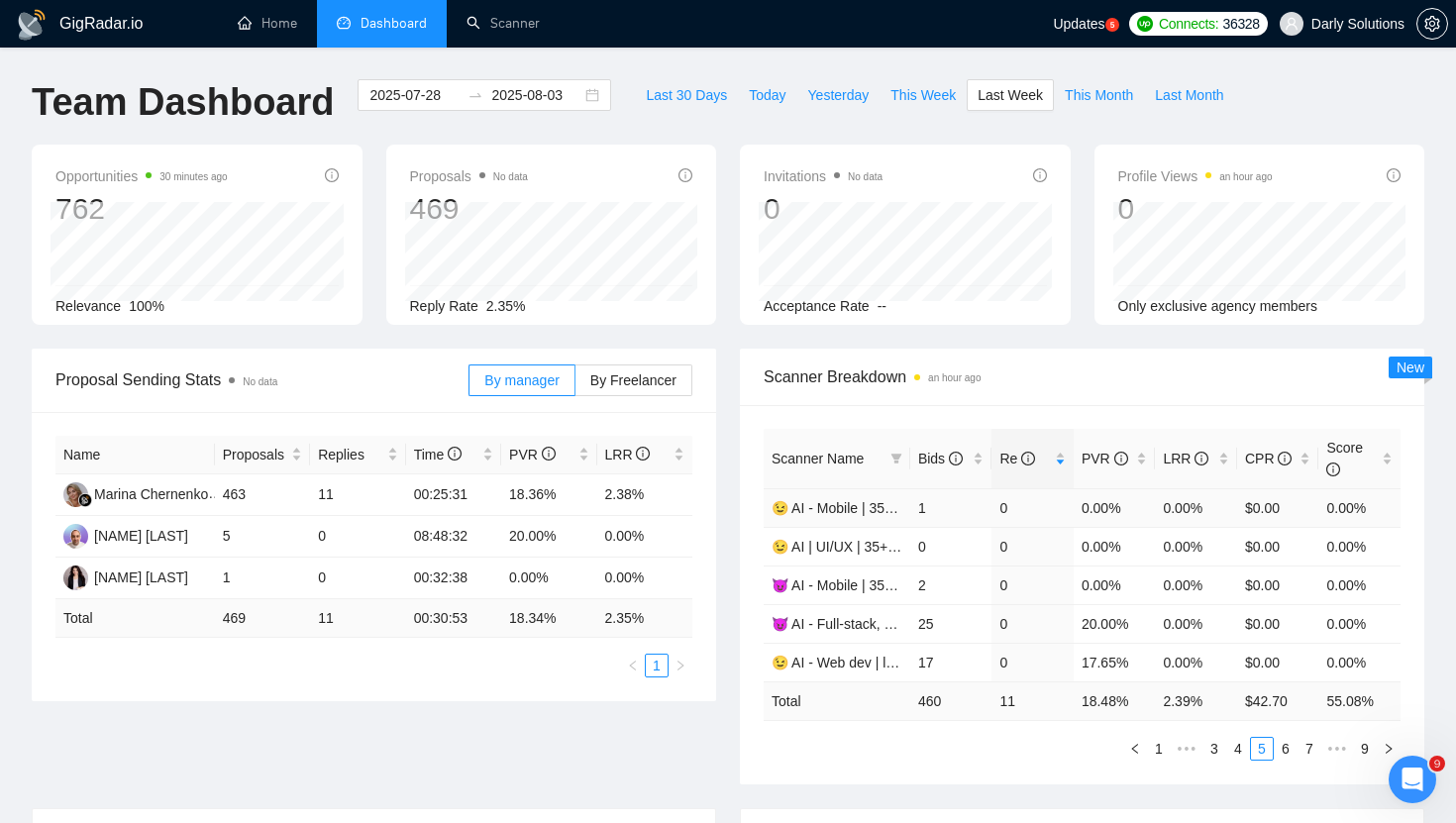 click on "😉 AI - Mobile | 35+ fixed + unspec (large-size comp) | [PERSON]" at bounding box center (837, 507) 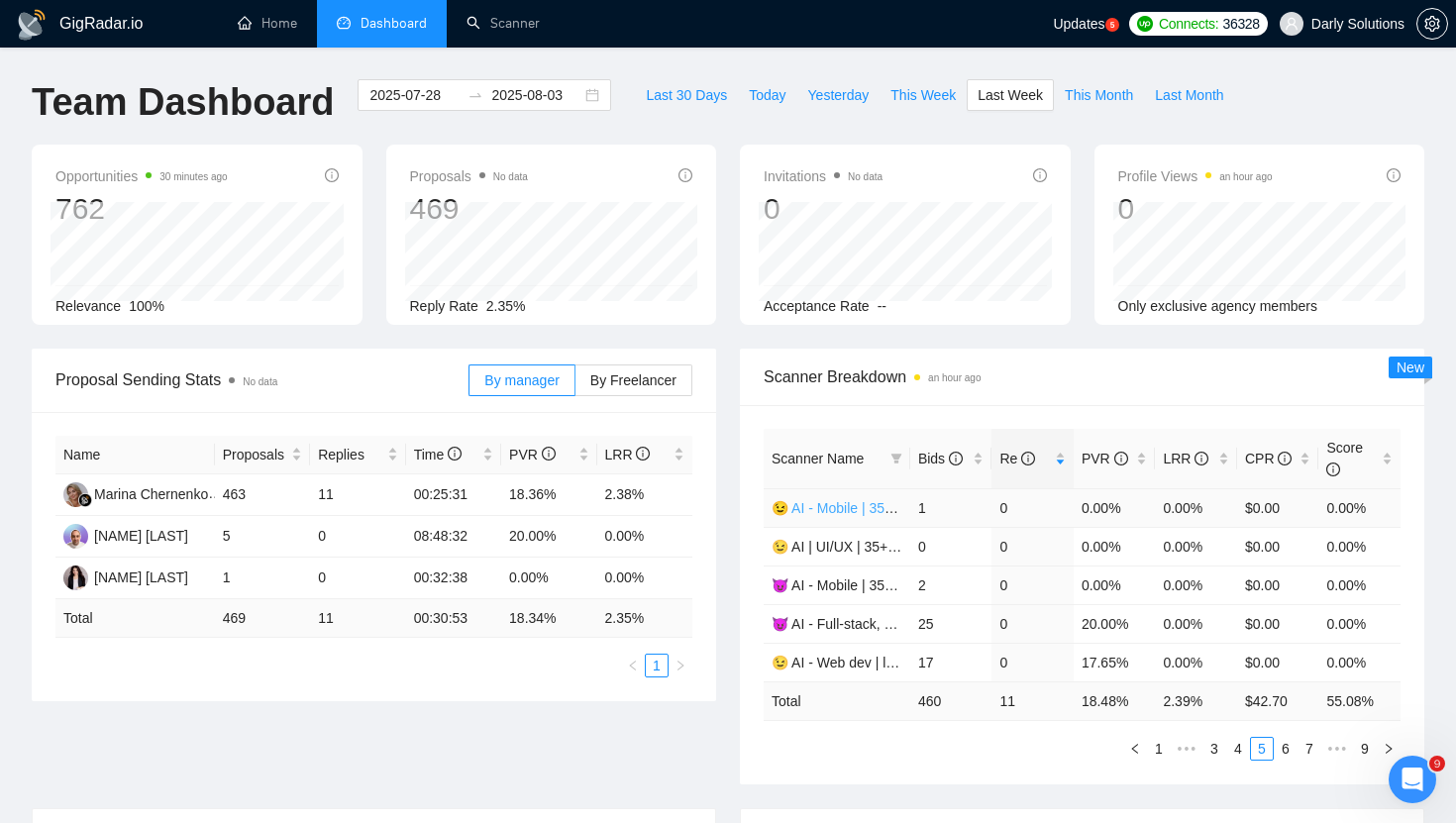 click on "😉 AI - Mobile | 35+ fixed + unspec (large-size comp) | [NAME]" at bounding box center (964, 508) 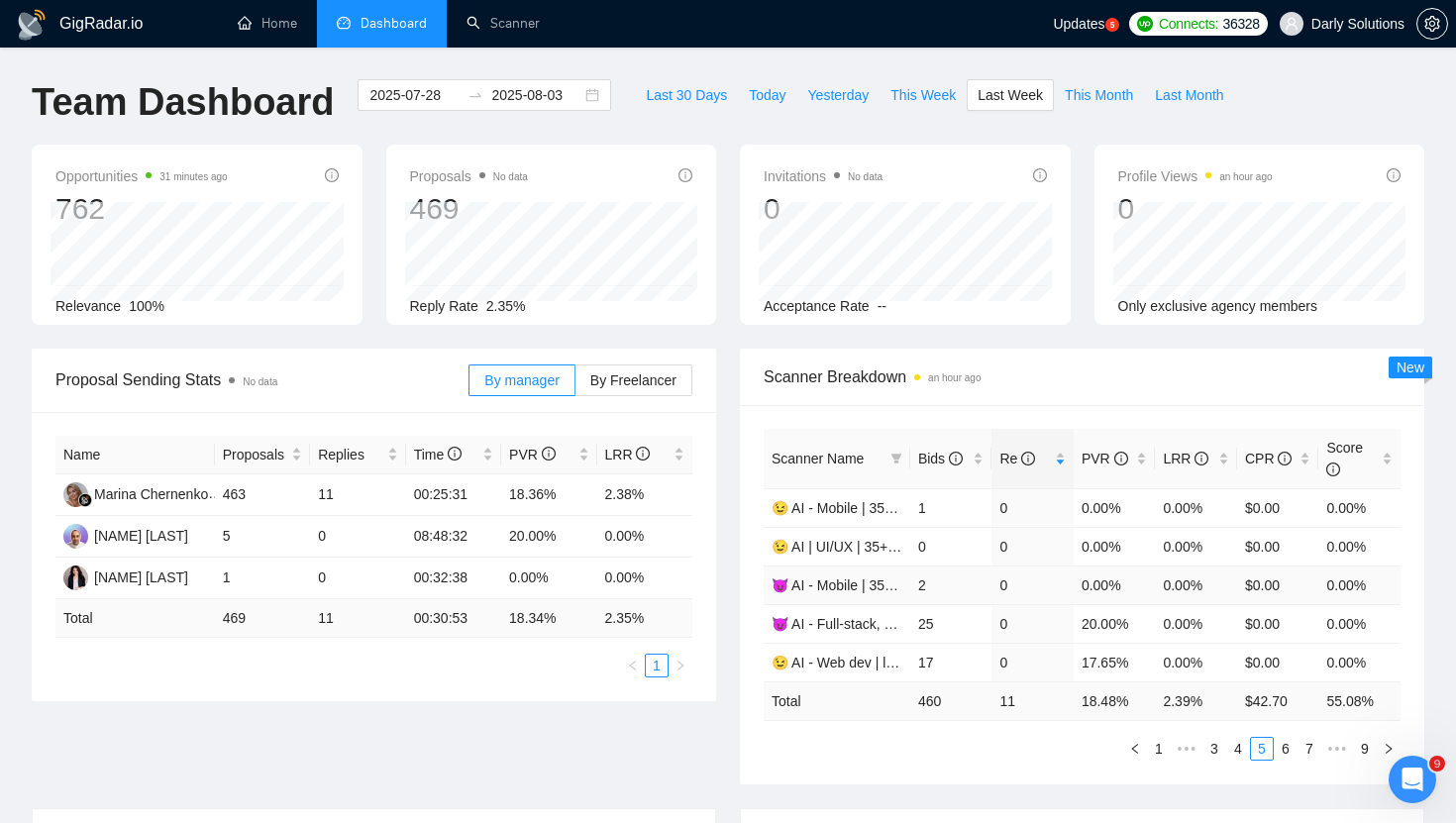 click on "😈 AI - Mobile  | 35+, fixed + unspec (large-size comp) | [NAME]" at bounding box center [837, 584] 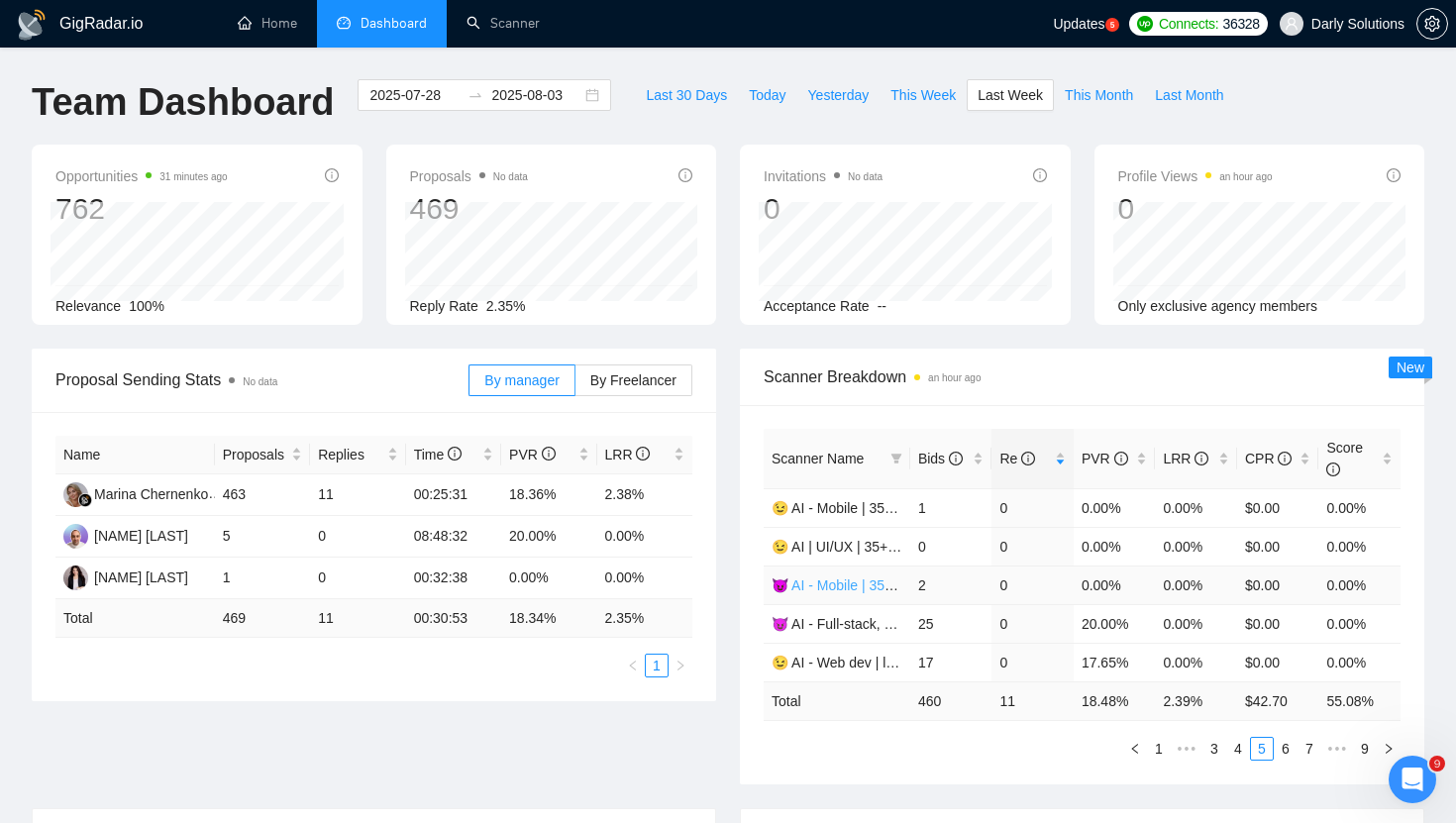 click on "😈 AI - Mobile  | 35+, fixed + unspec (large-size comp) | [NAME]" at bounding box center (966, 585) 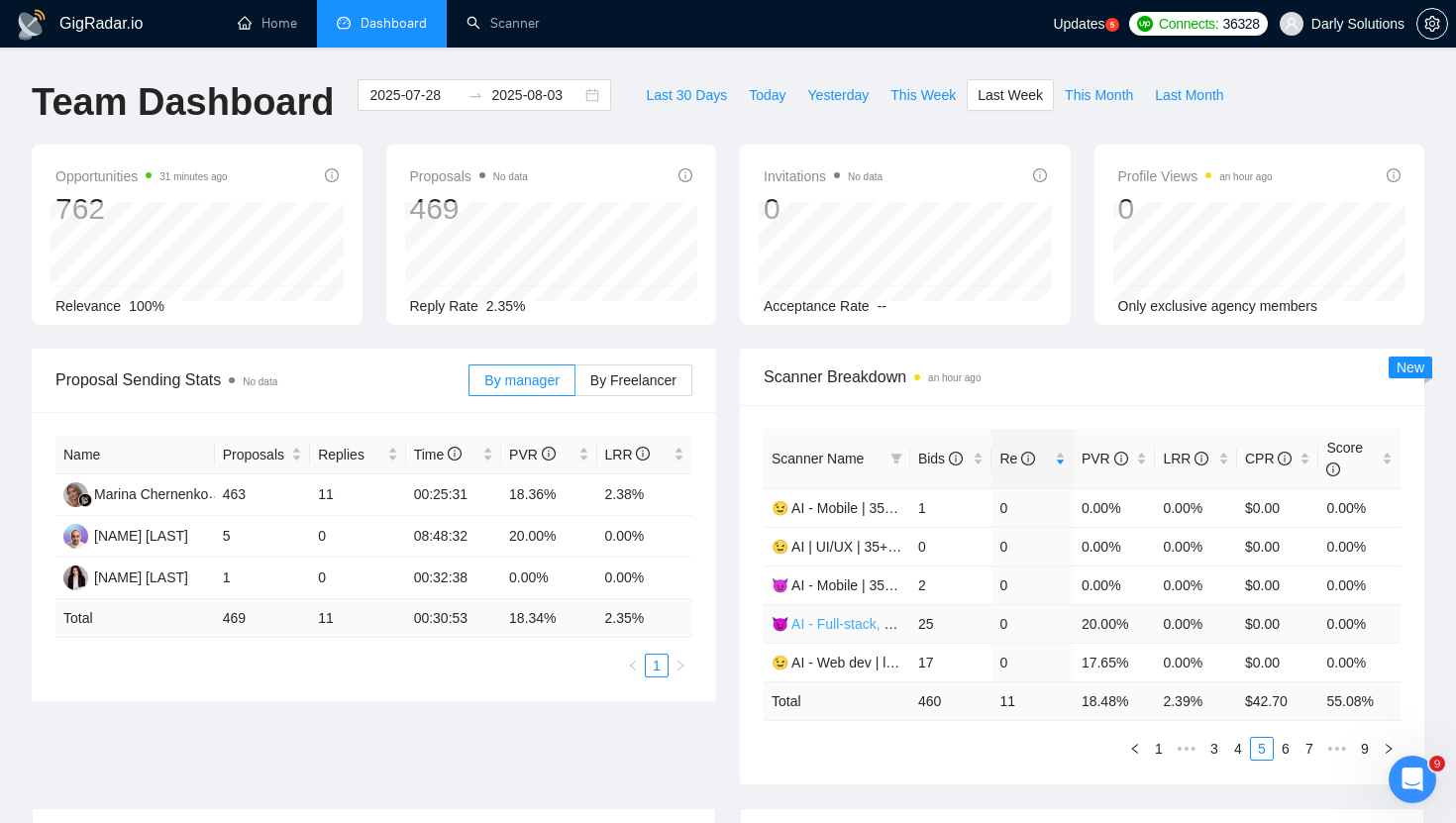click on "😈  AI - Full-stack, web dev | long-term | [NAME]" at bounding box center [918, 624] 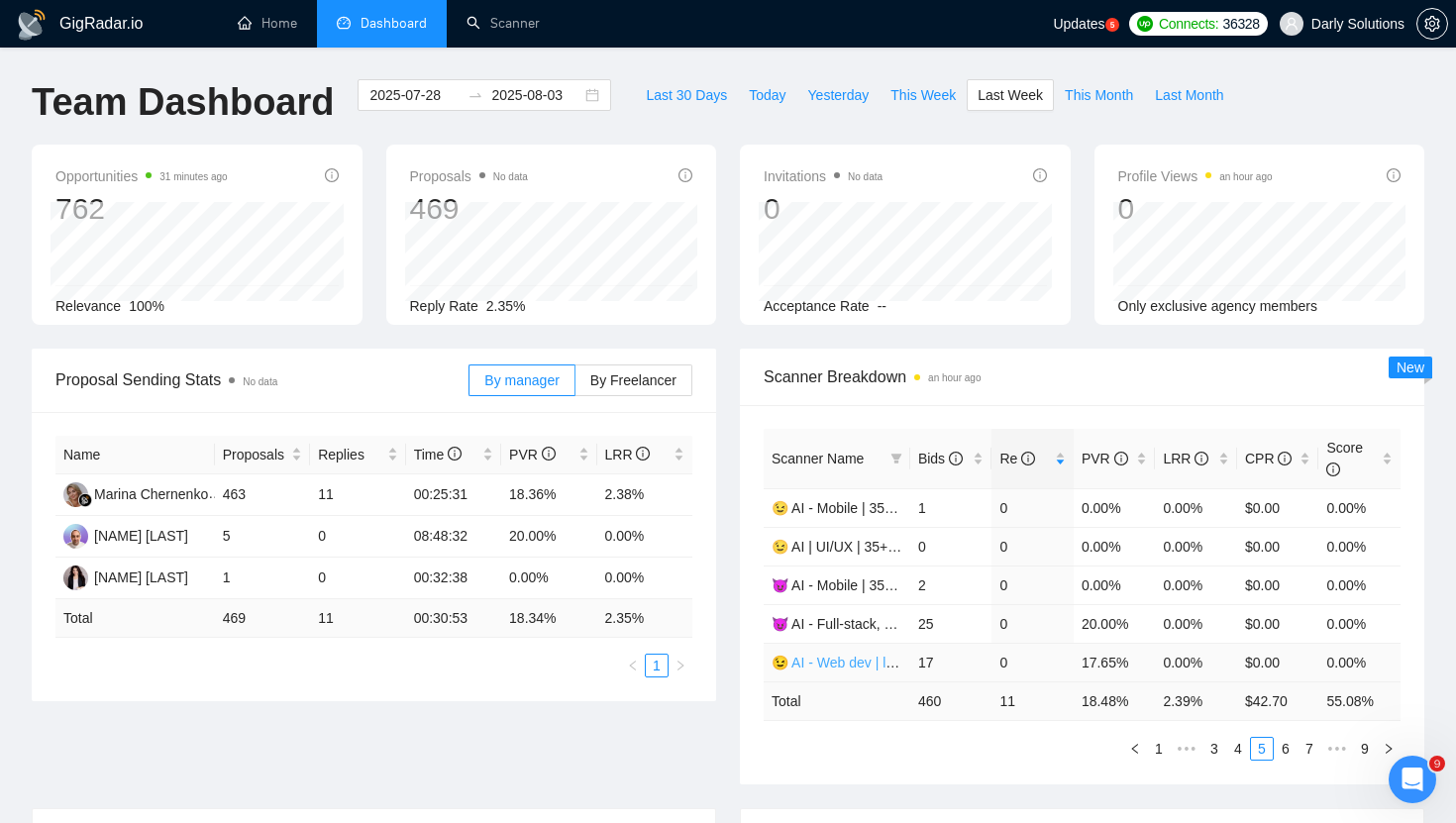 click on "😉 AI - Web dev | long-term | [NAME]" at bounding box center (885, 663) 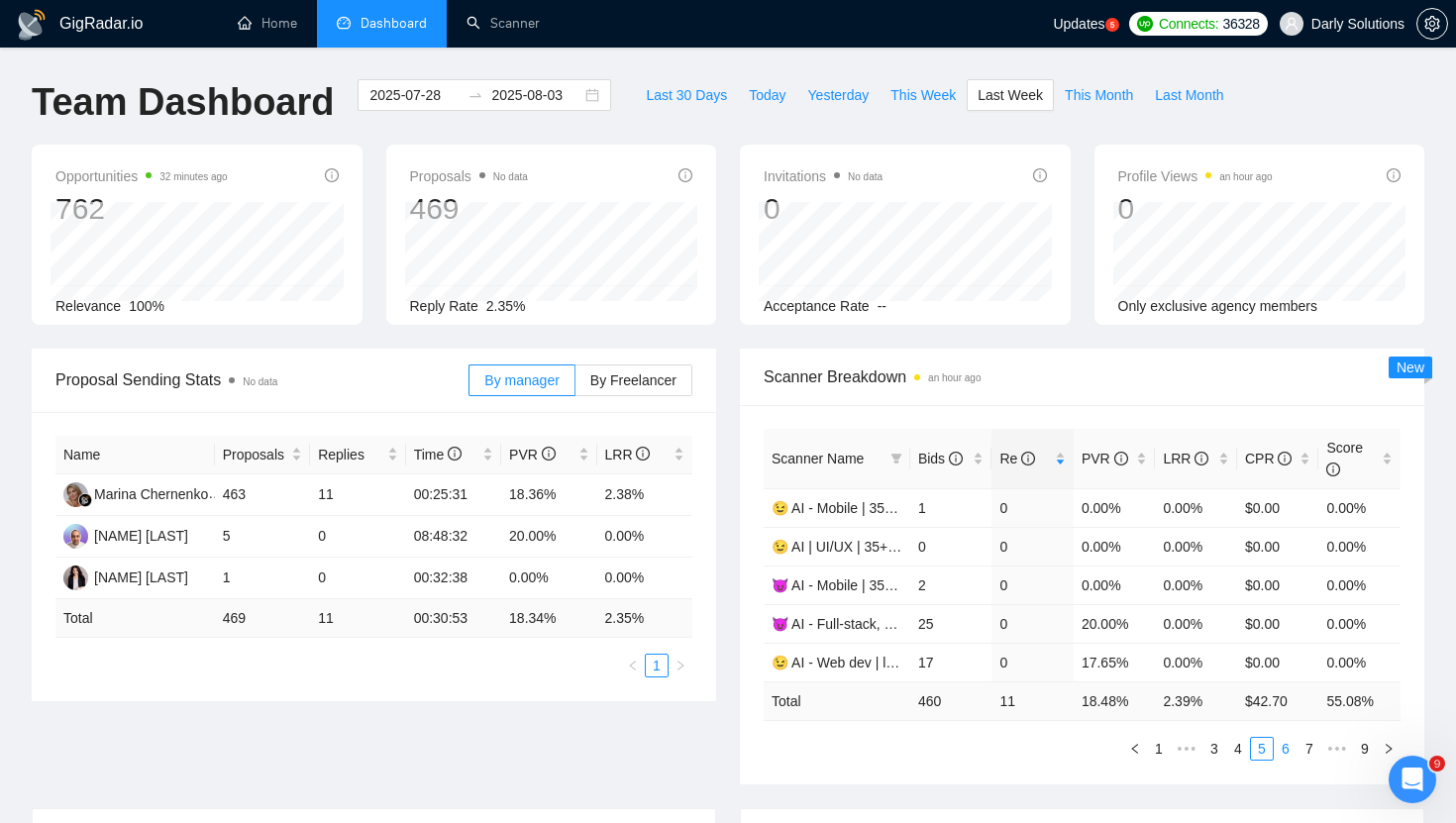 click on "6" at bounding box center (1286, 749) 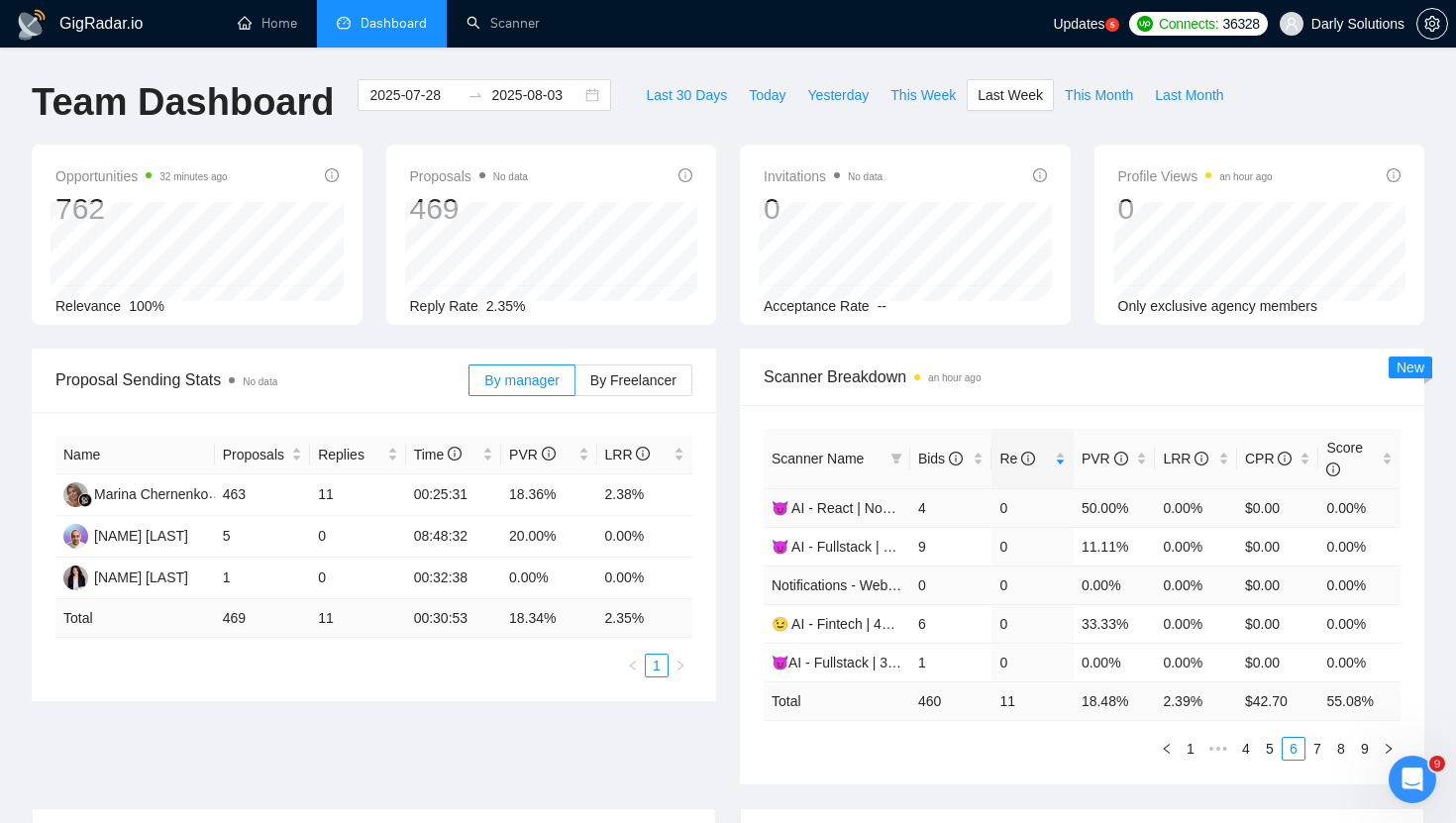 type 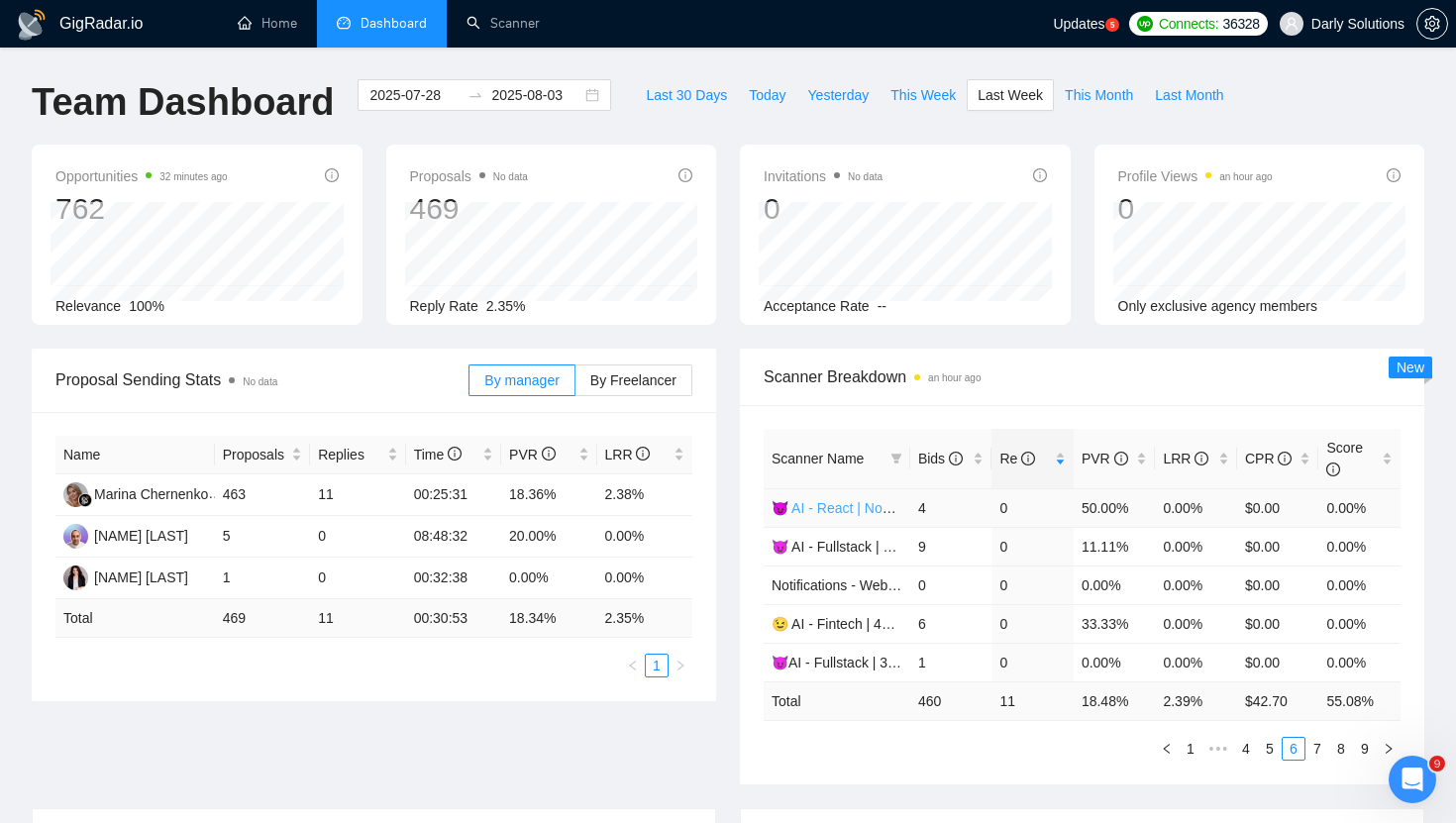 click on "😈 AI - React | Node | 45+, fixed | [NAME]" at bounding box center [899, 508] 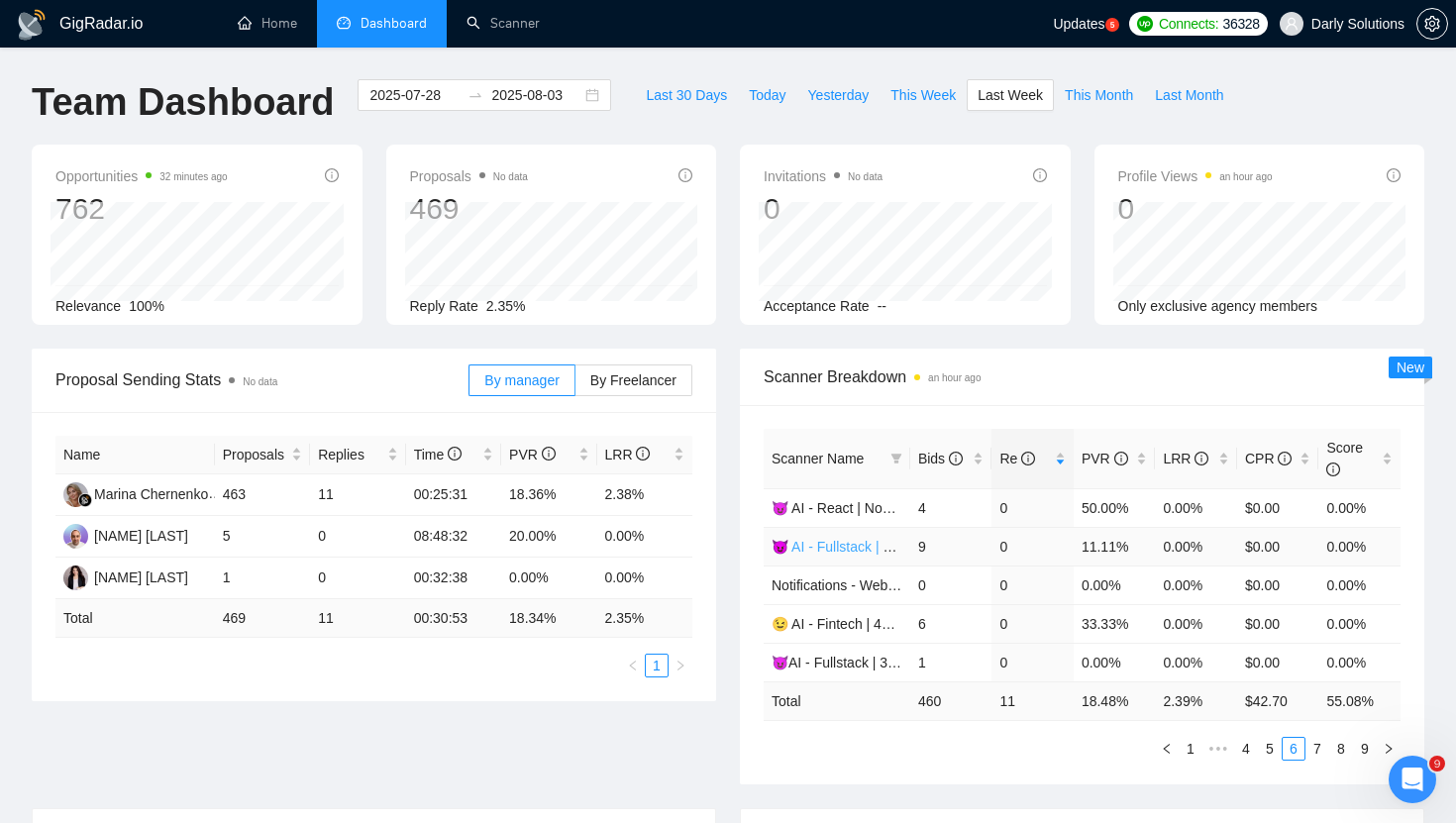 click on "😈 AI - Fullstack | 45+, fixed | [NAME]" at bounding box center [886, 547] 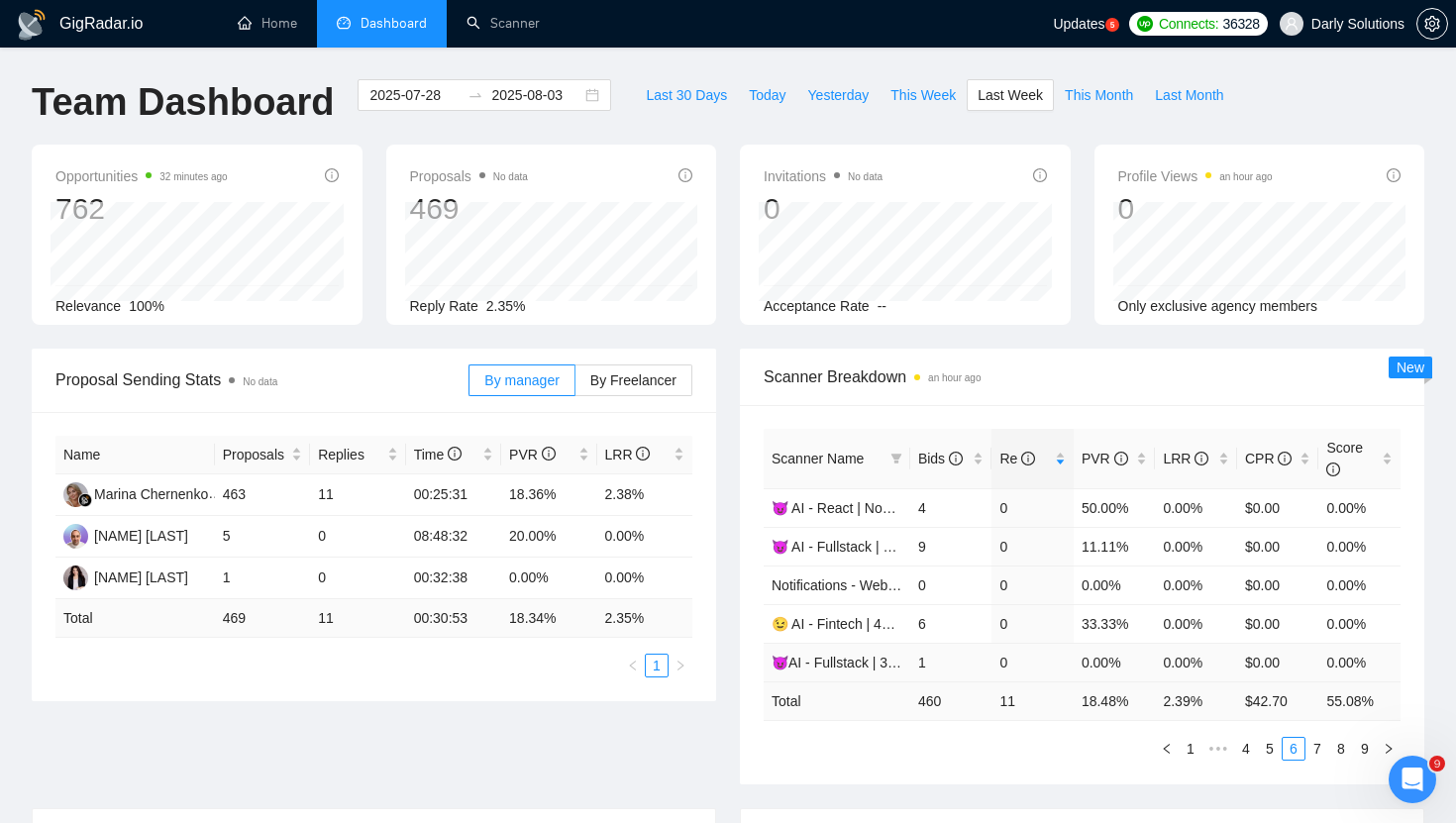 click on "😈AI - Fullstack | 35+, fixed + unsp (large-size comp)| Artem" at bounding box center (837, 662) 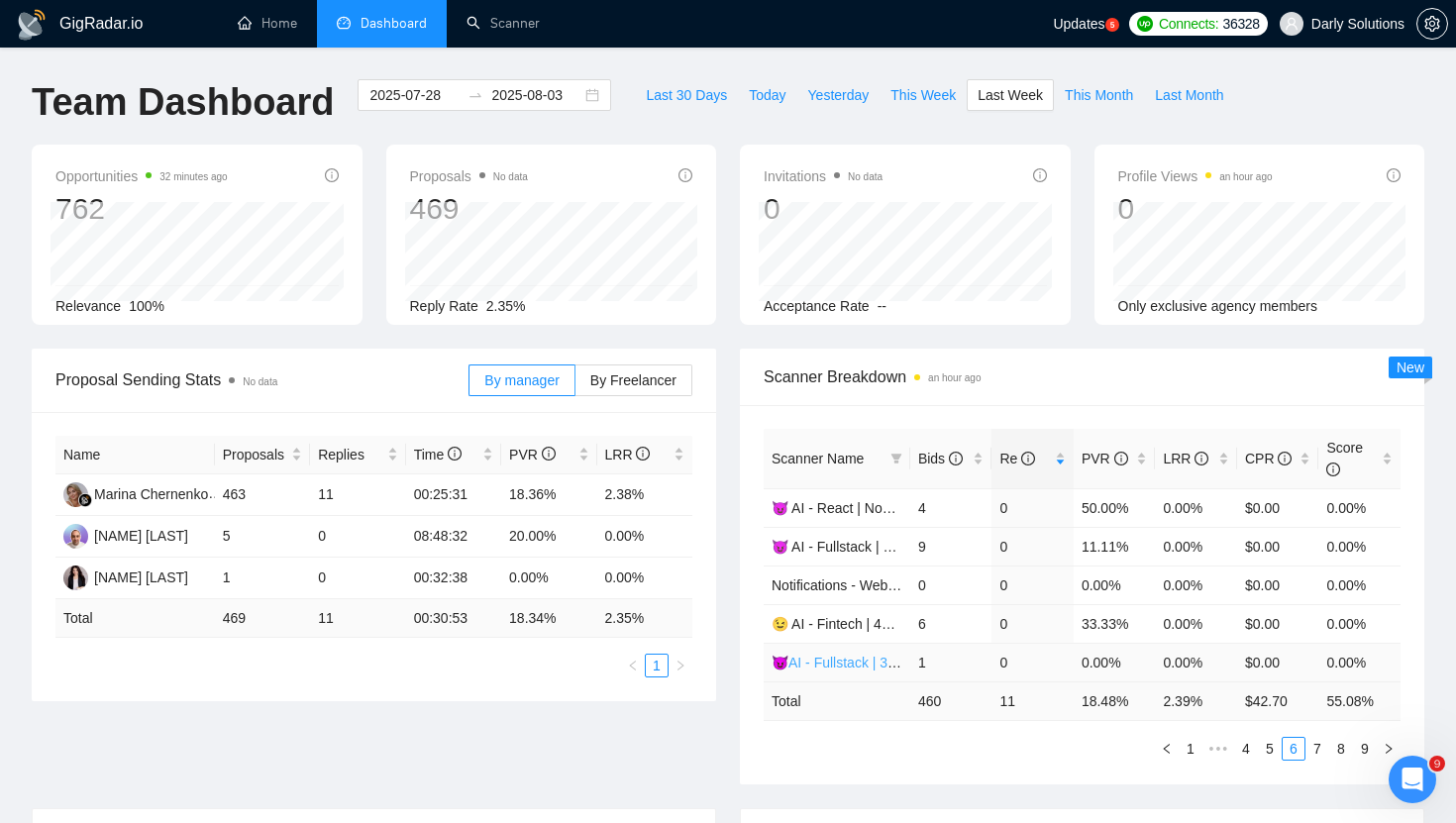 click on "😈AI - Fullstack | 35+, fixed + unsp (large-size comp)| Artem" at bounding box center (962, 663) 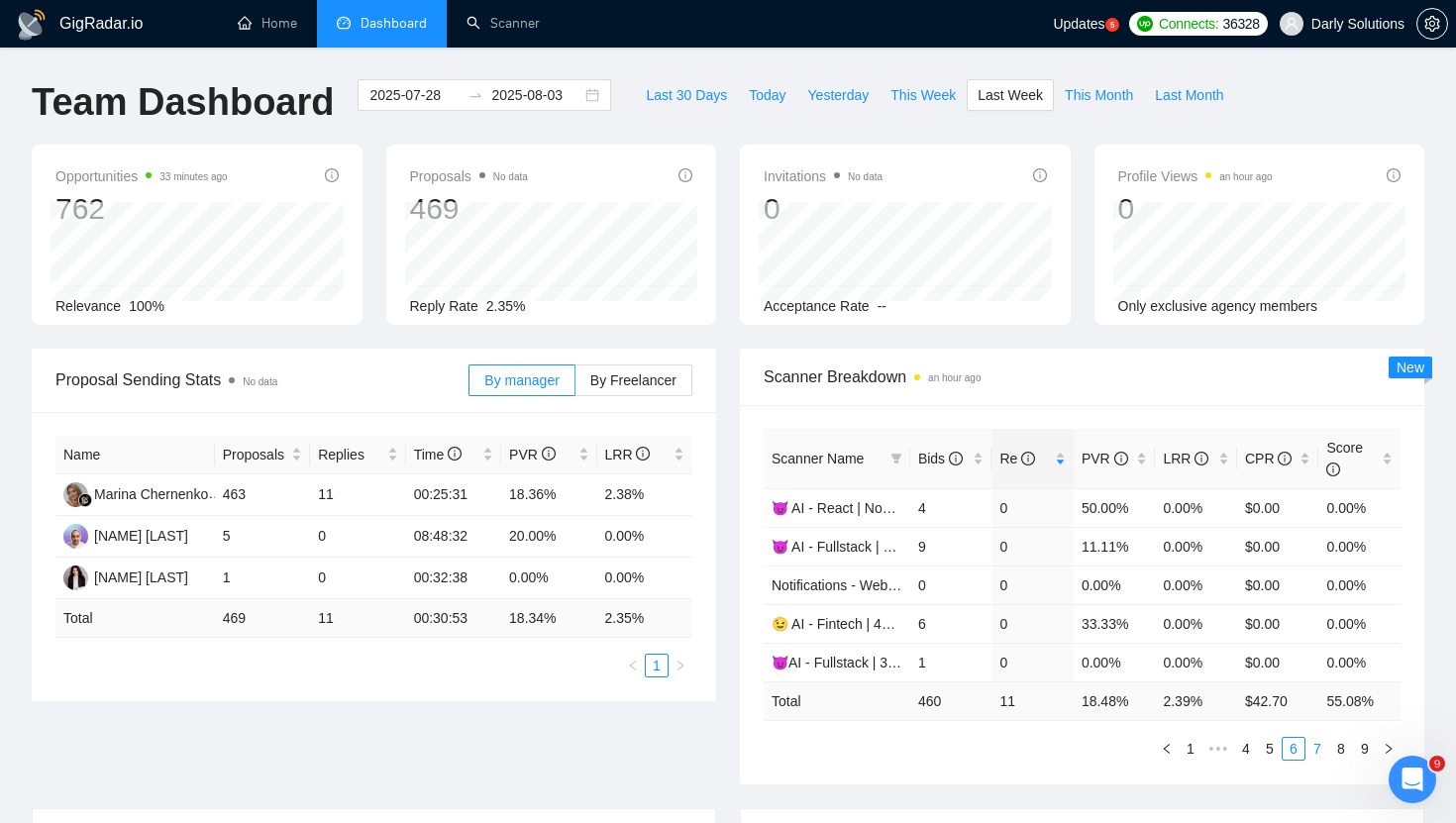 click on "7" at bounding box center [1317, 749] 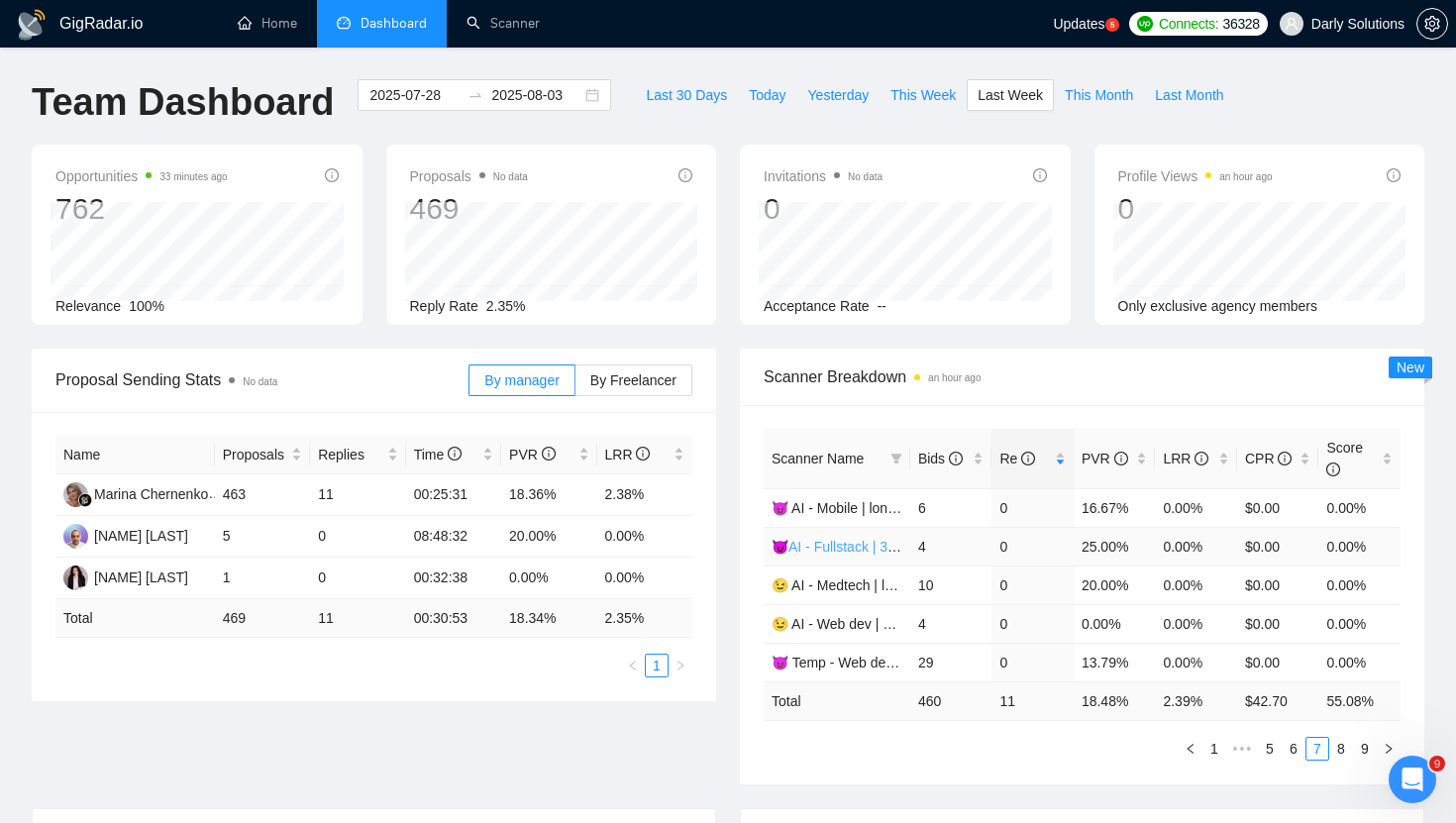 type 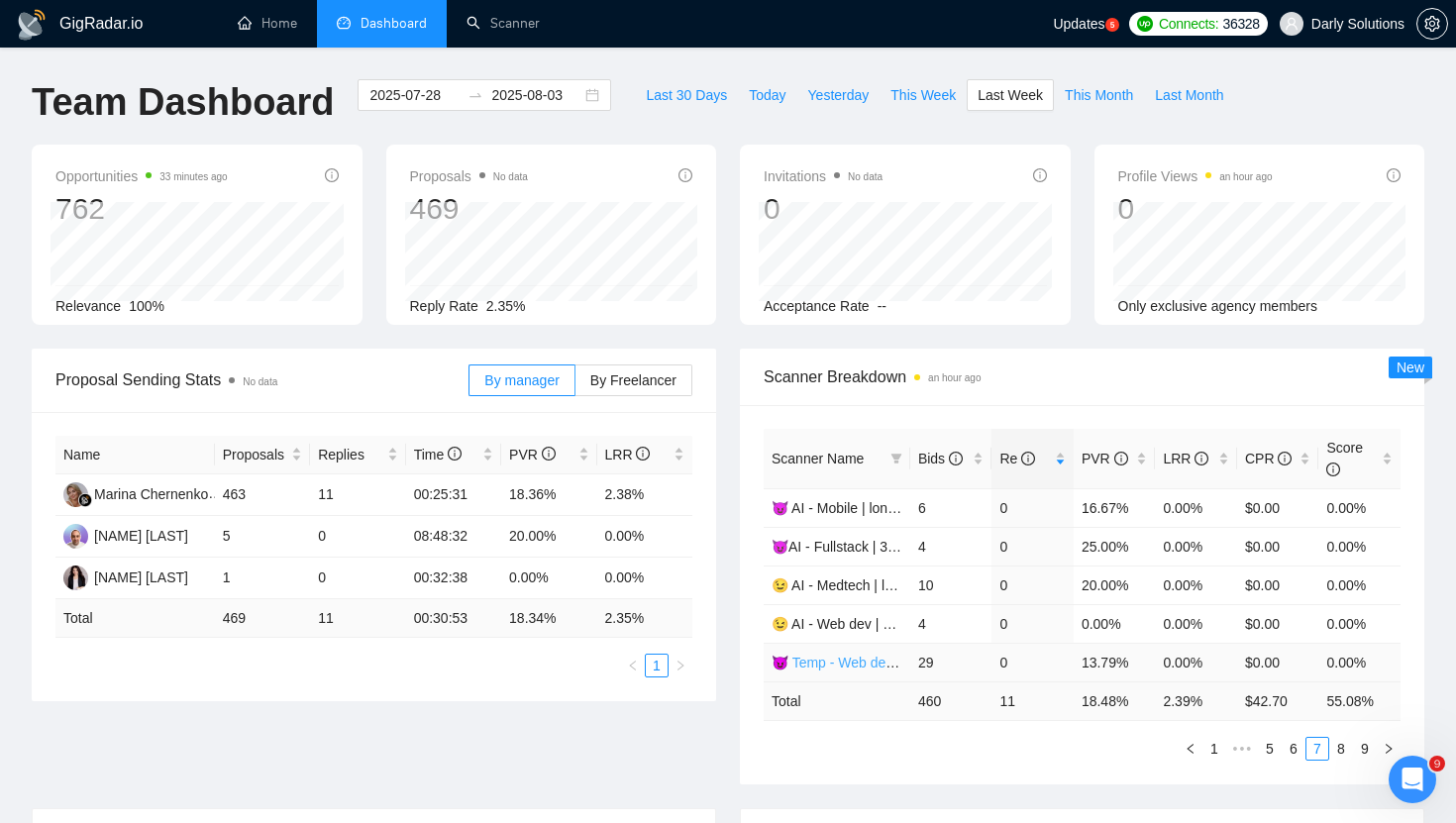 click on "😈  Temp - Web dev | 45+ | [PERSON]" at bounding box center (879, 663) 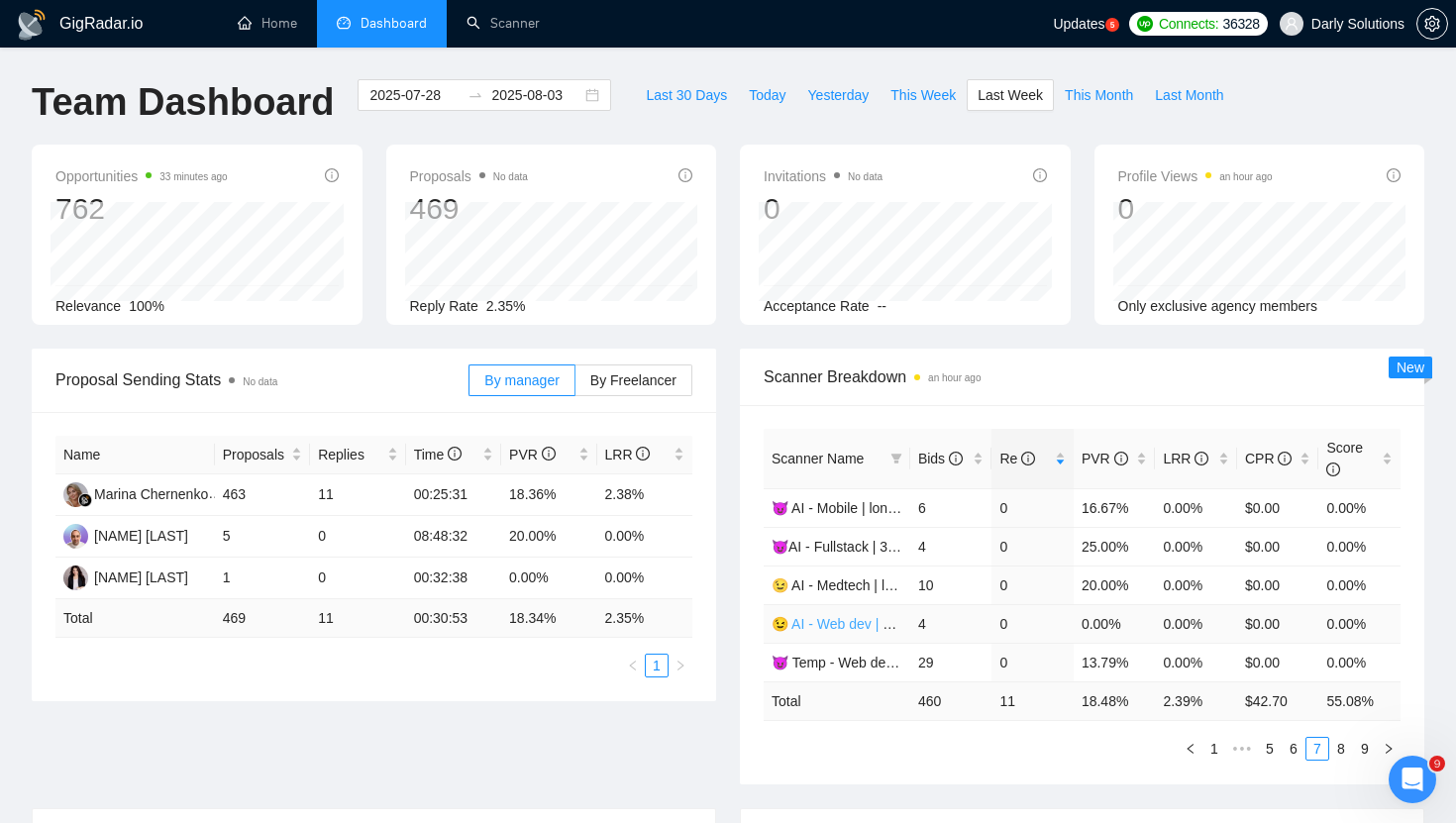 click on "😉 AI - Web dev | 35+ fixed + unspec (large-size comp) | [PERSON]" at bounding box center (971, 624) 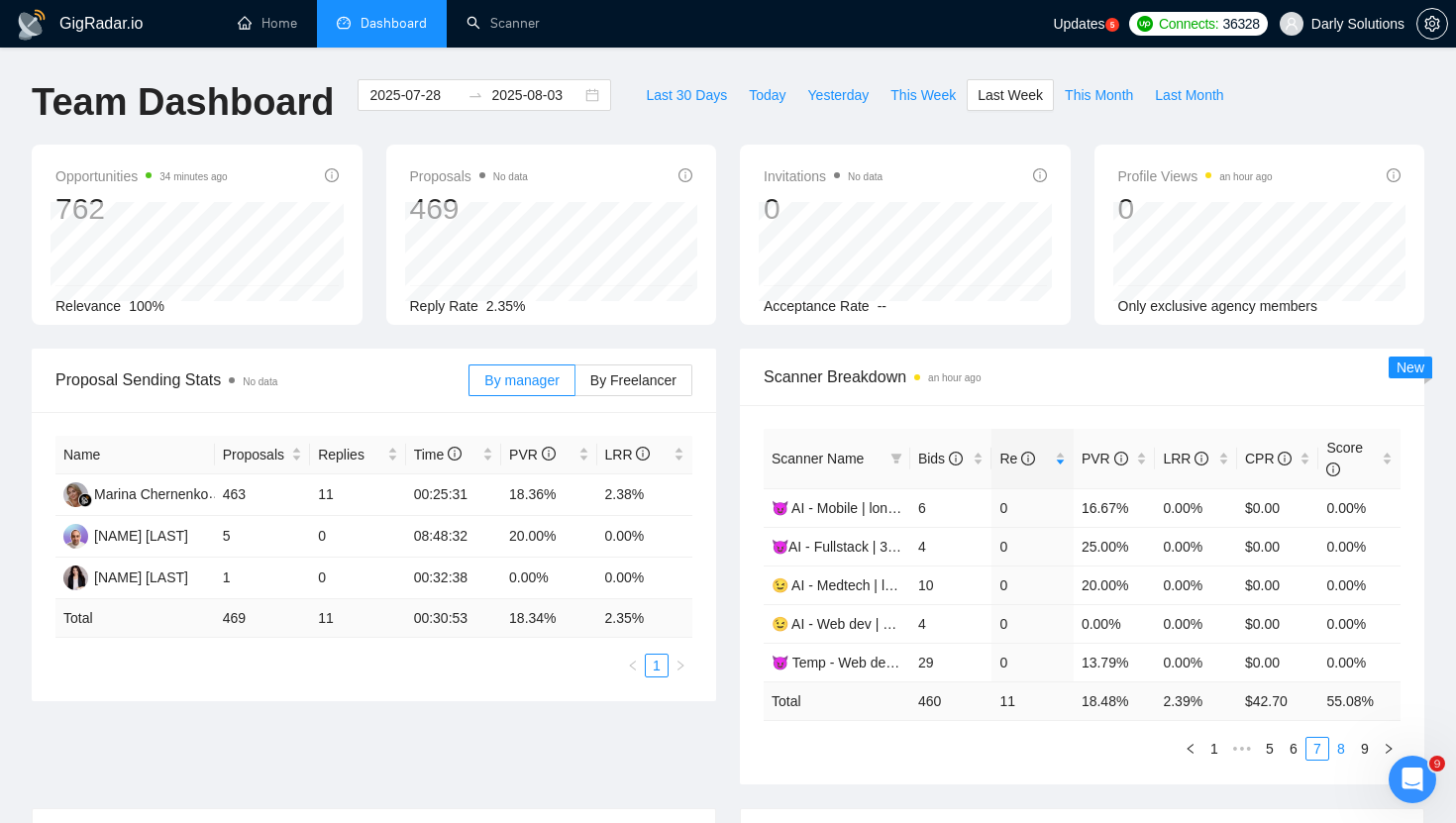 click on "8" at bounding box center [1341, 749] 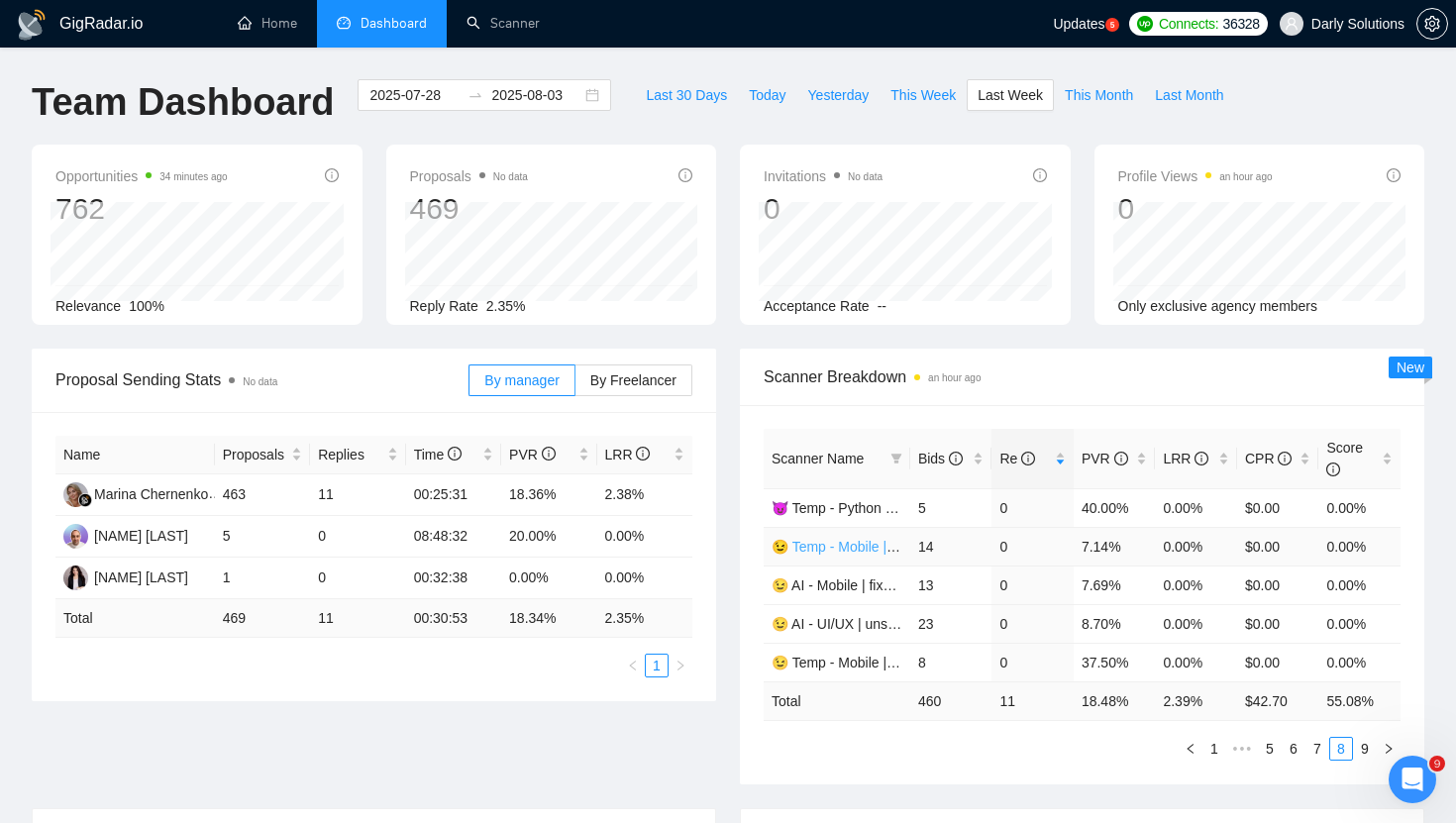 type 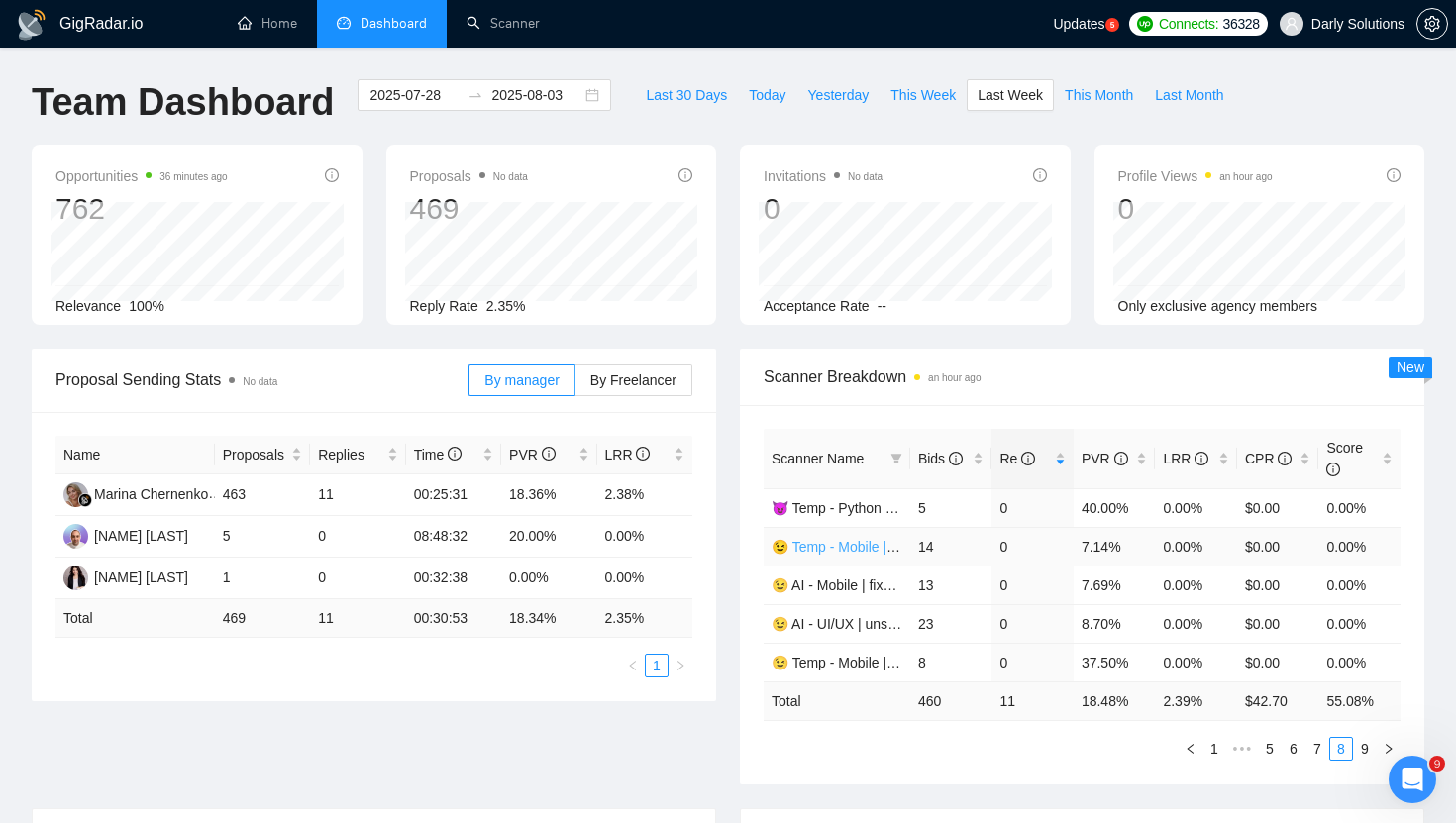 click on "😉 Temp - Mobile | 35+ | [PERSON]" at bounding box center [872, 547] 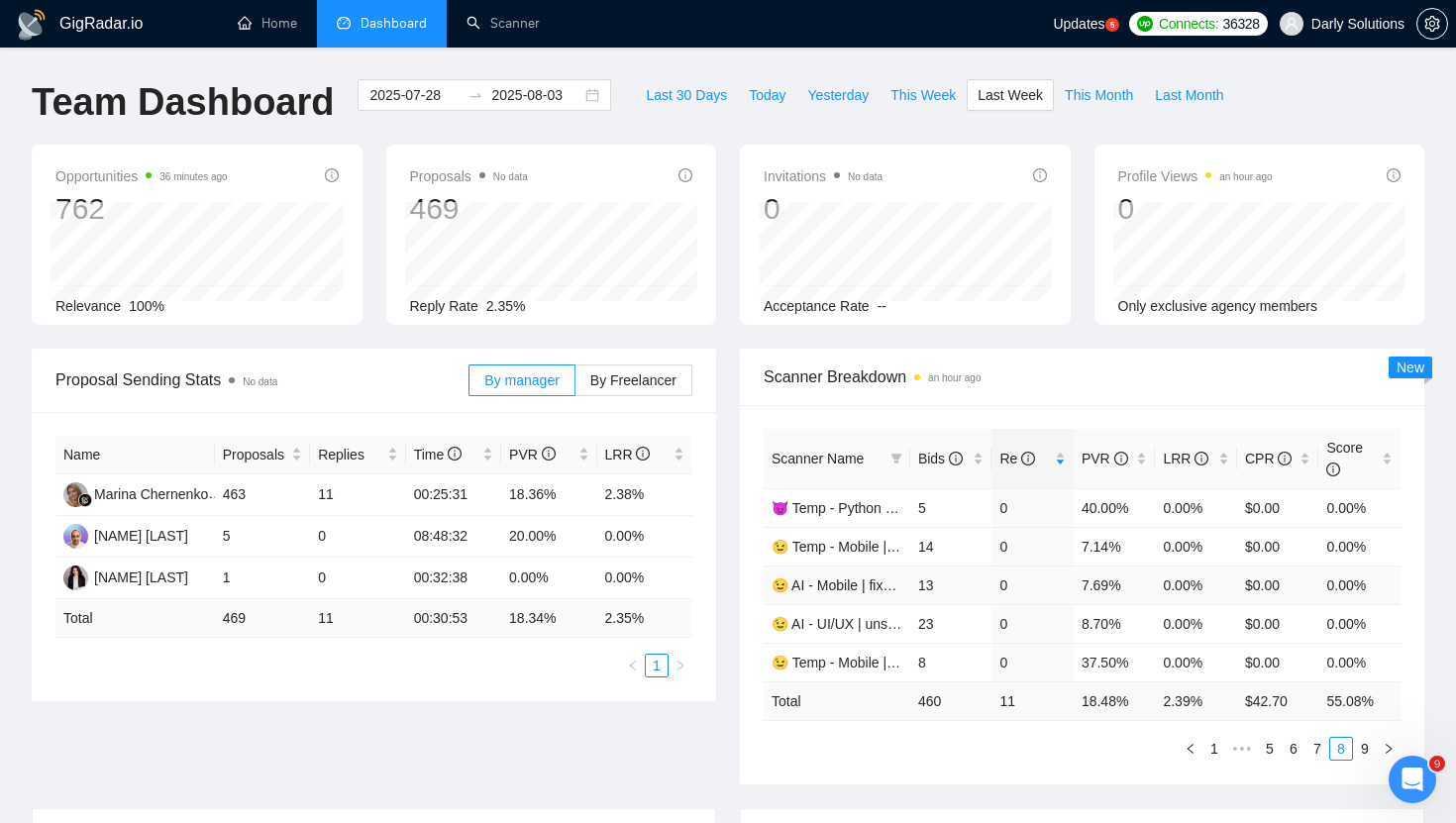 click on "😉 AI - Mobile | fixed + unspecified | [PERSON]" at bounding box center (837, 584) 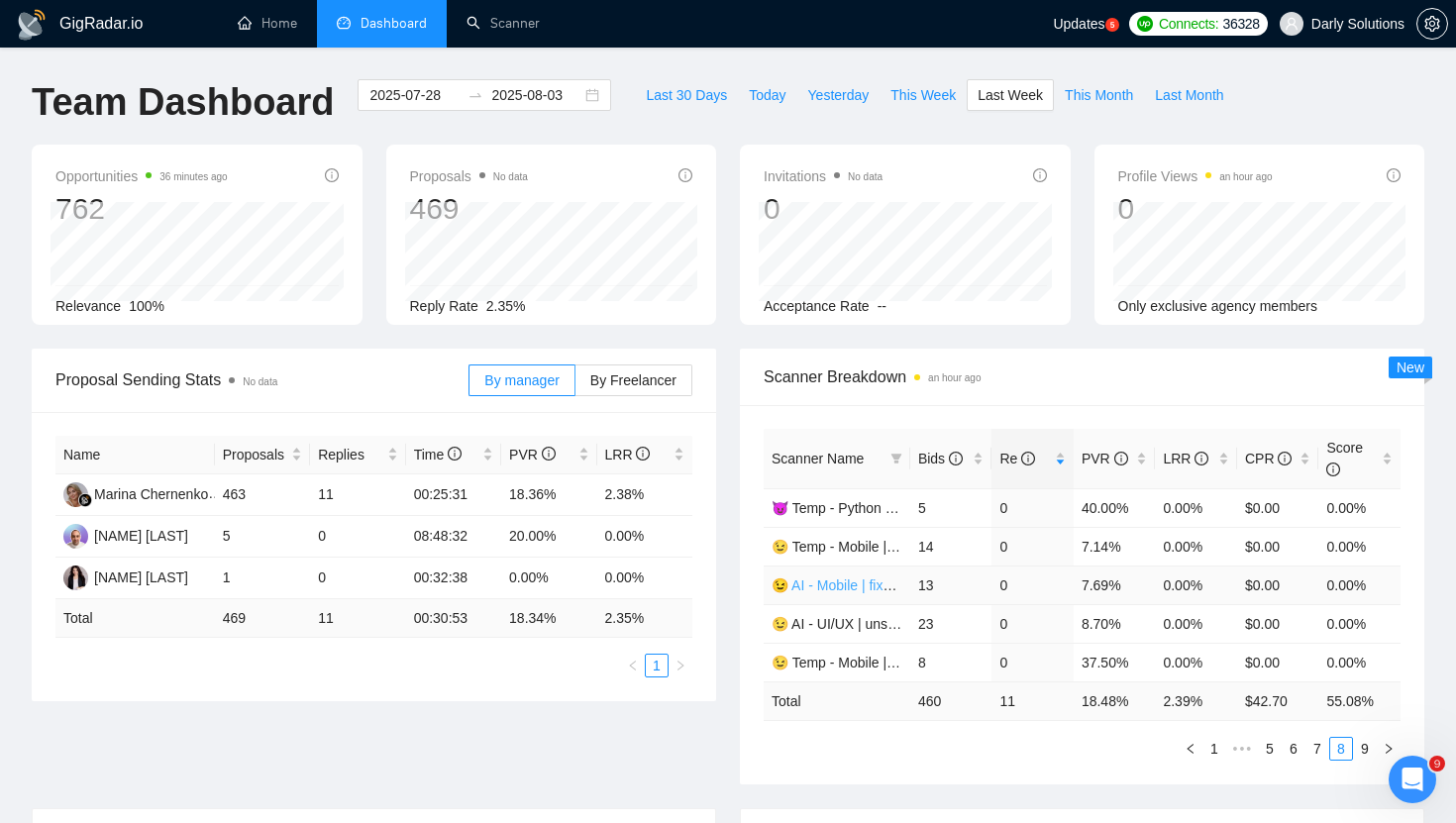 click on "😉 AI - Mobile | fixed + unspecified | [PERSON]" at bounding box center (907, 585) 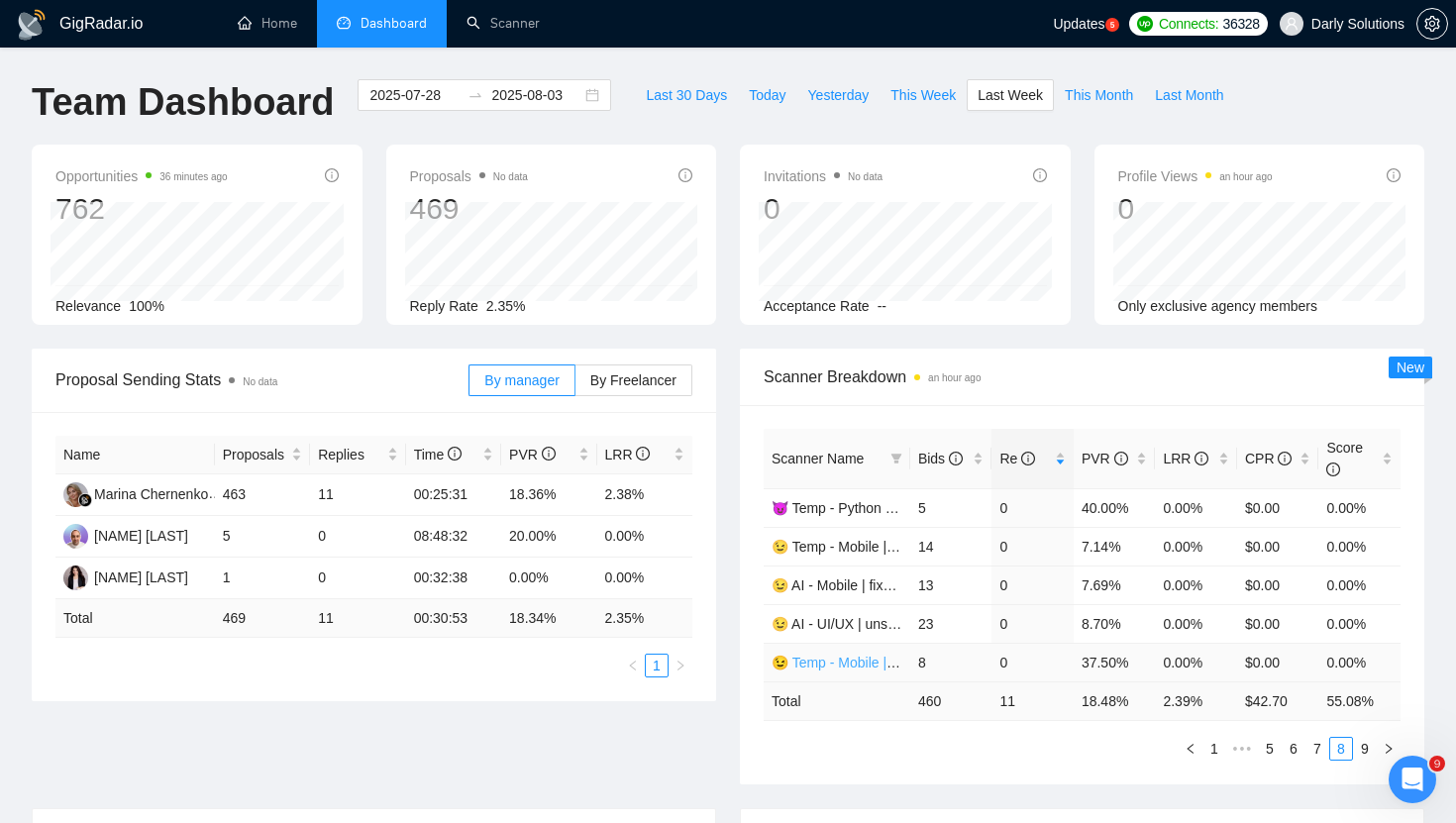 click on "😉 Temp - Mobile | long-term | [PERSON]" at bounding box center (889, 663) 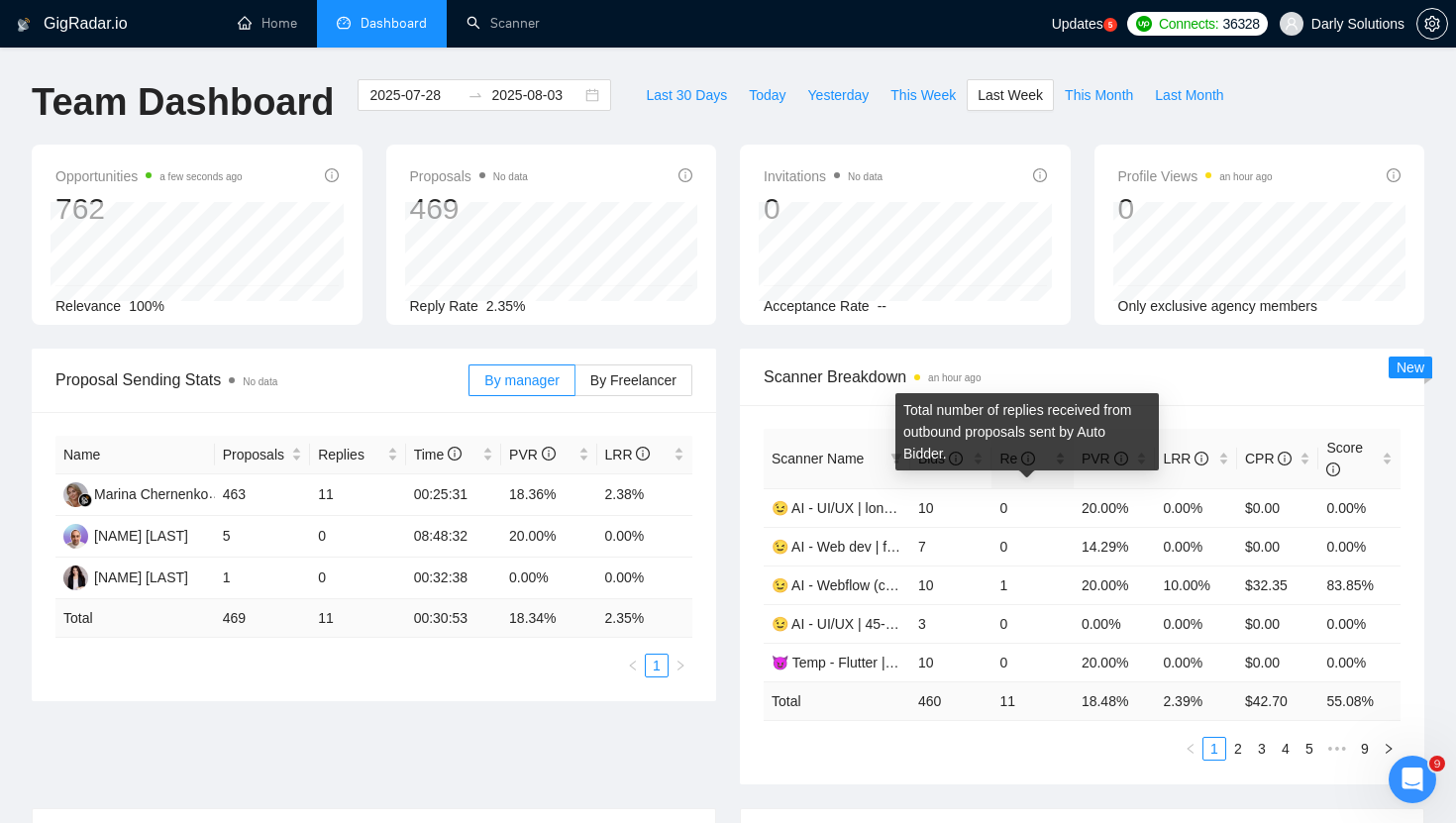 click on "Re" at bounding box center [1025, 459] 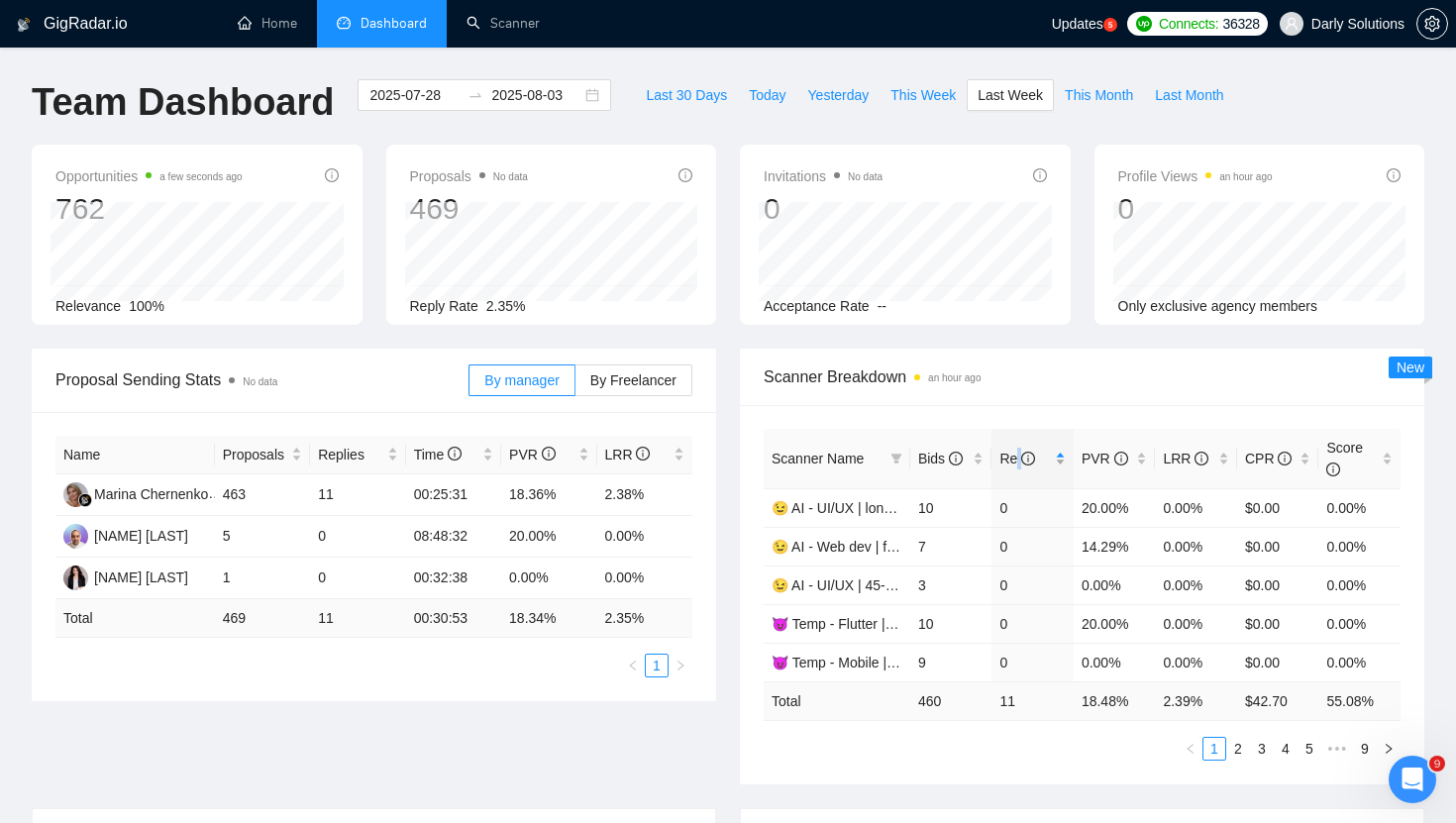 click on "Re" at bounding box center (1025, 459) 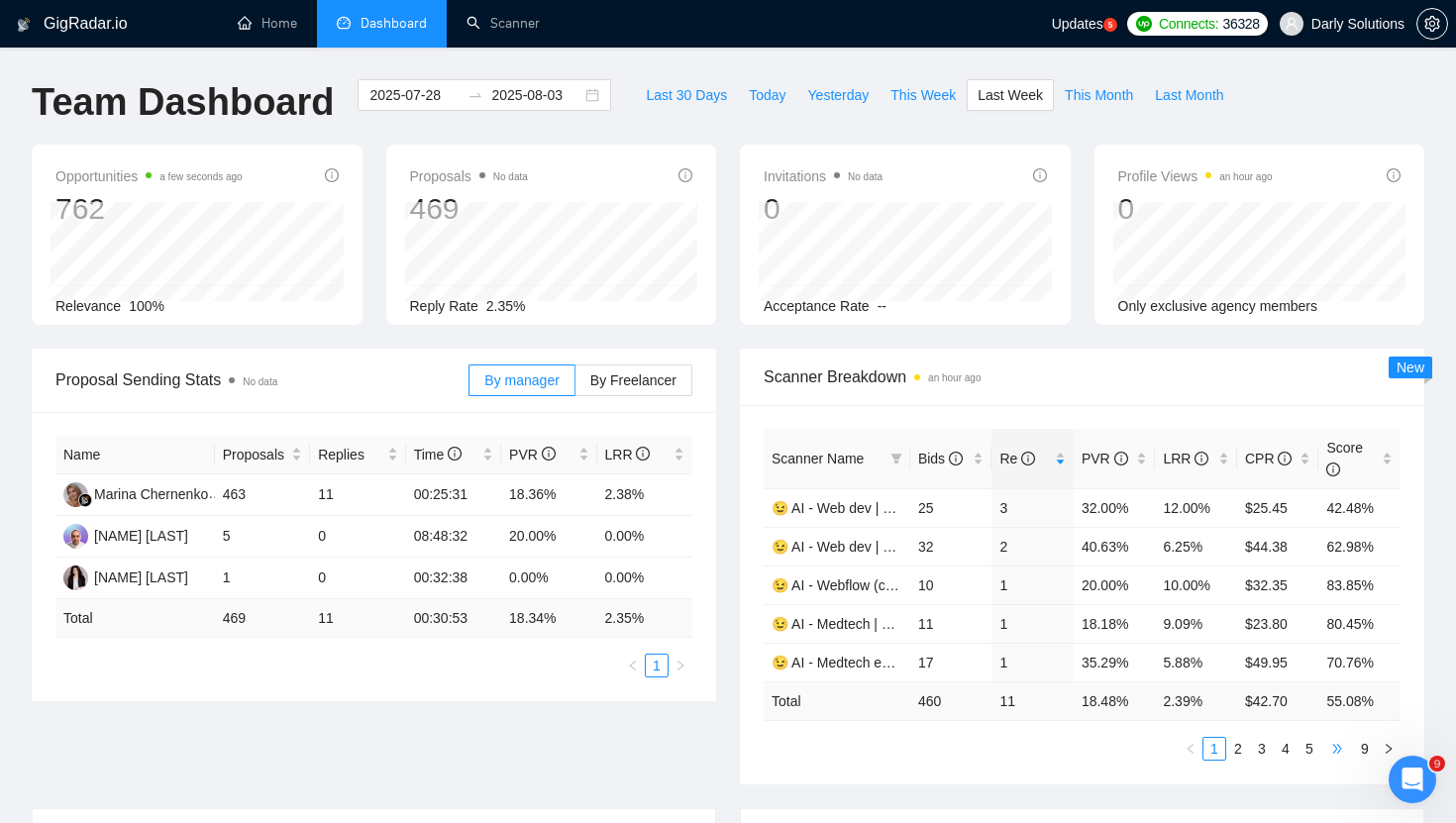 click on "•••" at bounding box center [1337, 749] 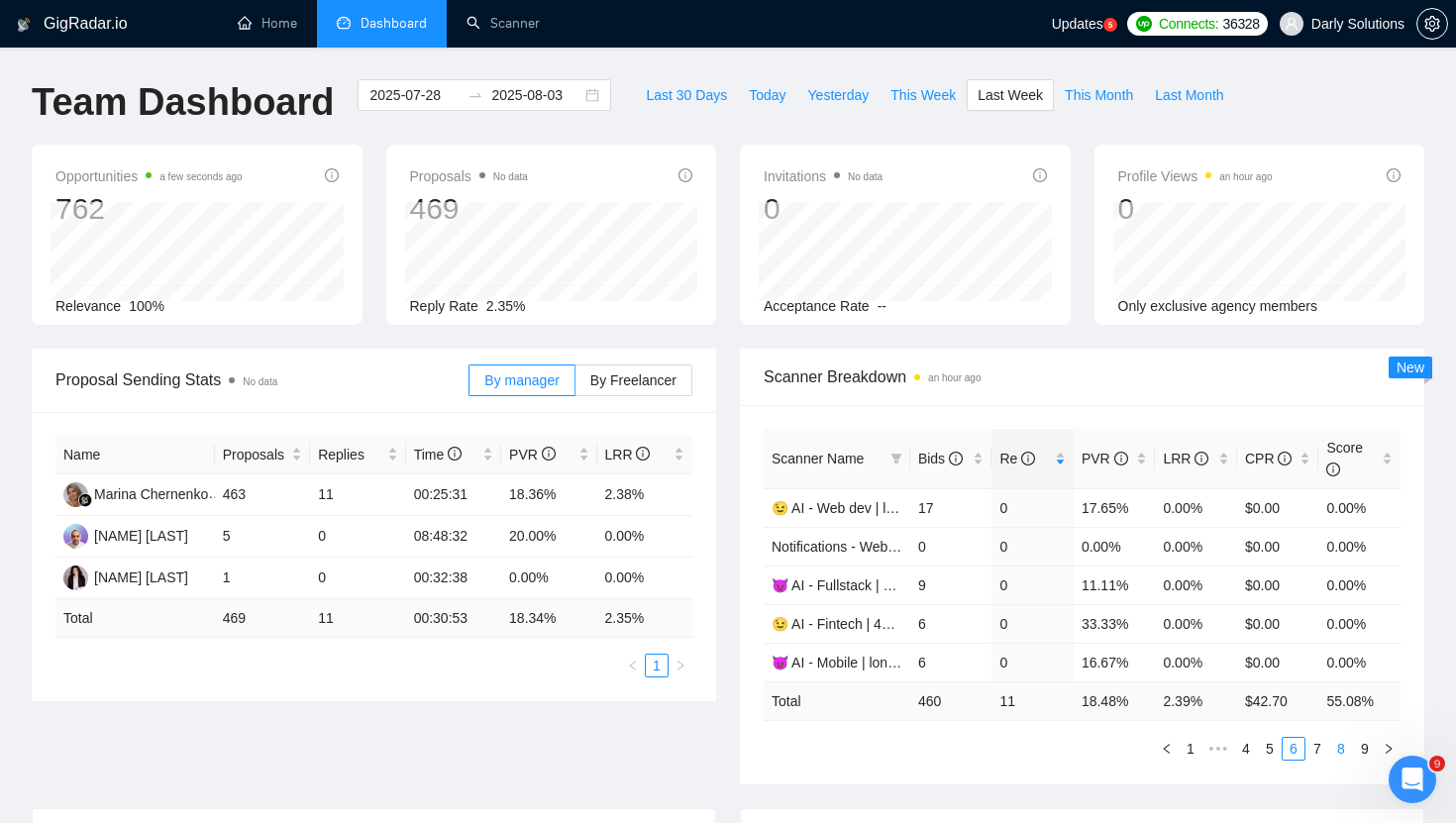 click on "8" at bounding box center [1341, 749] 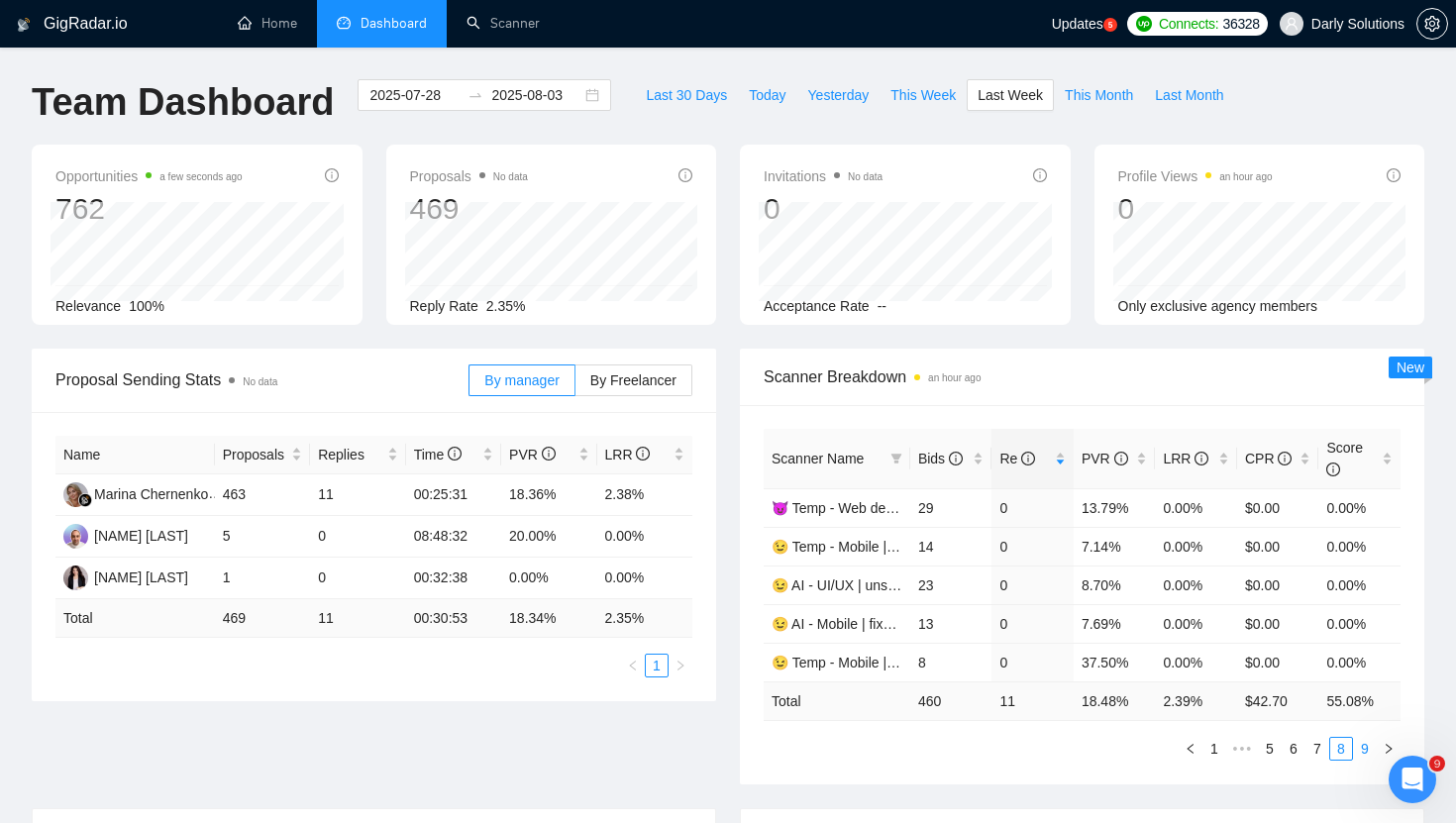 click on "9" at bounding box center (1365, 749) 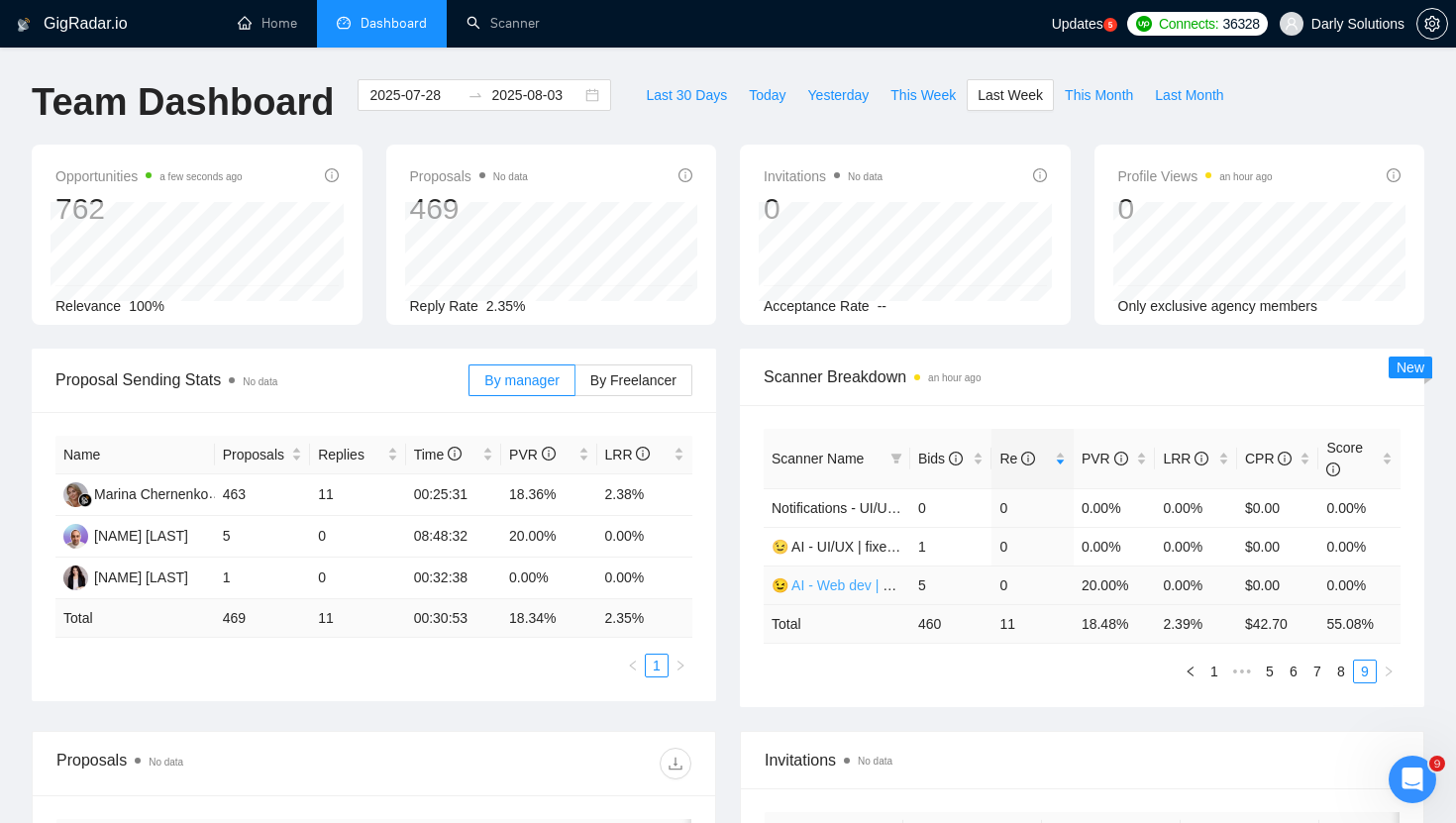 type 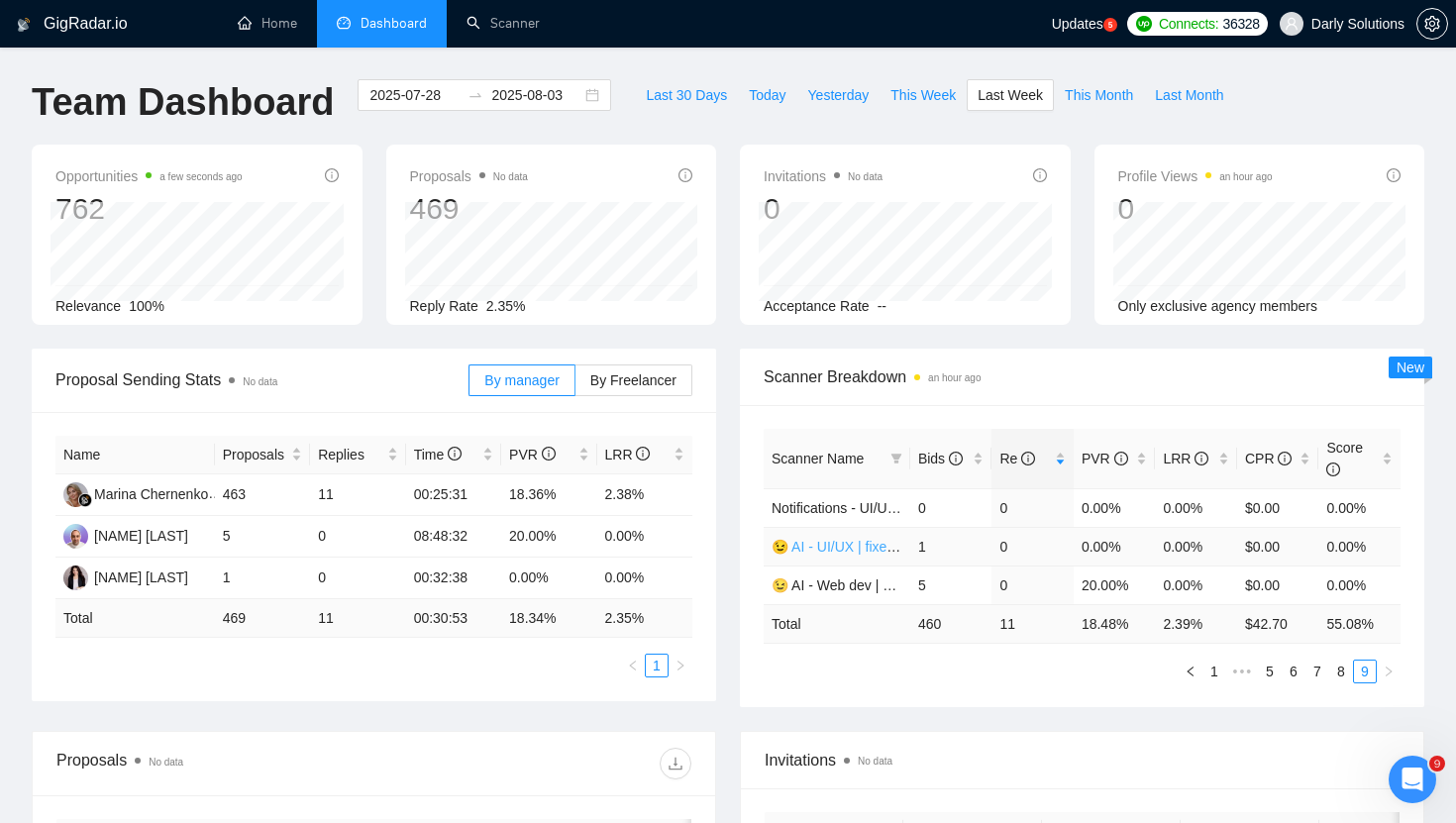 click on "😉 AI - UI/UX | fixed | [PERSON] ([COUNTRY])" at bounding box center [891, 547] 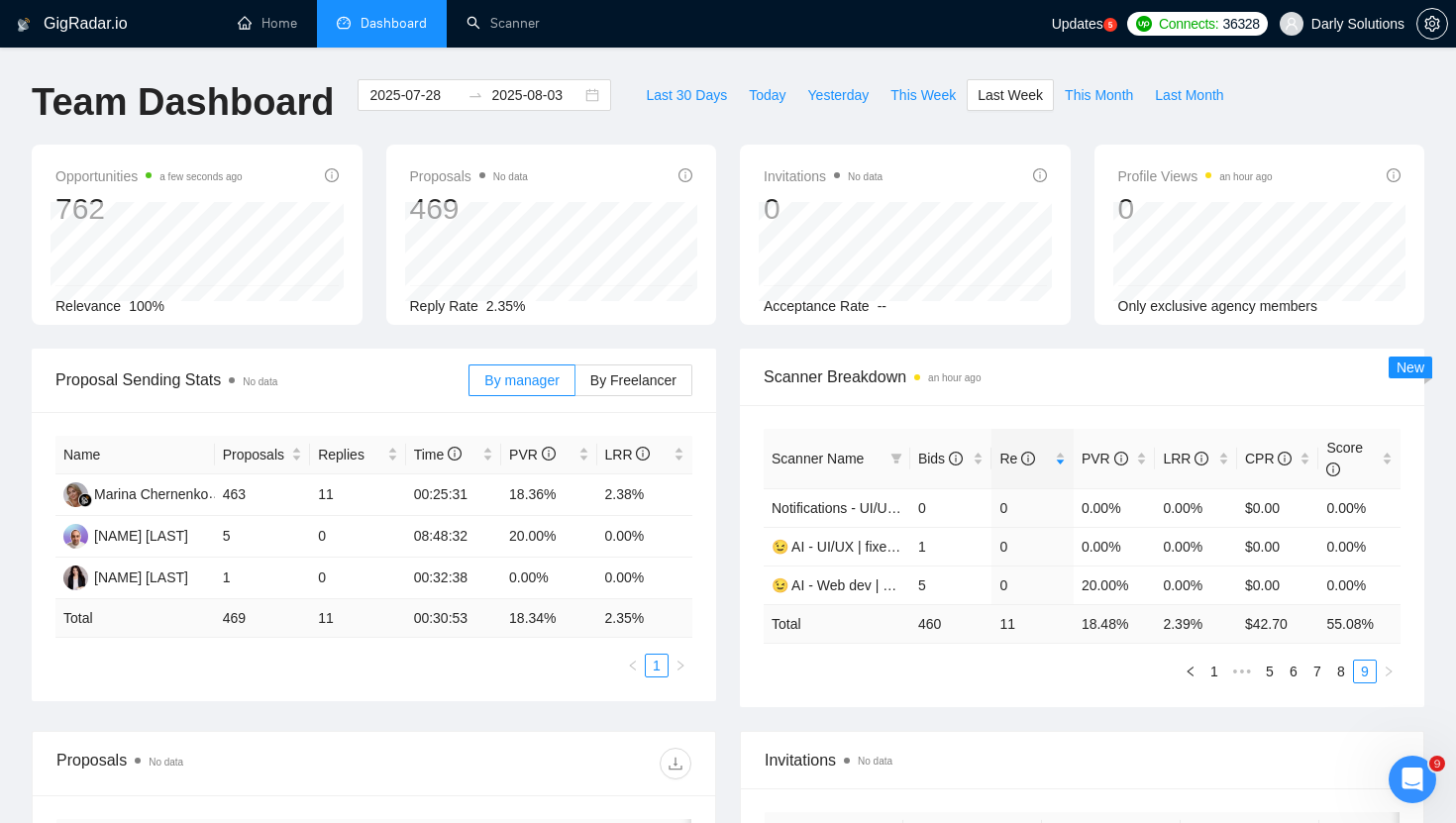 click on "Scanner Name" at bounding box center (827, 459) 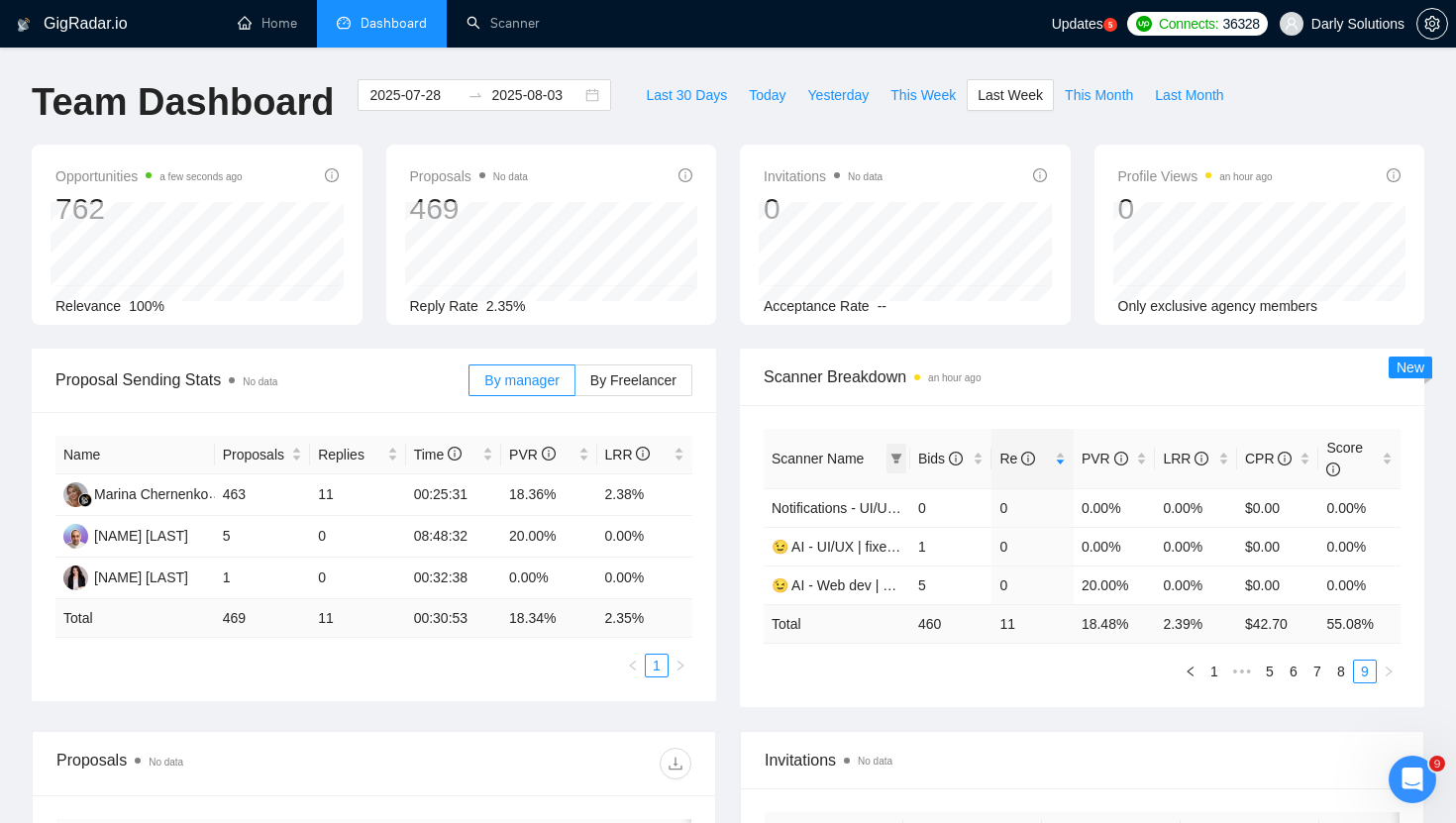 click at bounding box center [896, 459] 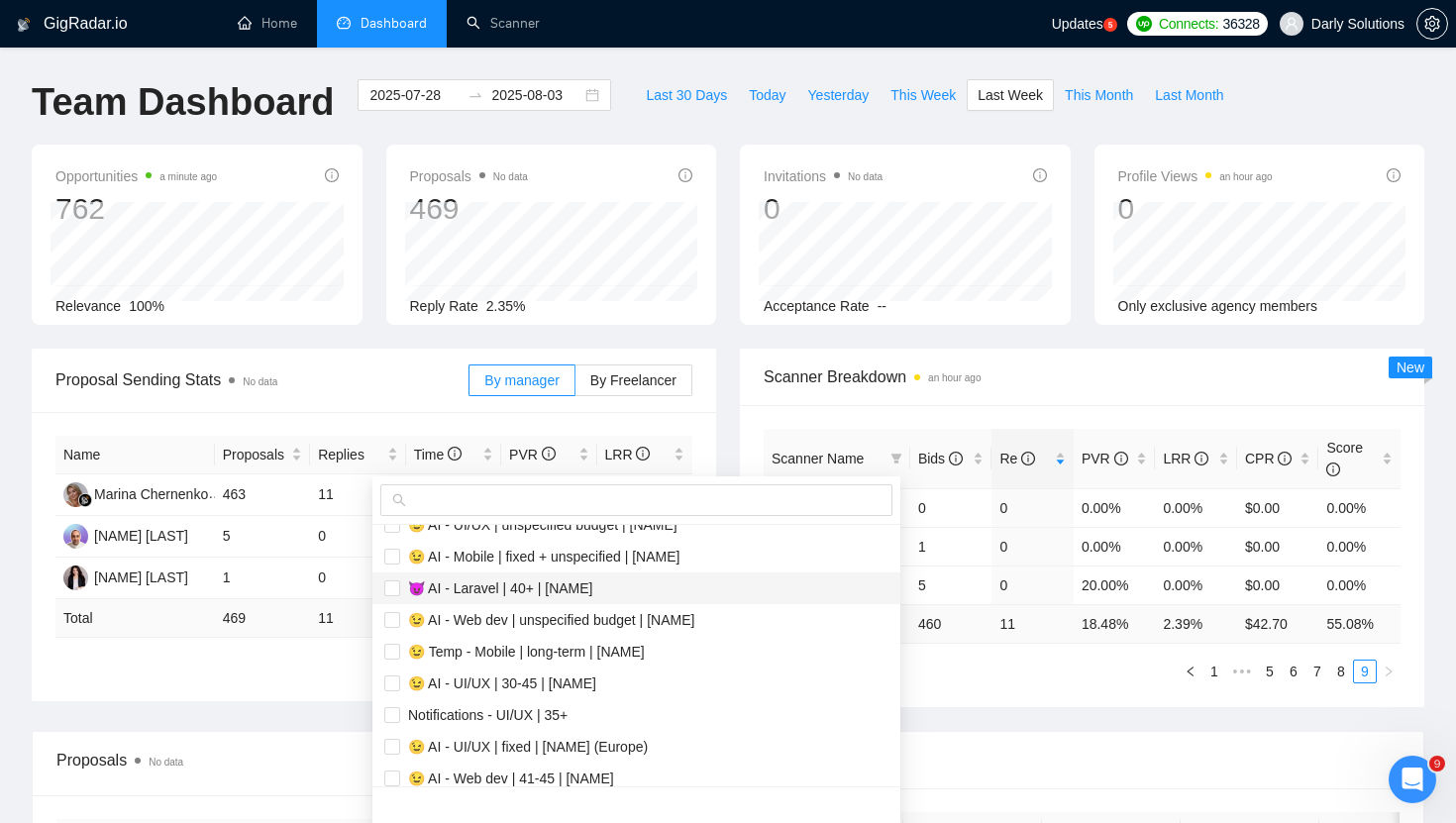 scroll, scrollTop: 1109, scrollLeft: 0, axis: vertical 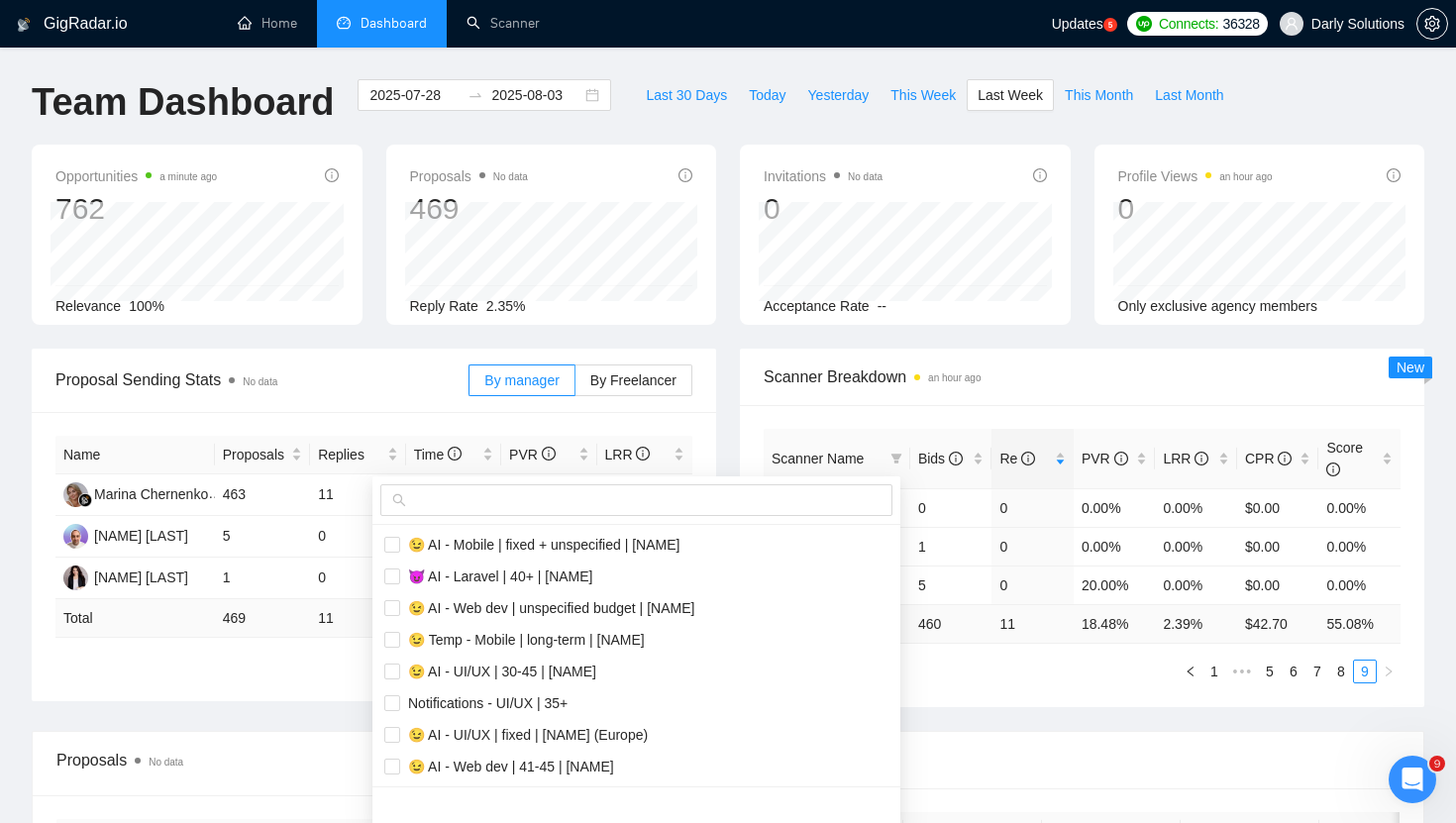 click on "Scanner Name Bids   Re   PVR   LRR   CPR   Score   Notifications - UI/UX | 35+ 0 0 0.00% 0.00% $0.00 0.00% 😉 AI - UI/UX | fixed | Daria (Europe) 1 0 0.00% 0.00% $0.00 0.00% 😉 AI - Web dev | 41-45 | Daria  5 0 20.00% 0.00% $0.00 0.00% Total 460 11 18.48 % 2.39 % $ 42.70 55.08 % 1 ••• 5 6 7 8 9" at bounding box center [1082, 556] 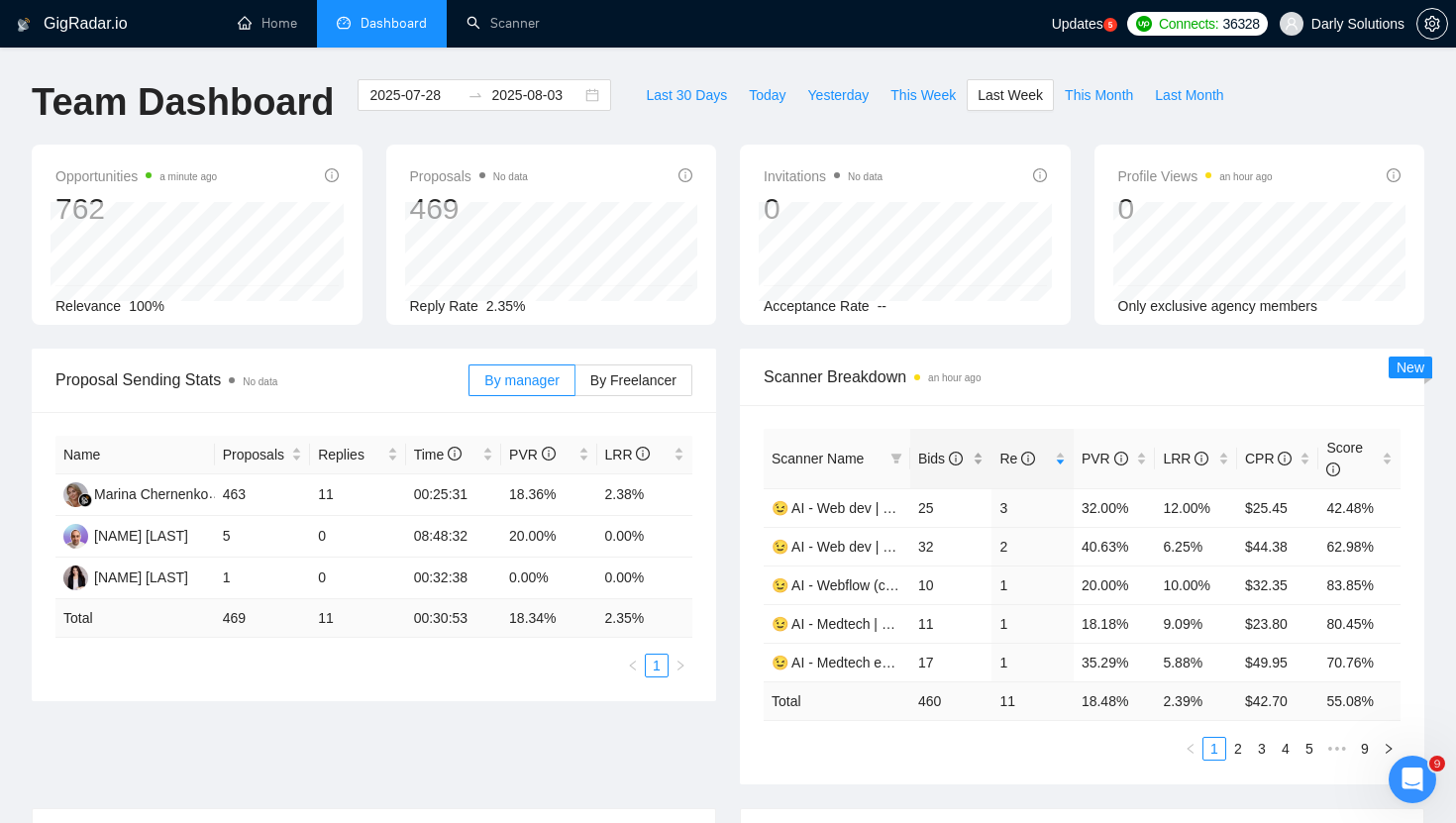 click on "Bids" at bounding box center (951, 459) 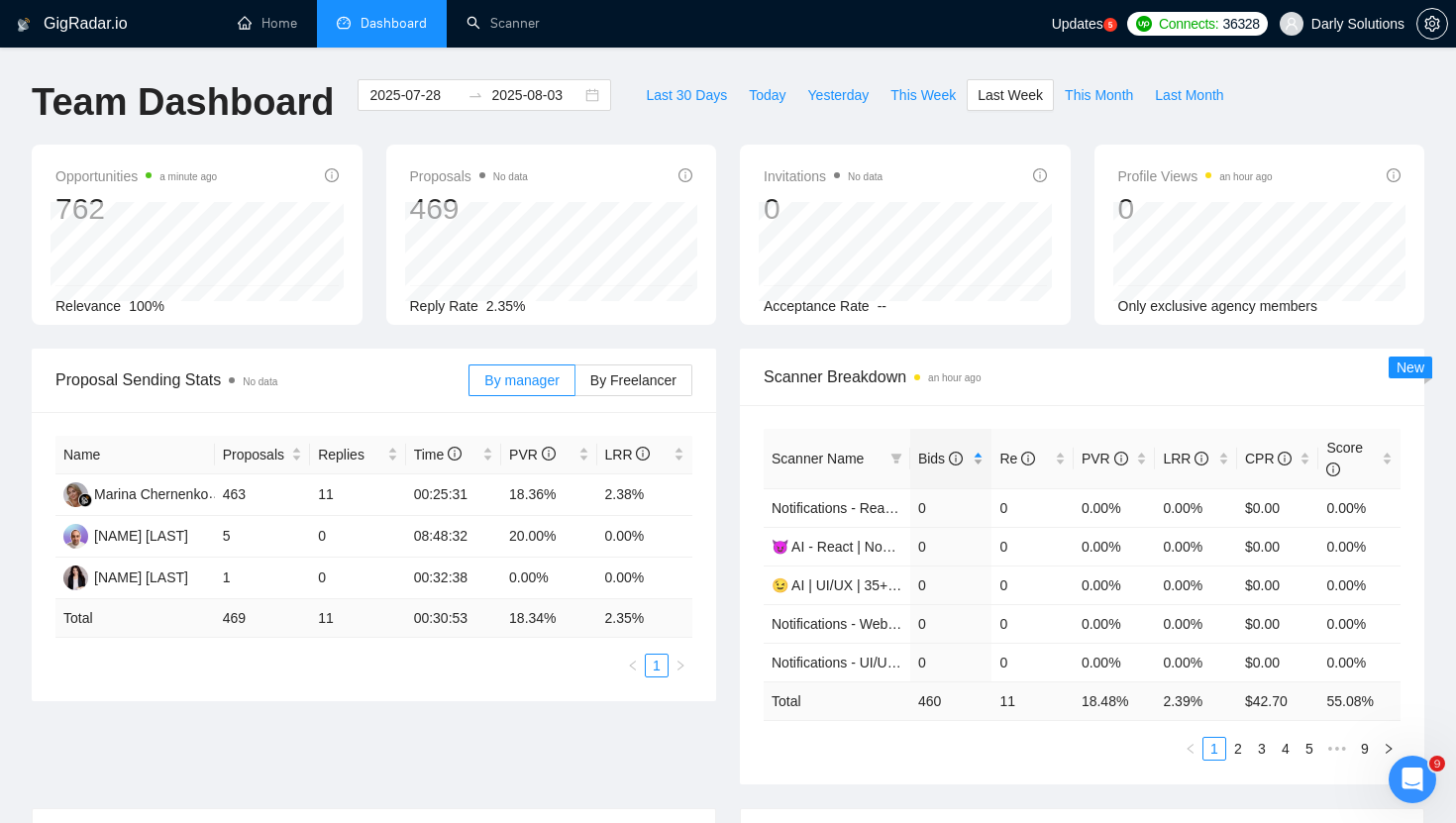 click on "Bids" at bounding box center (951, 459) 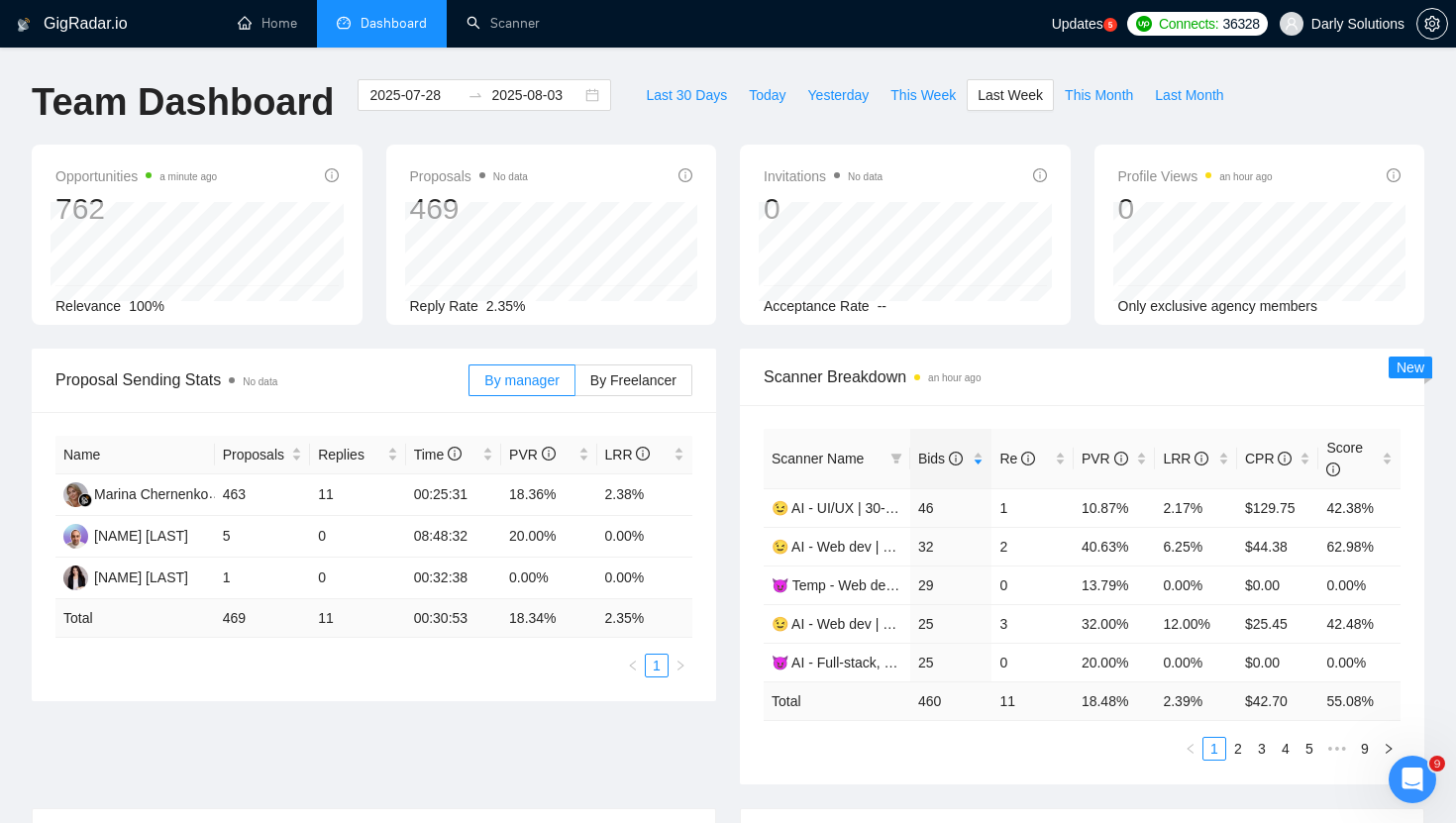 click on "Scanner Name" at bounding box center [817, 459] 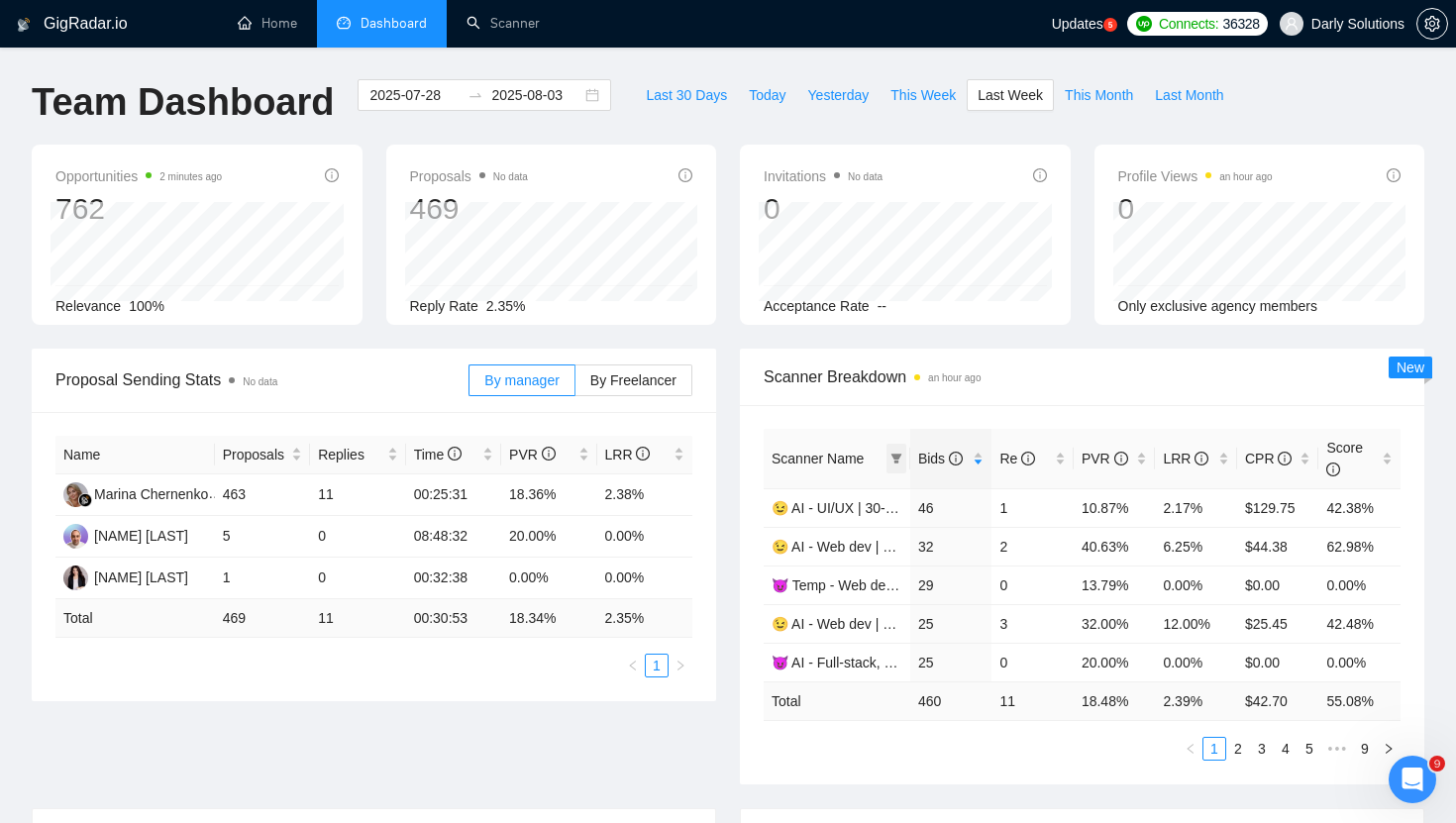 click at bounding box center (896, 459) 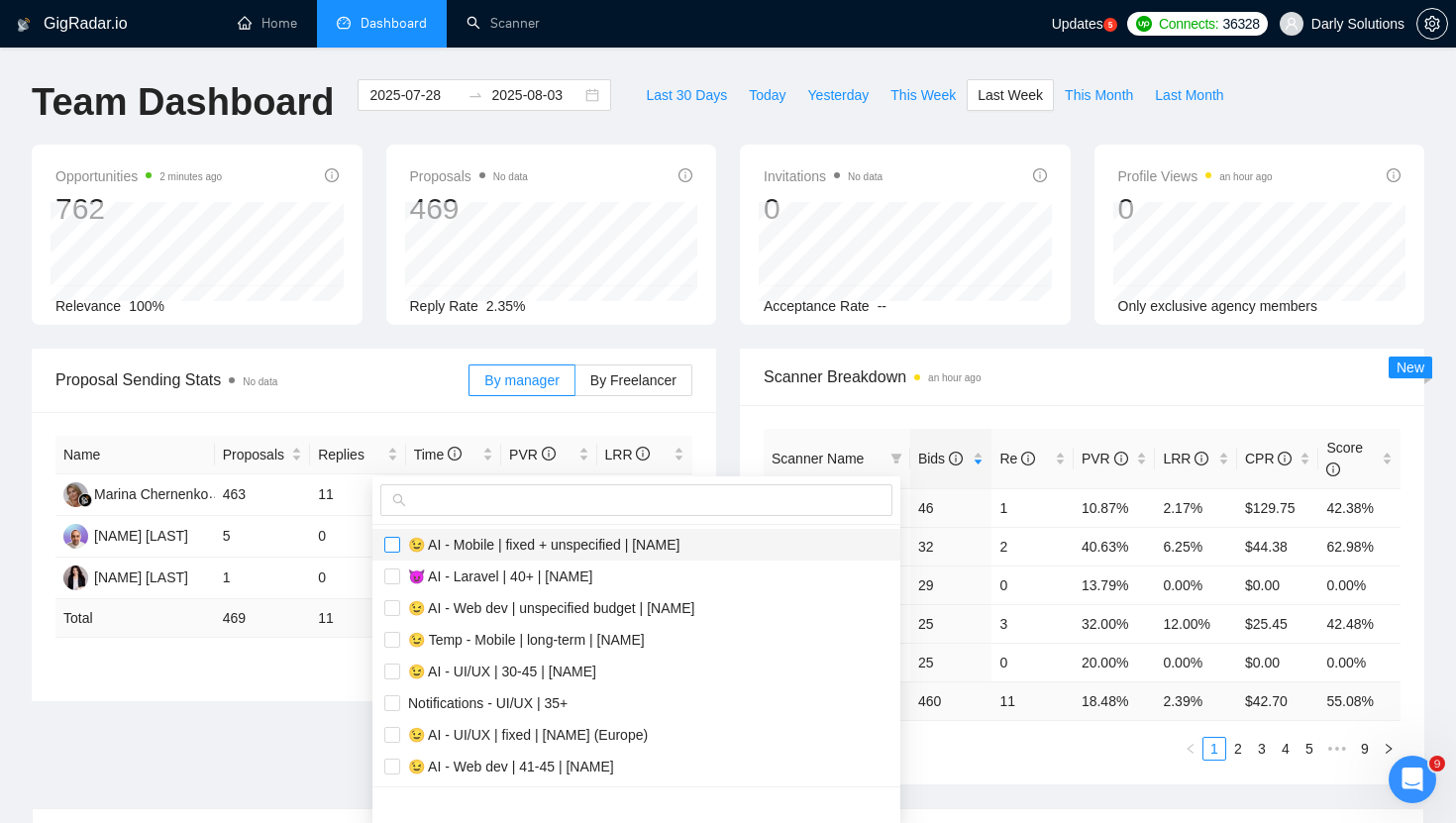 click at bounding box center (392, 545) 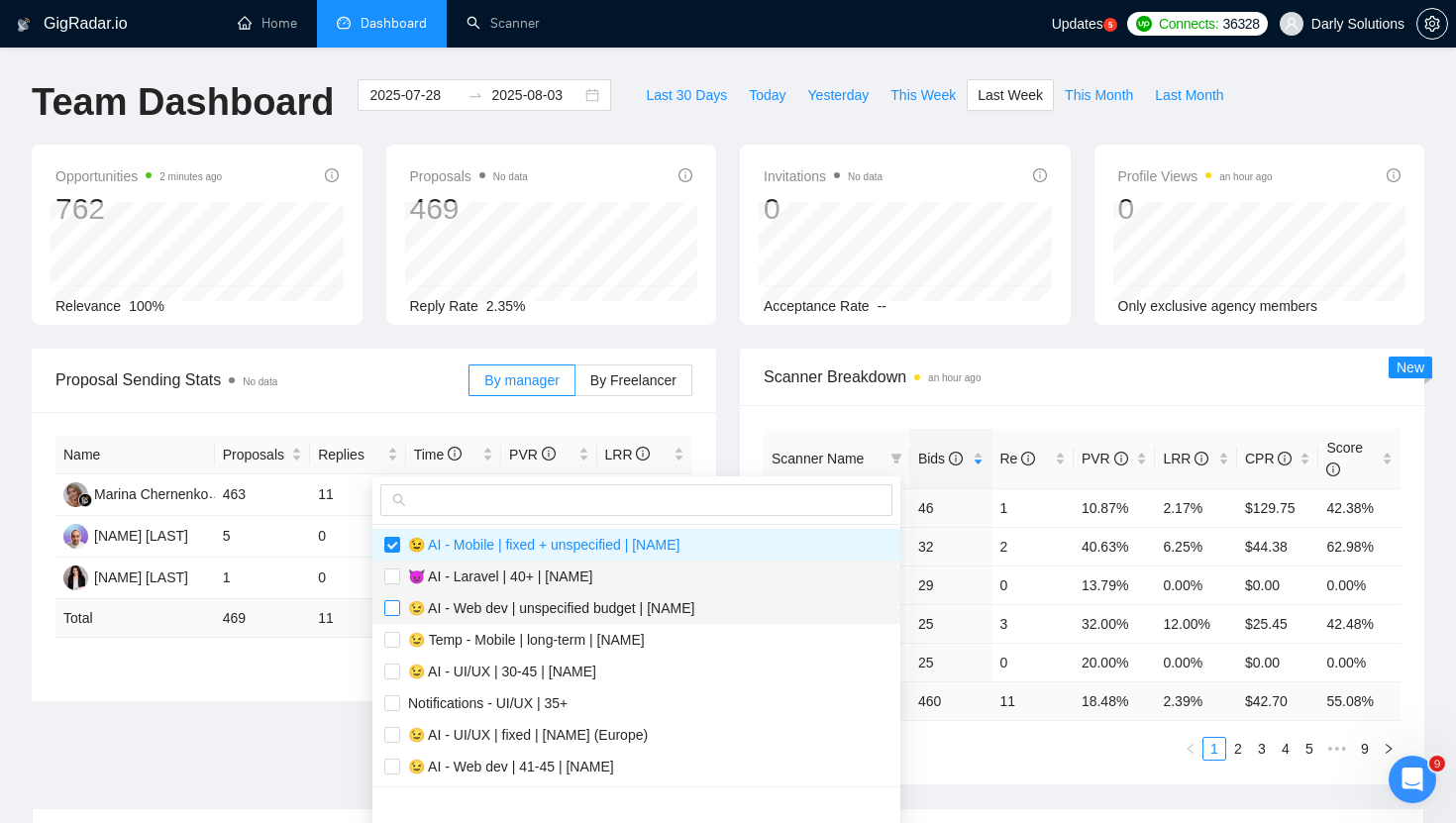click at bounding box center (392, 608) 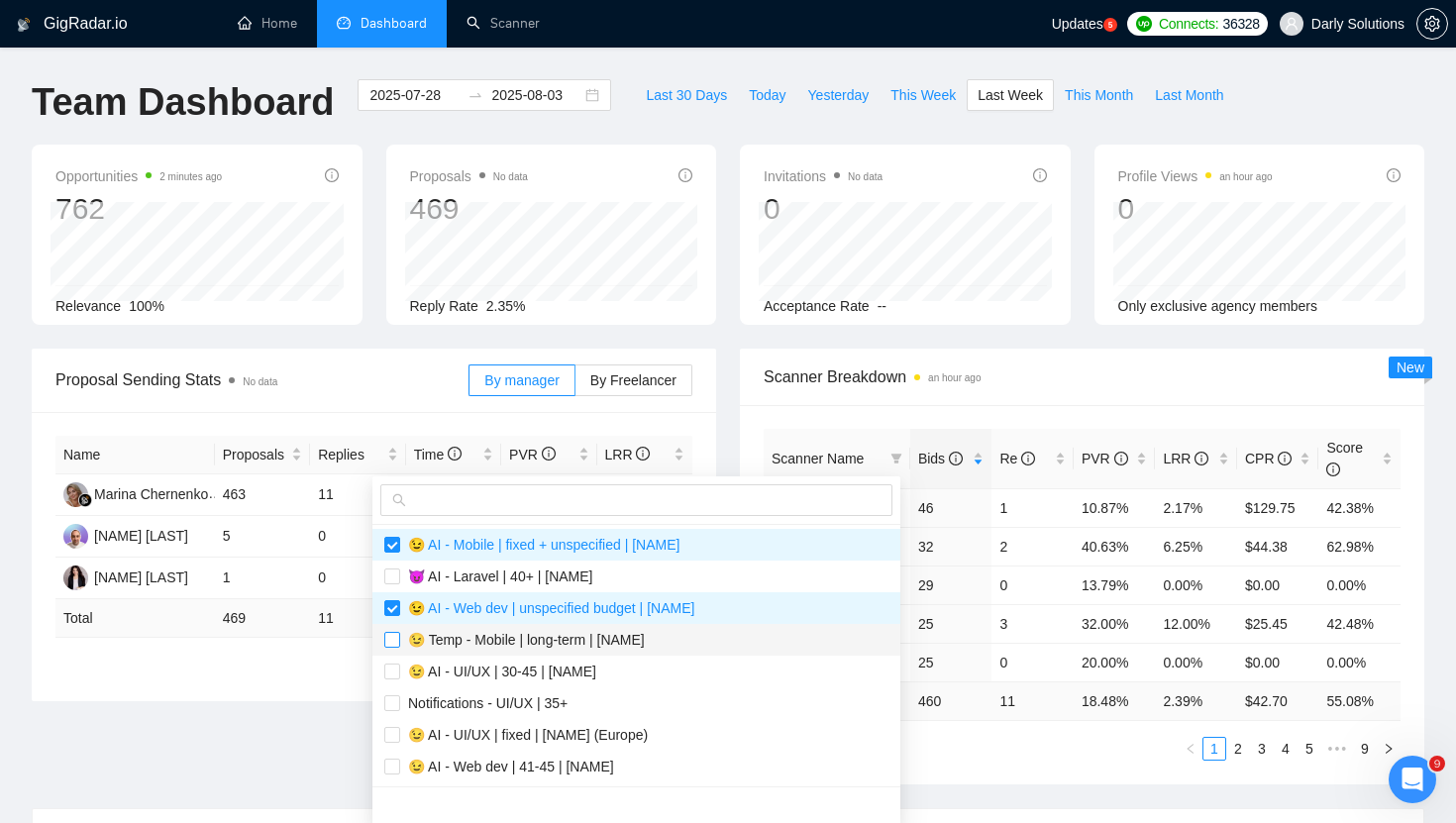 click at bounding box center (392, 640) 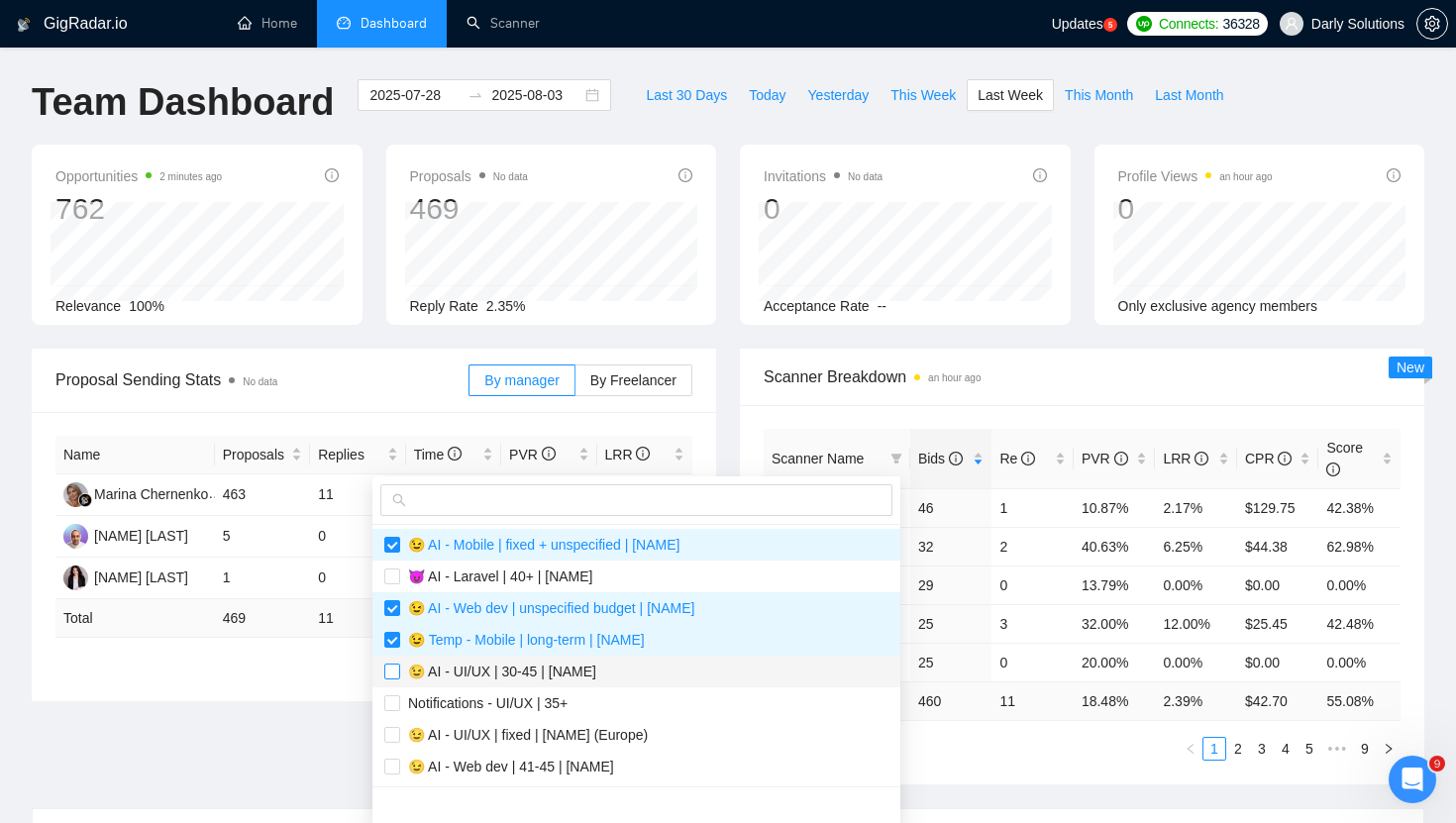 click at bounding box center [392, 671] 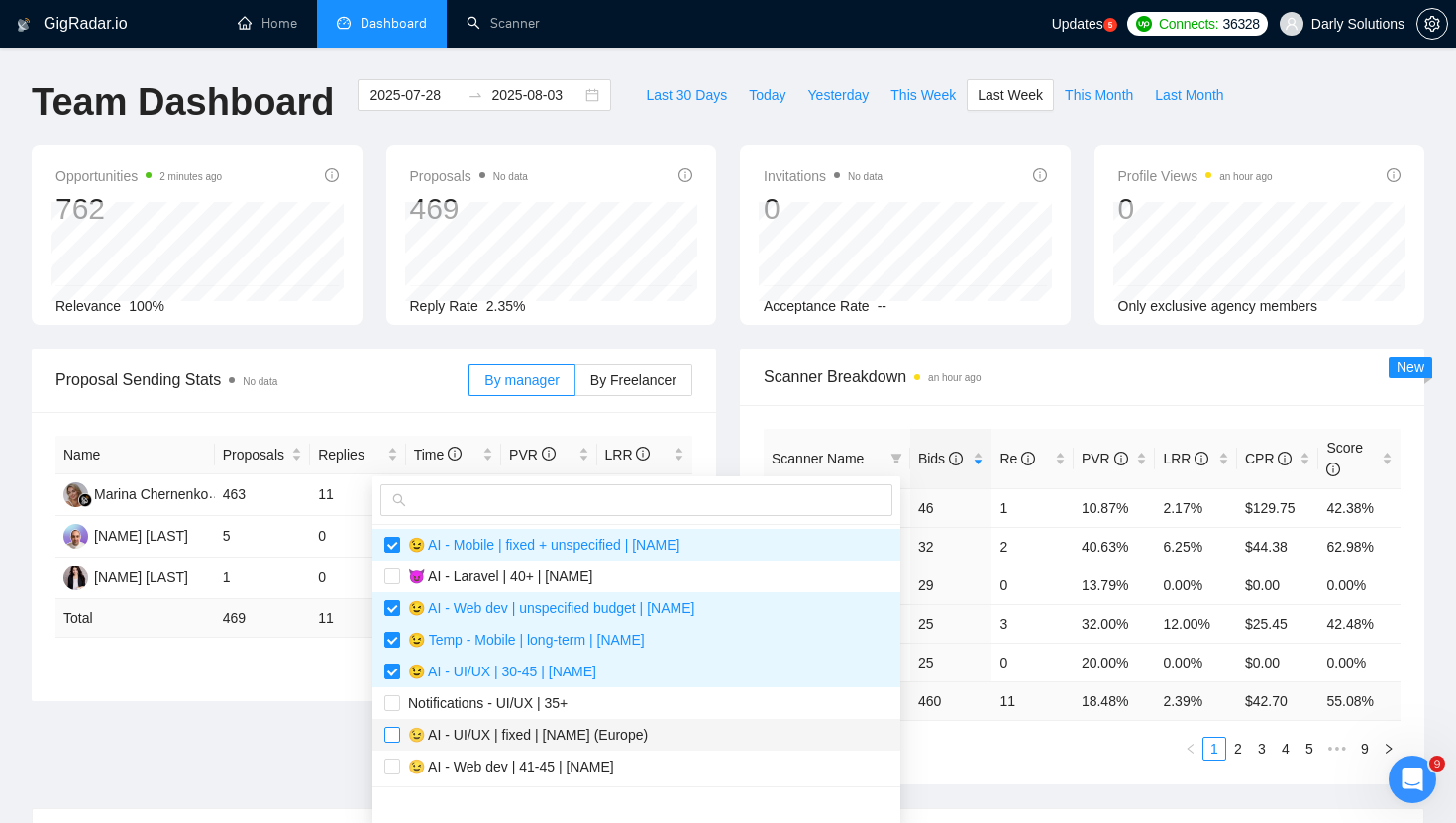 click at bounding box center (392, 735) 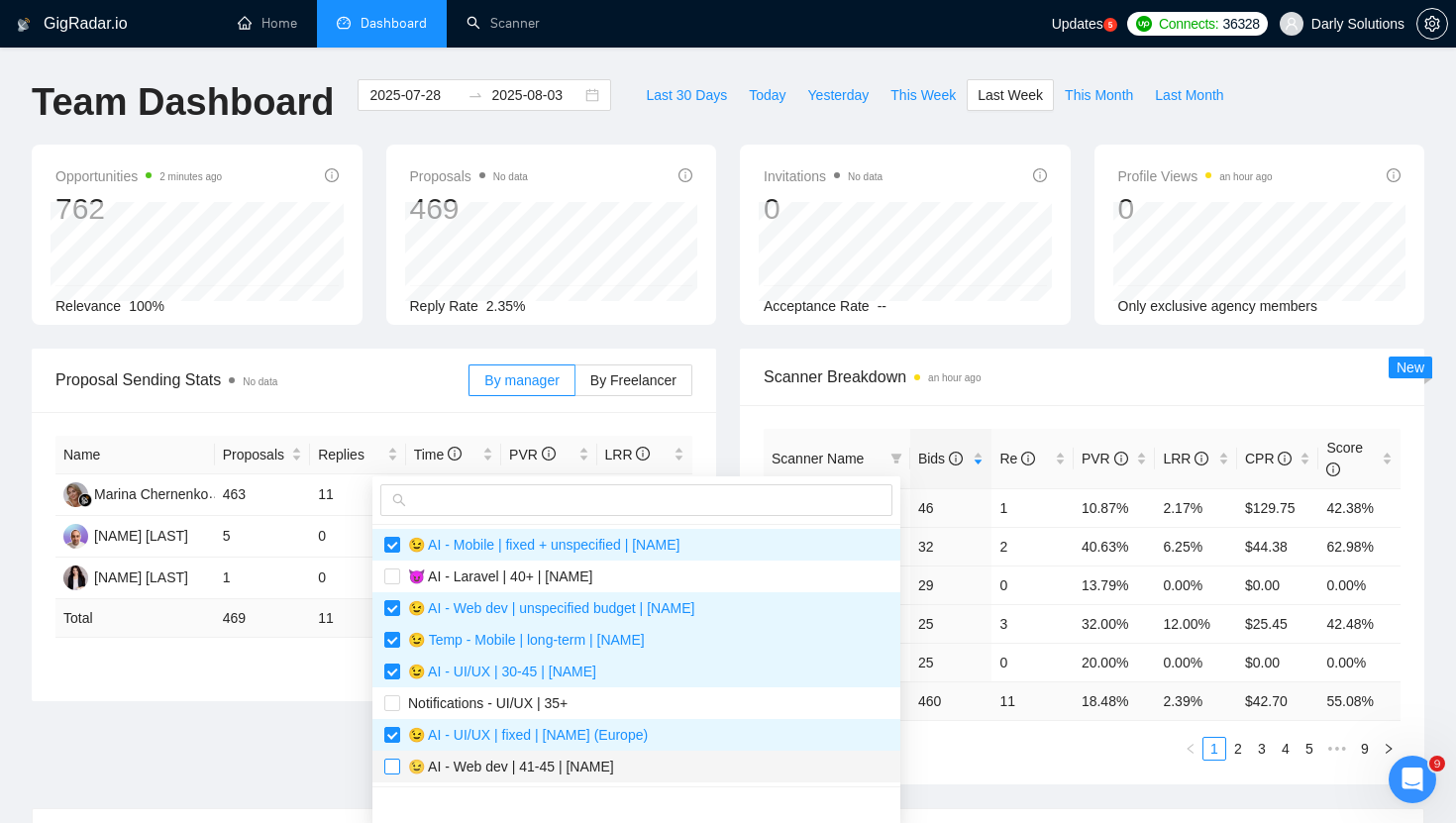 click at bounding box center [392, 767] 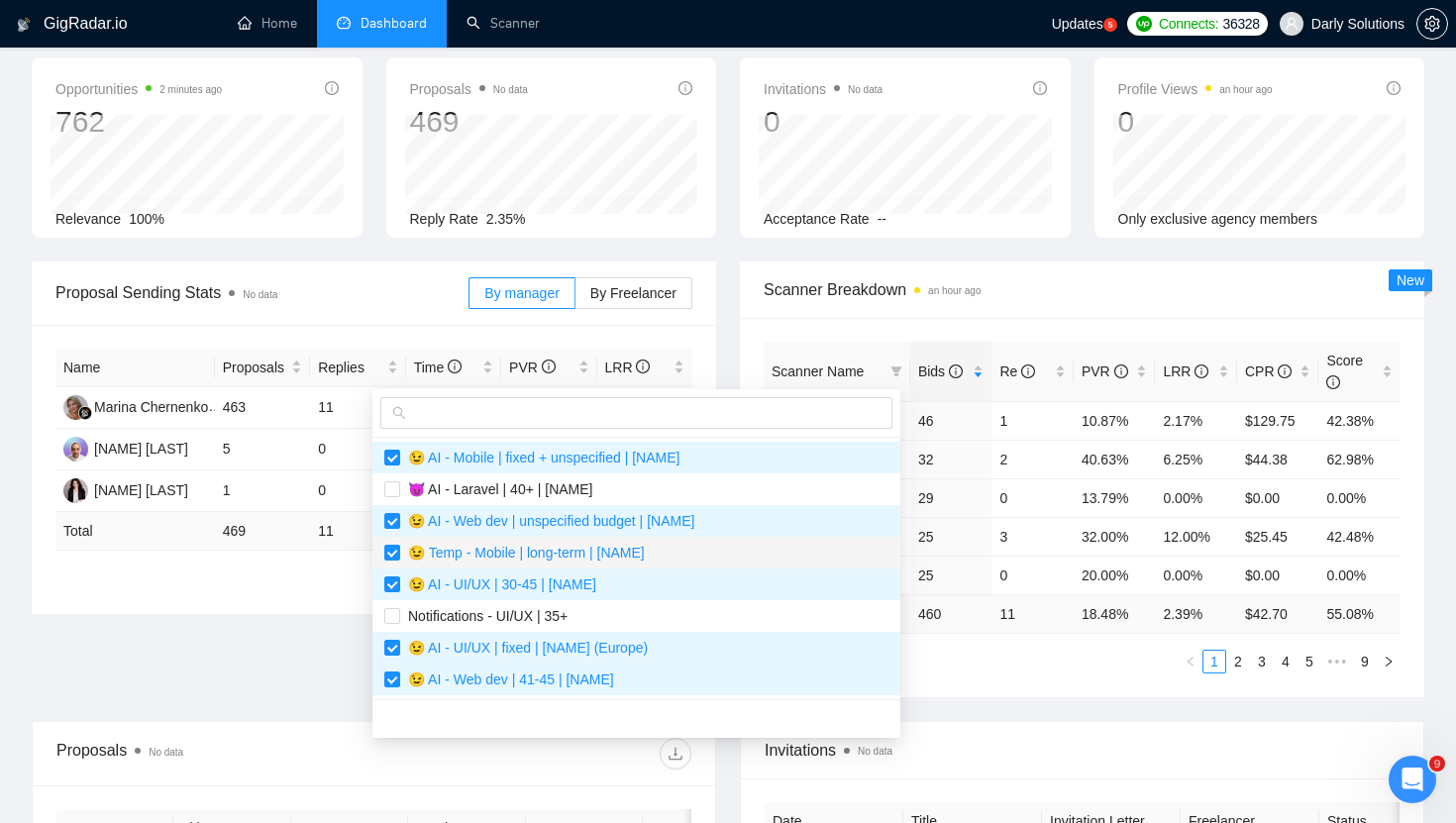scroll, scrollTop: 50, scrollLeft: 0, axis: vertical 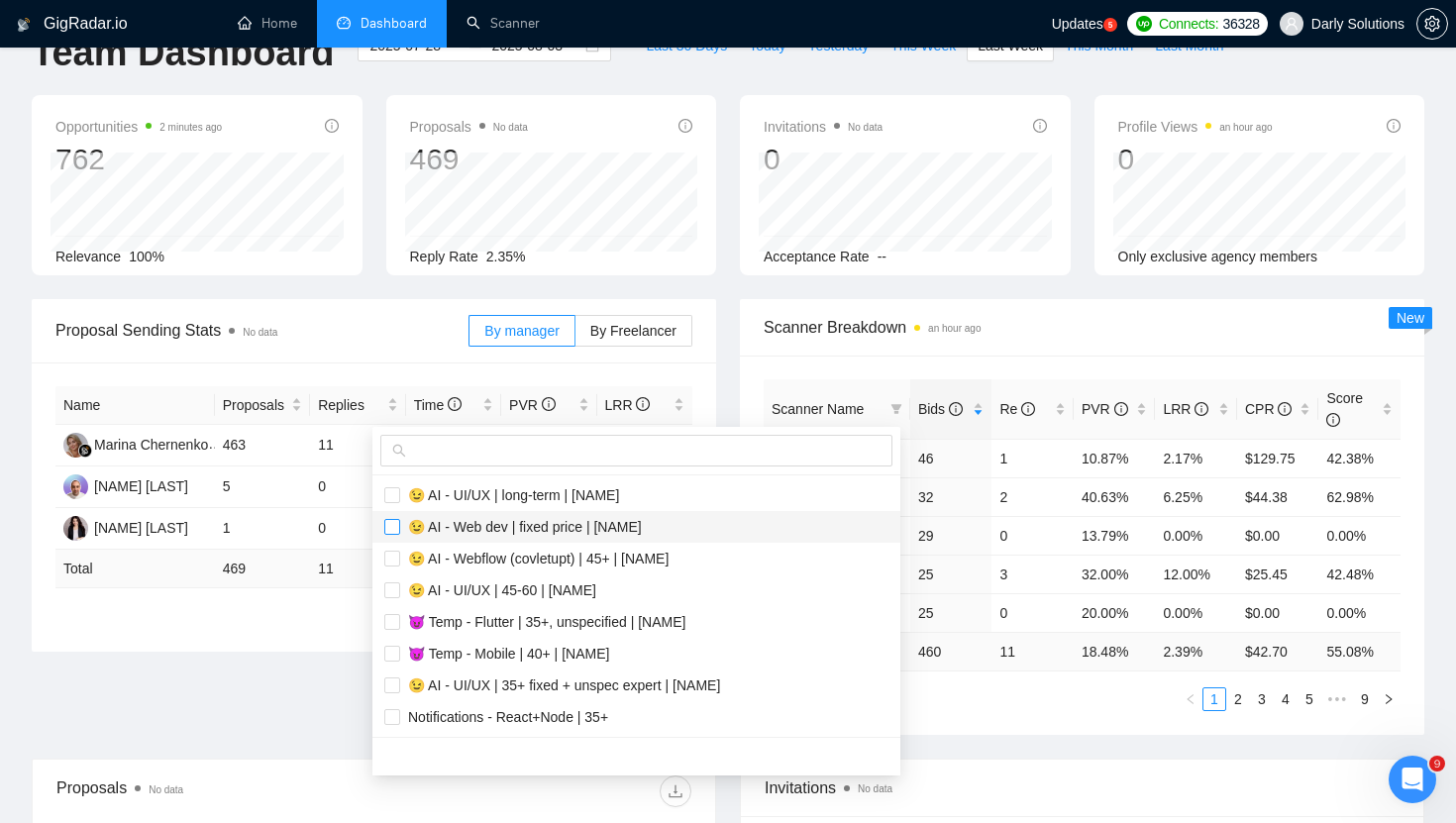 click at bounding box center (392, 527) 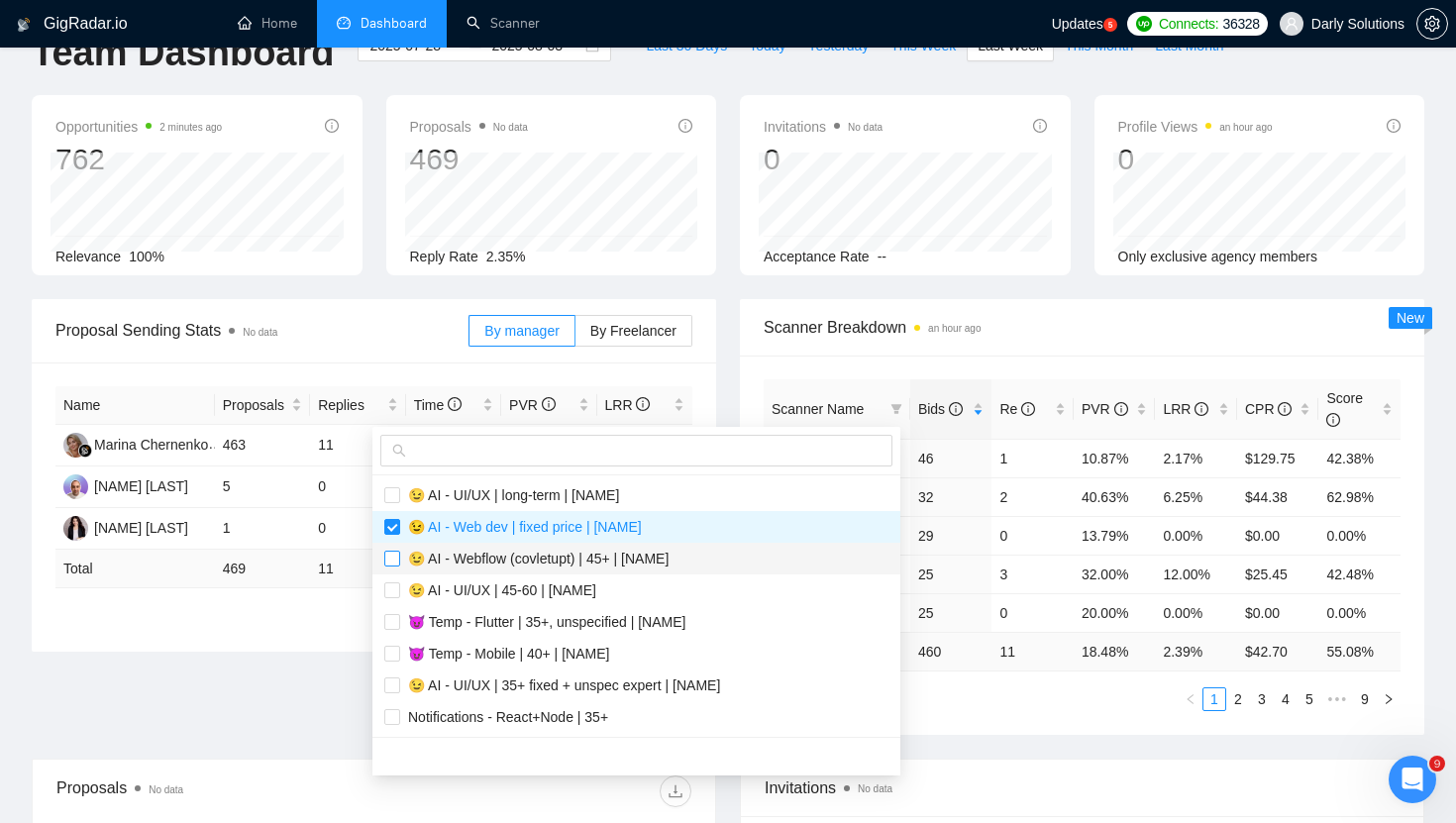 click at bounding box center [392, 559] 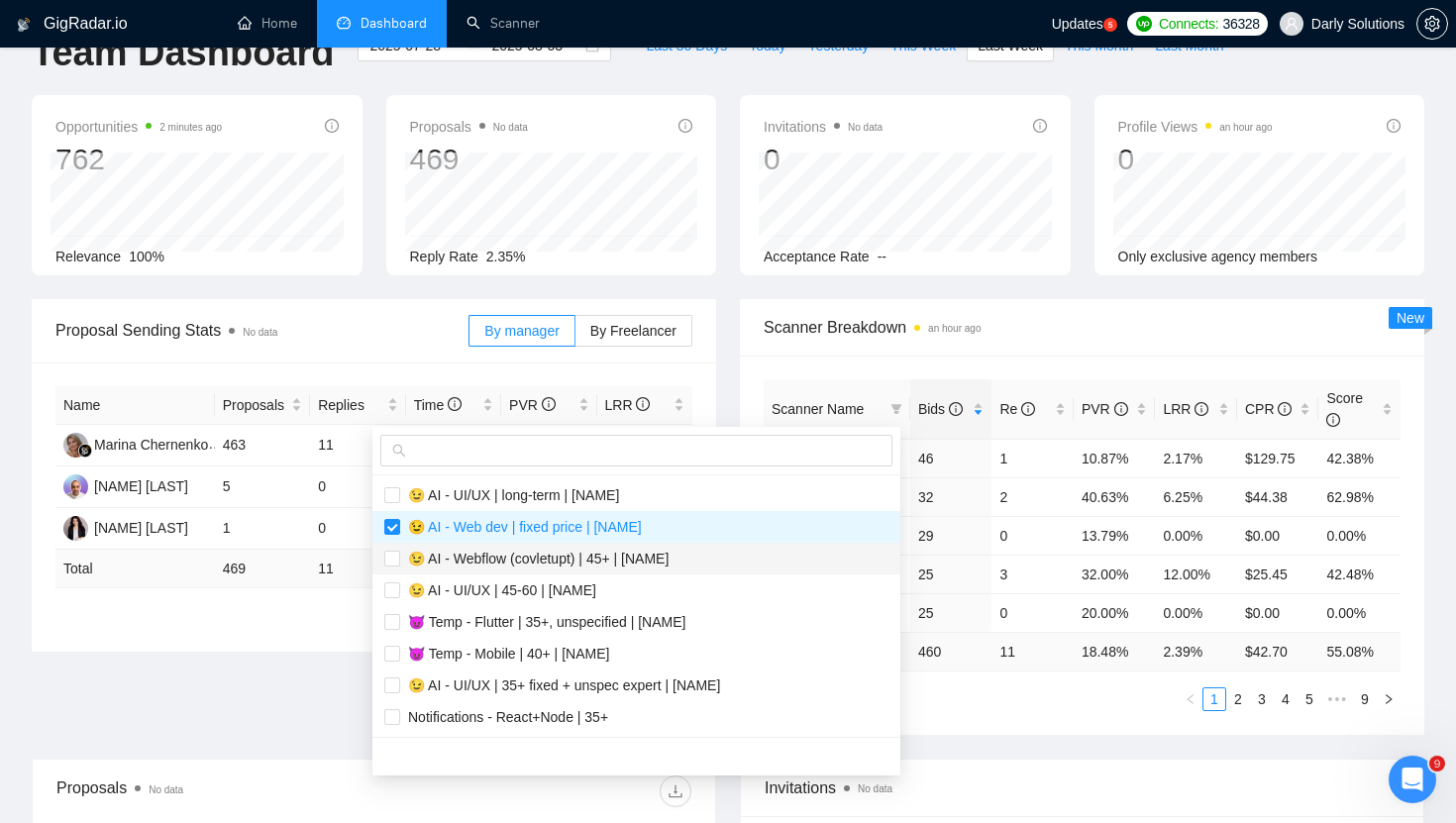 click on "😉 AI - Webflow (covletupt) | 45+ | [PERSON]" at bounding box center (636, 559) 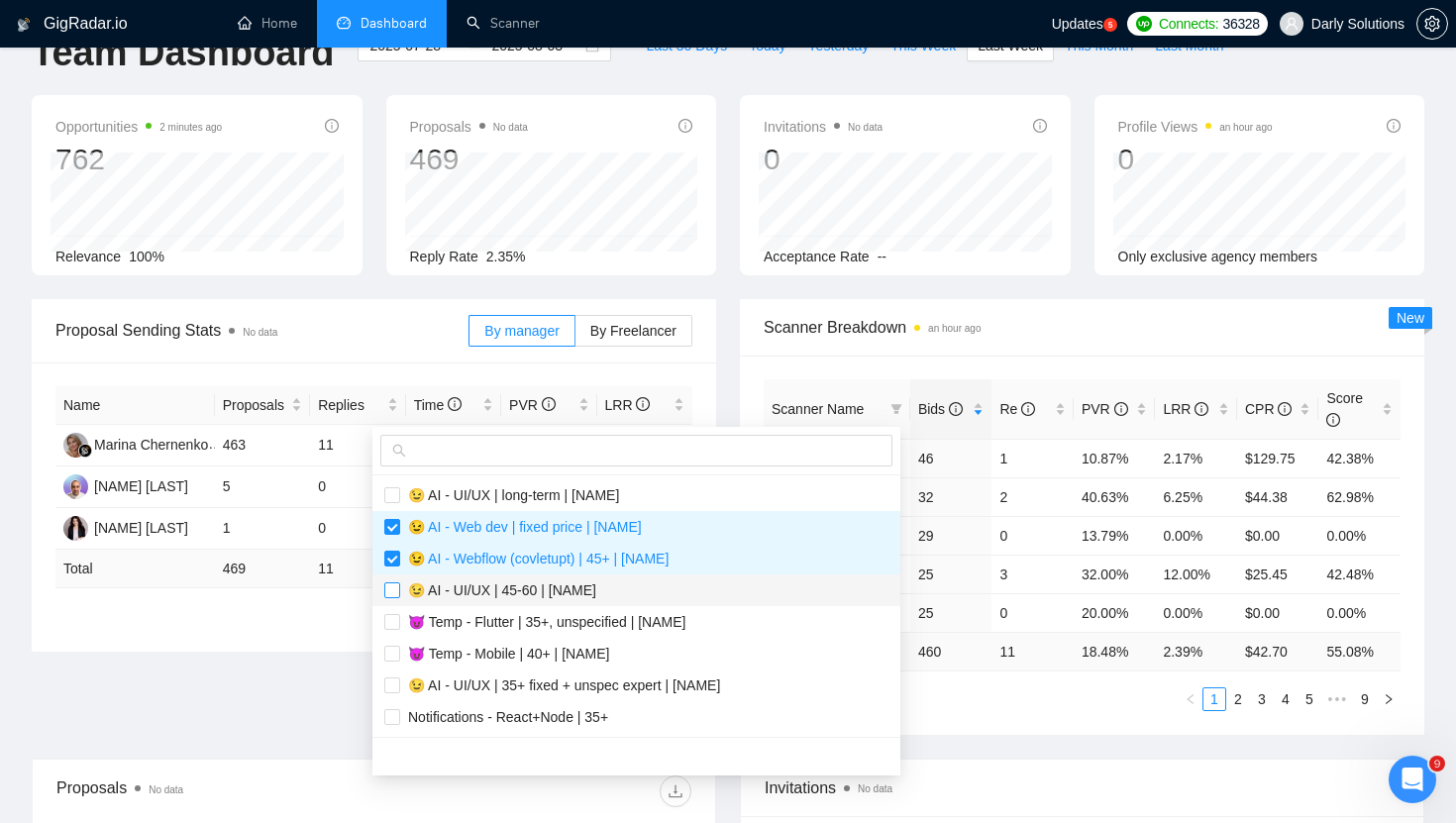 click at bounding box center (392, 590) 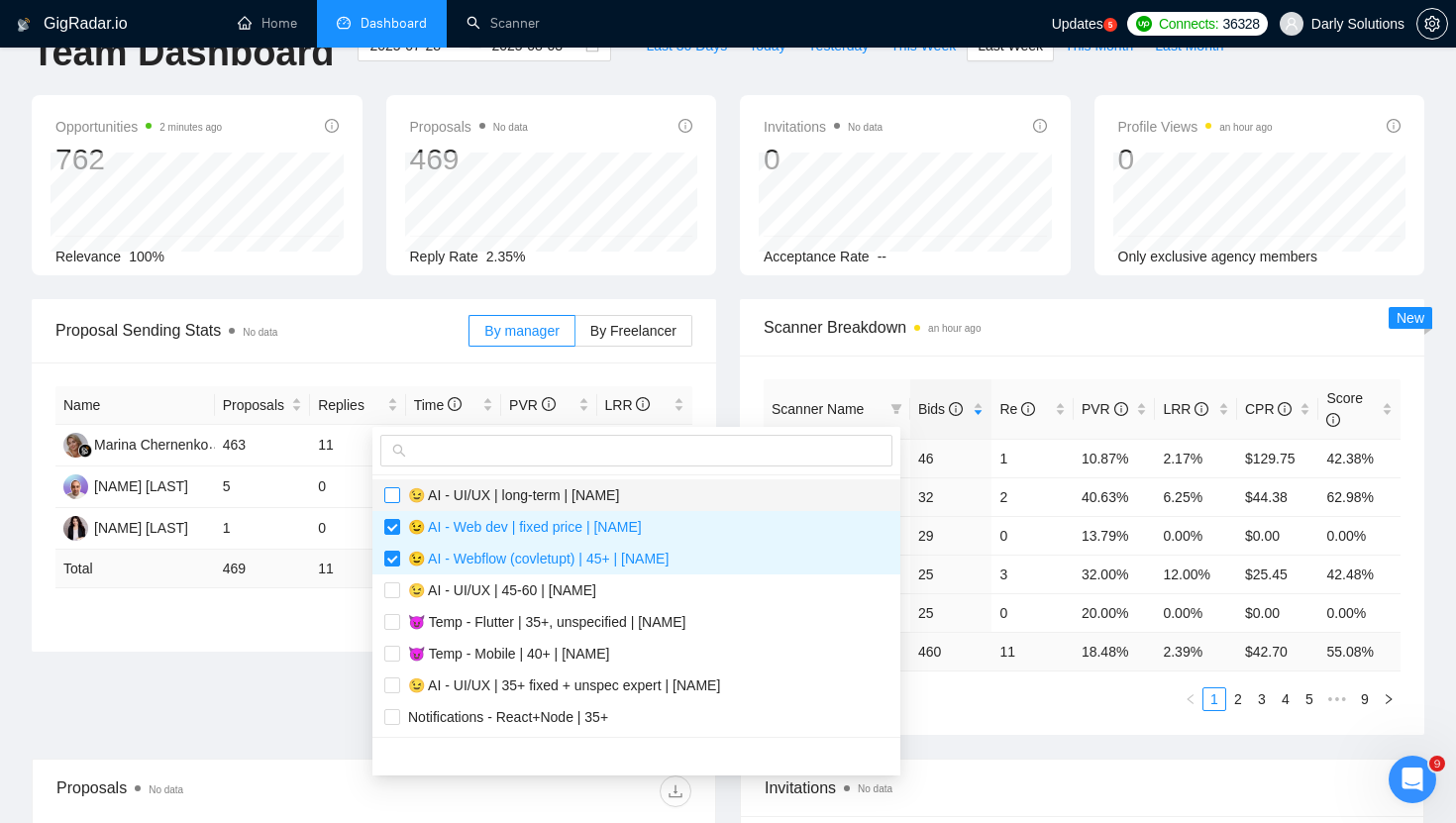 click at bounding box center (392, 495) 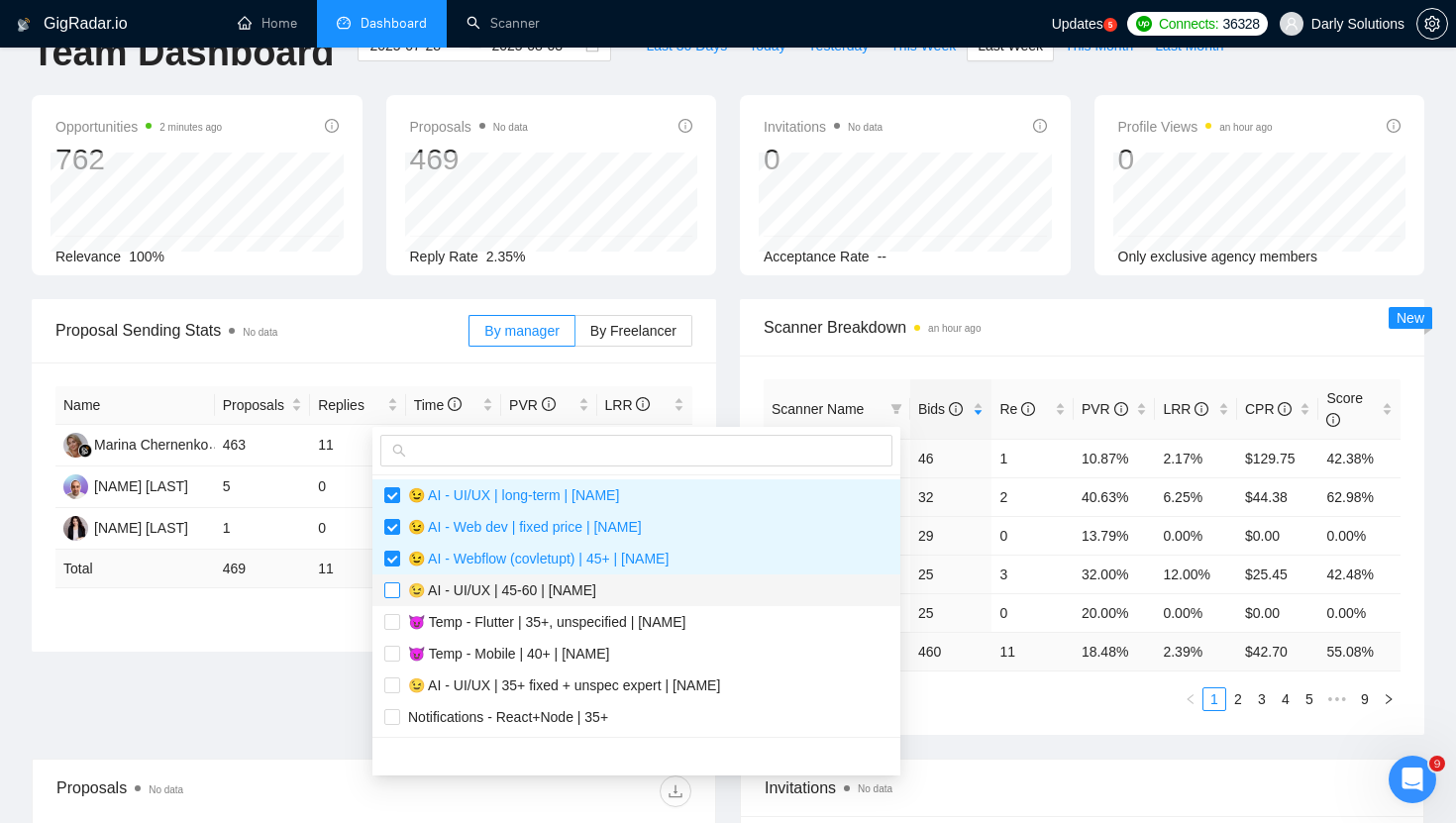 click at bounding box center (392, 590) 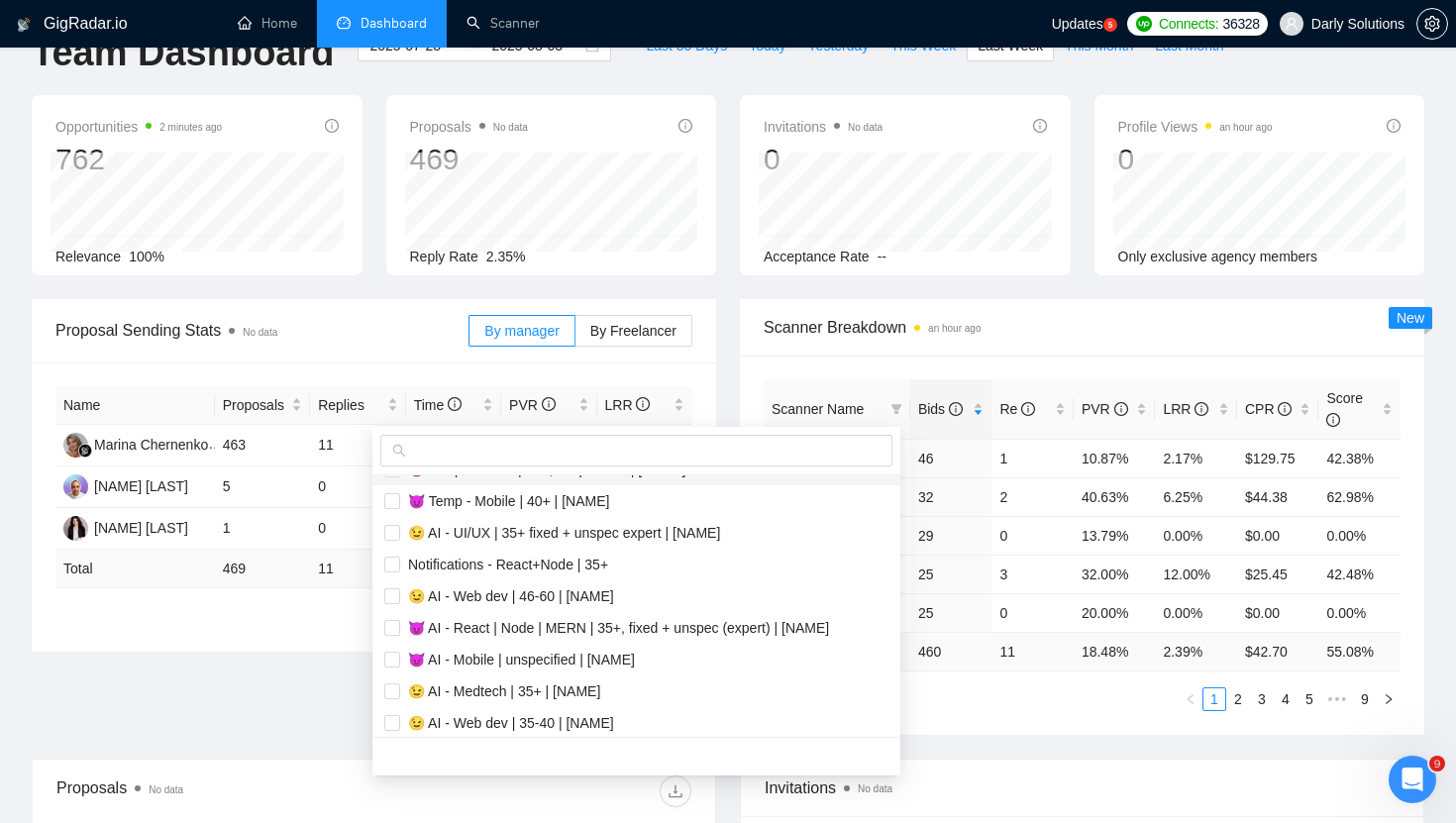 scroll, scrollTop: 153, scrollLeft: 0, axis: vertical 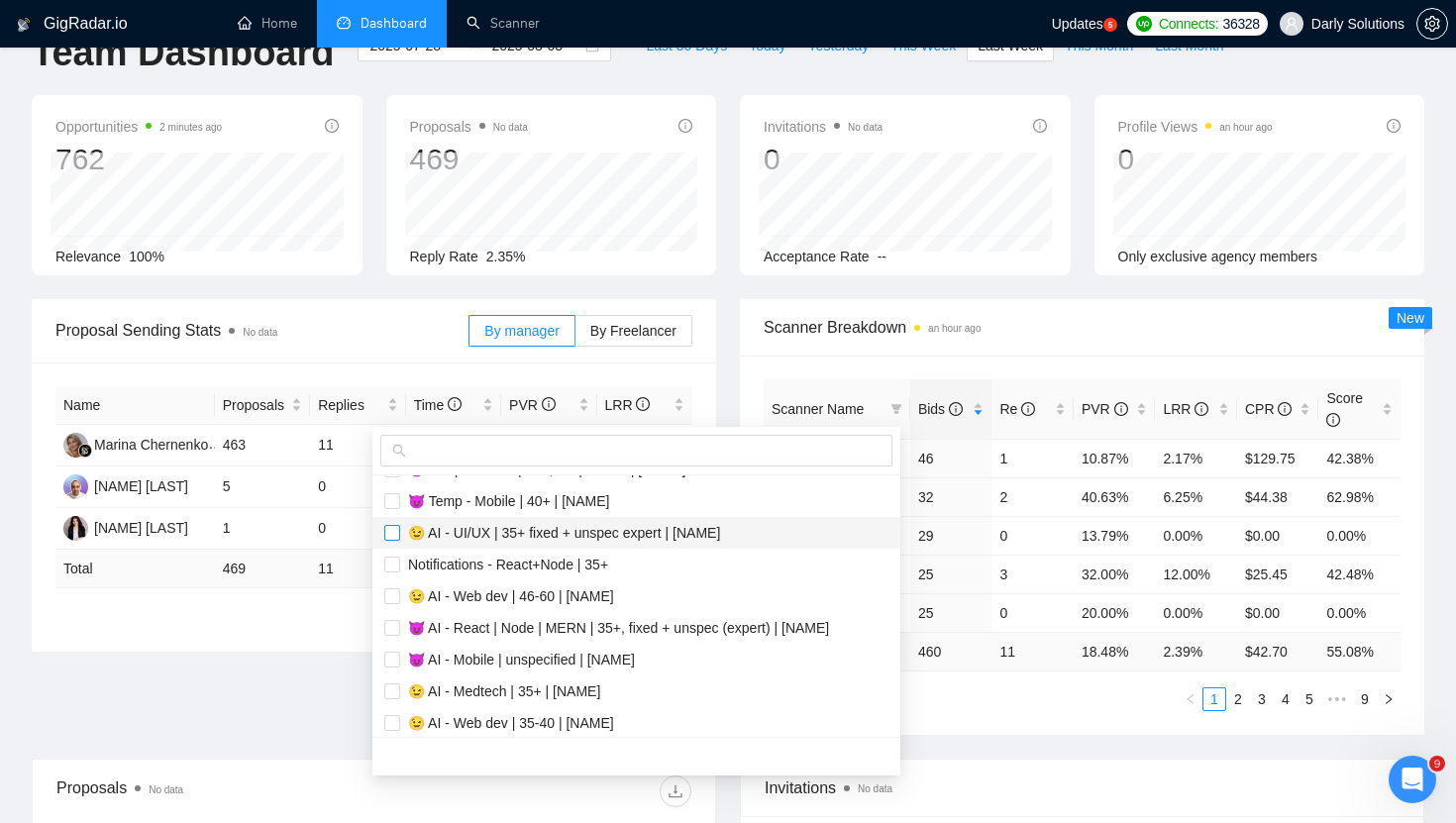 click at bounding box center (392, 533) 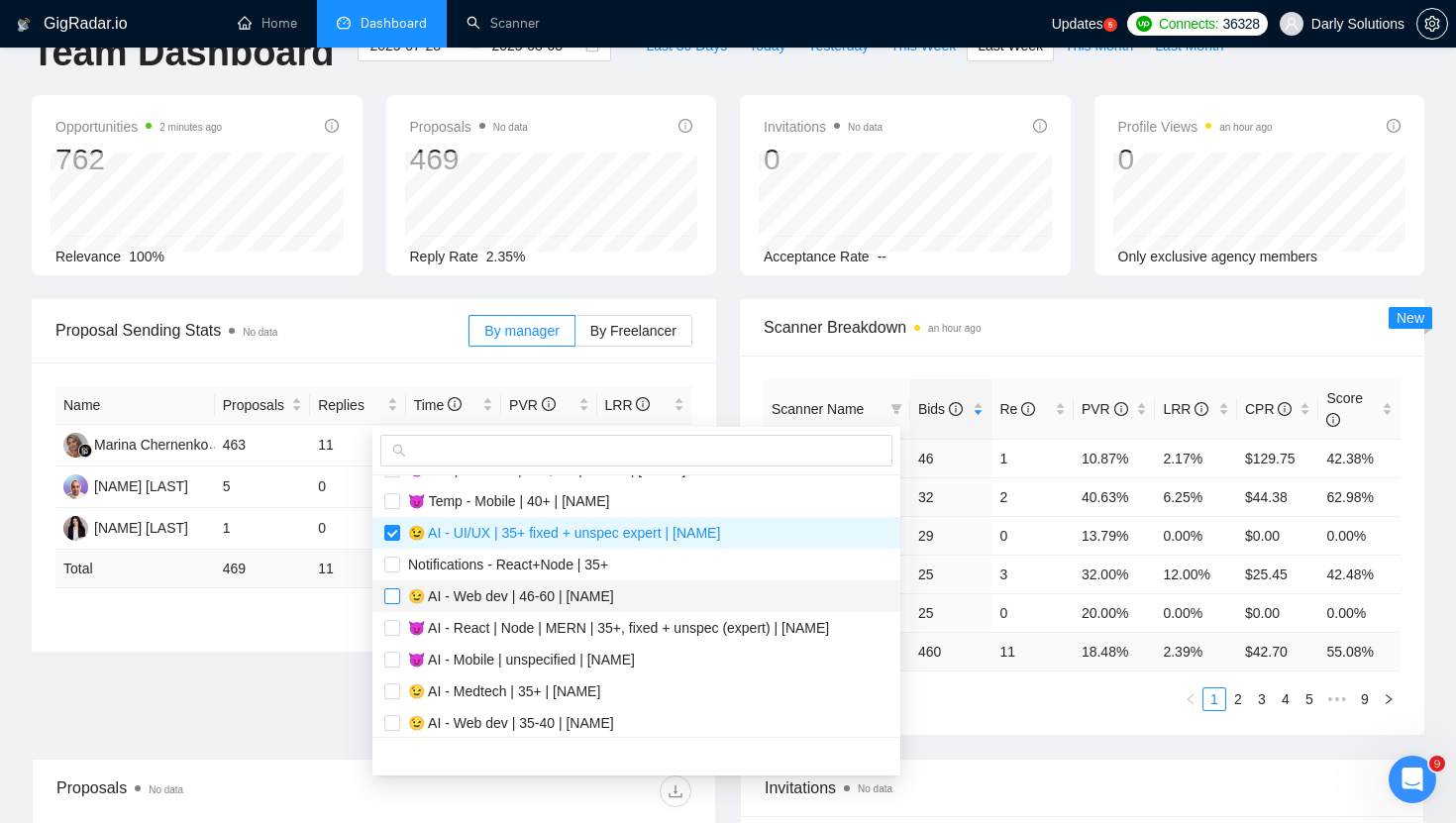 click at bounding box center (392, 596) 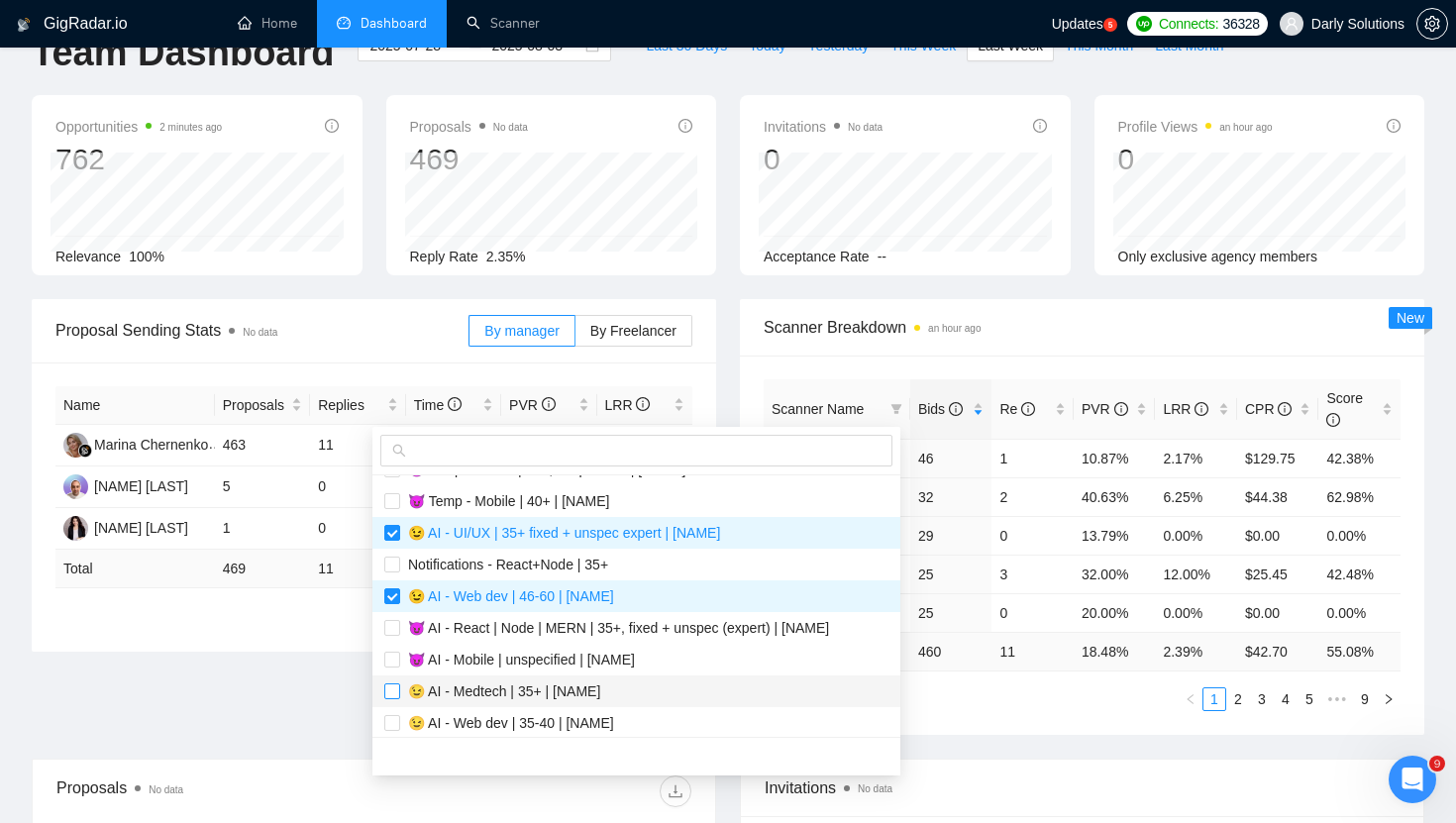 click at bounding box center [392, 691] 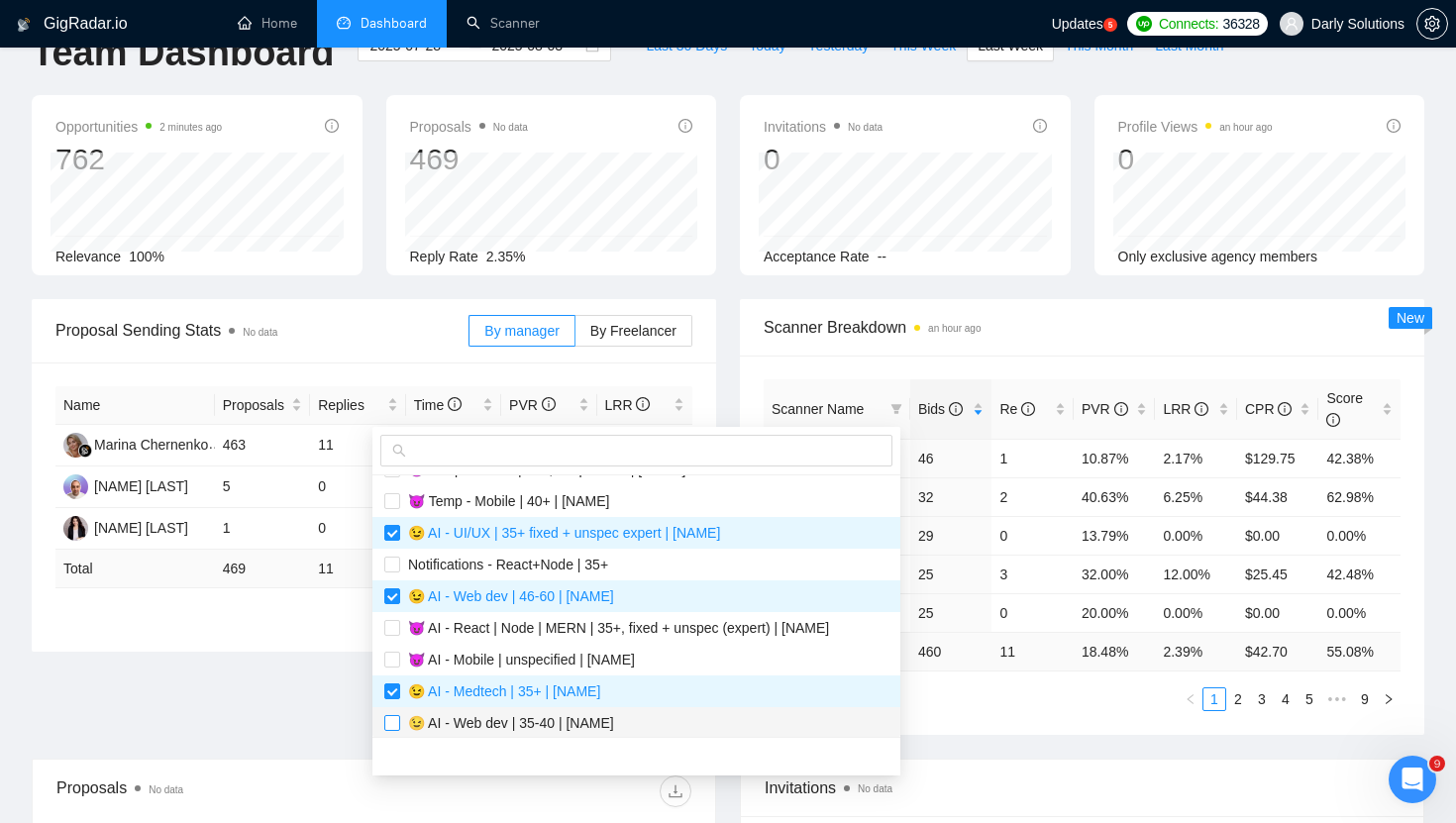 click at bounding box center (392, 723) 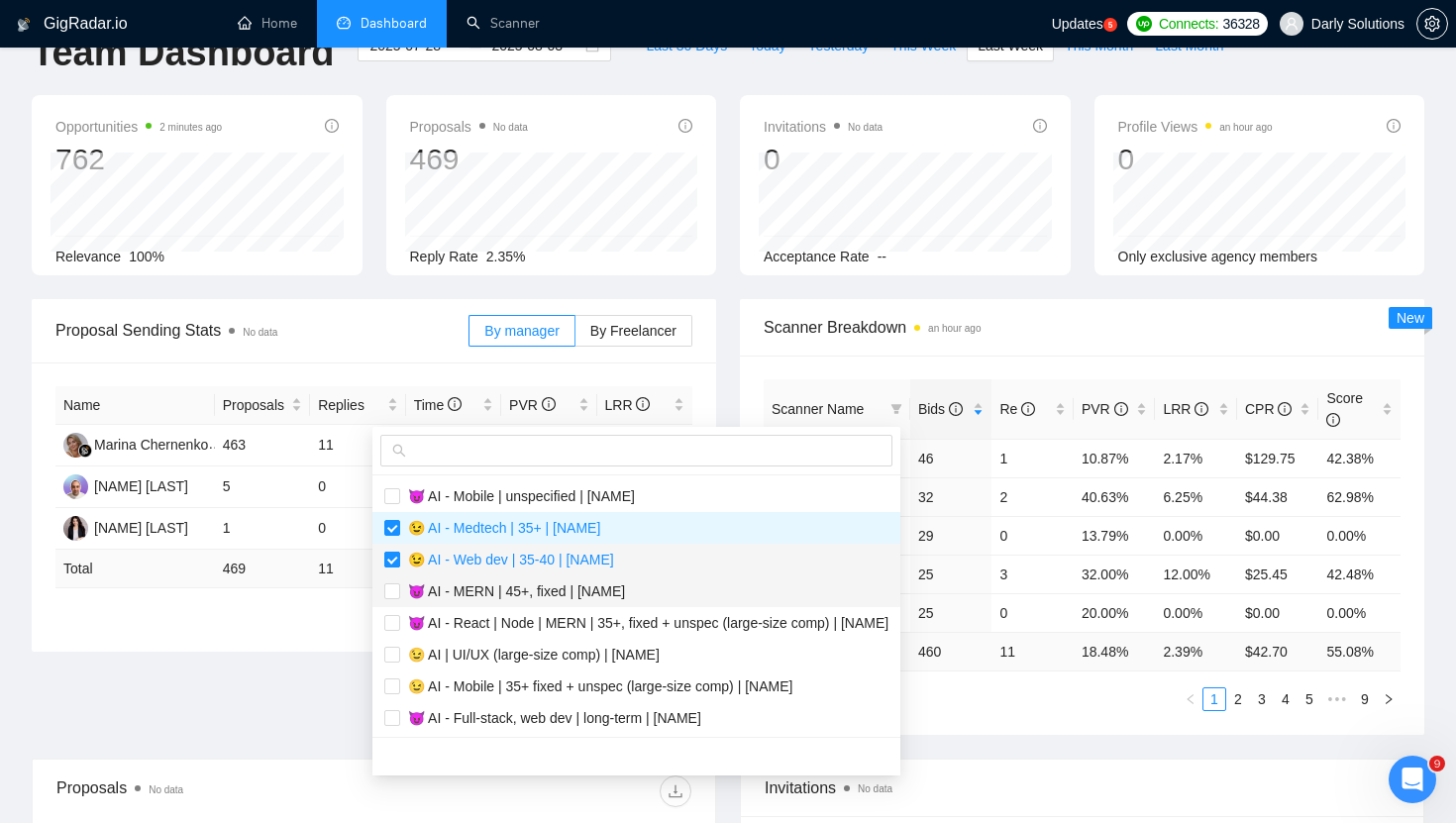 scroll, scrollTop: 408, scrollLeft: 0, axis: vertical 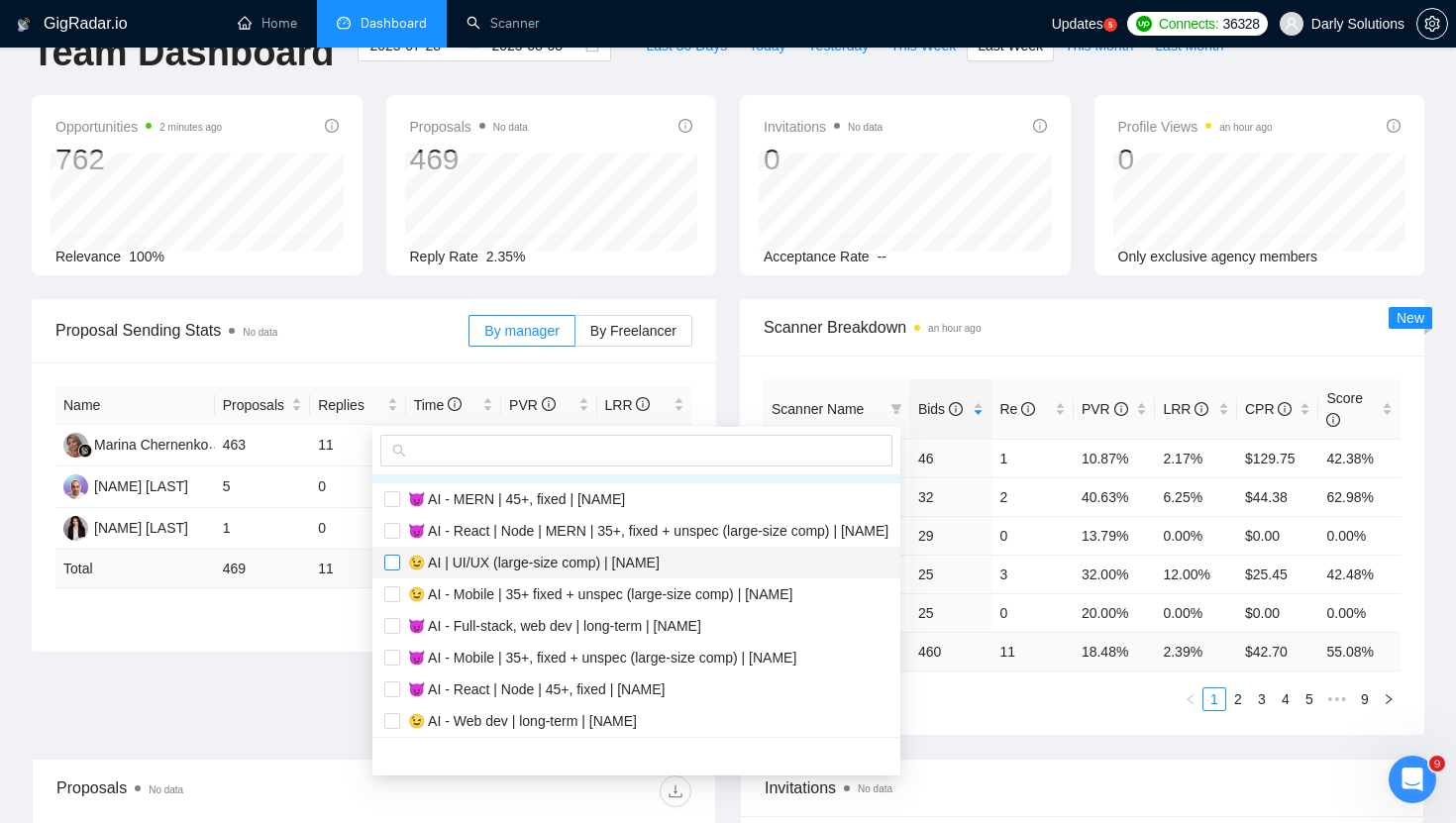 click at bounding box center (392, 563) 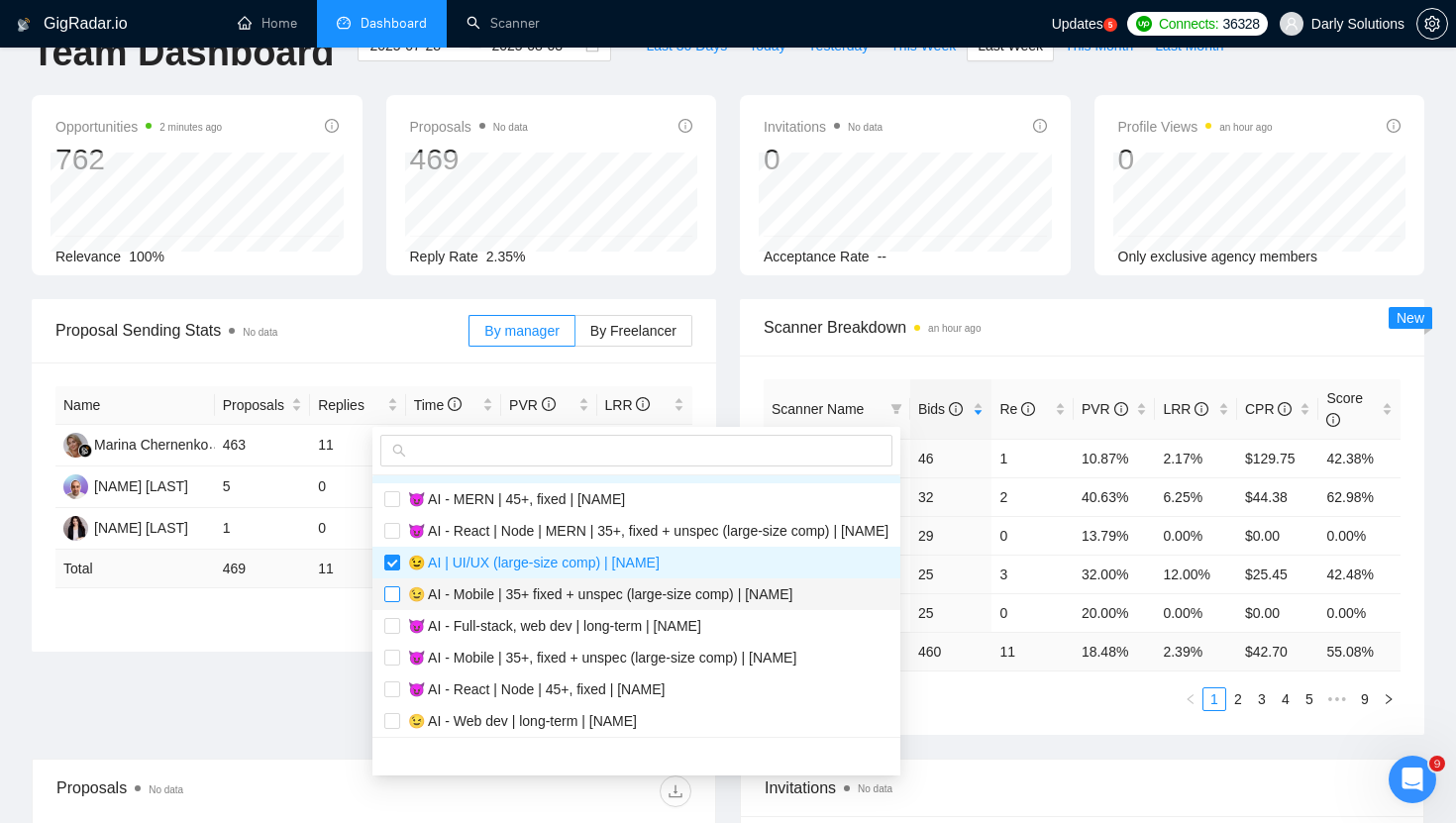 click at bounding box center (392, 594) 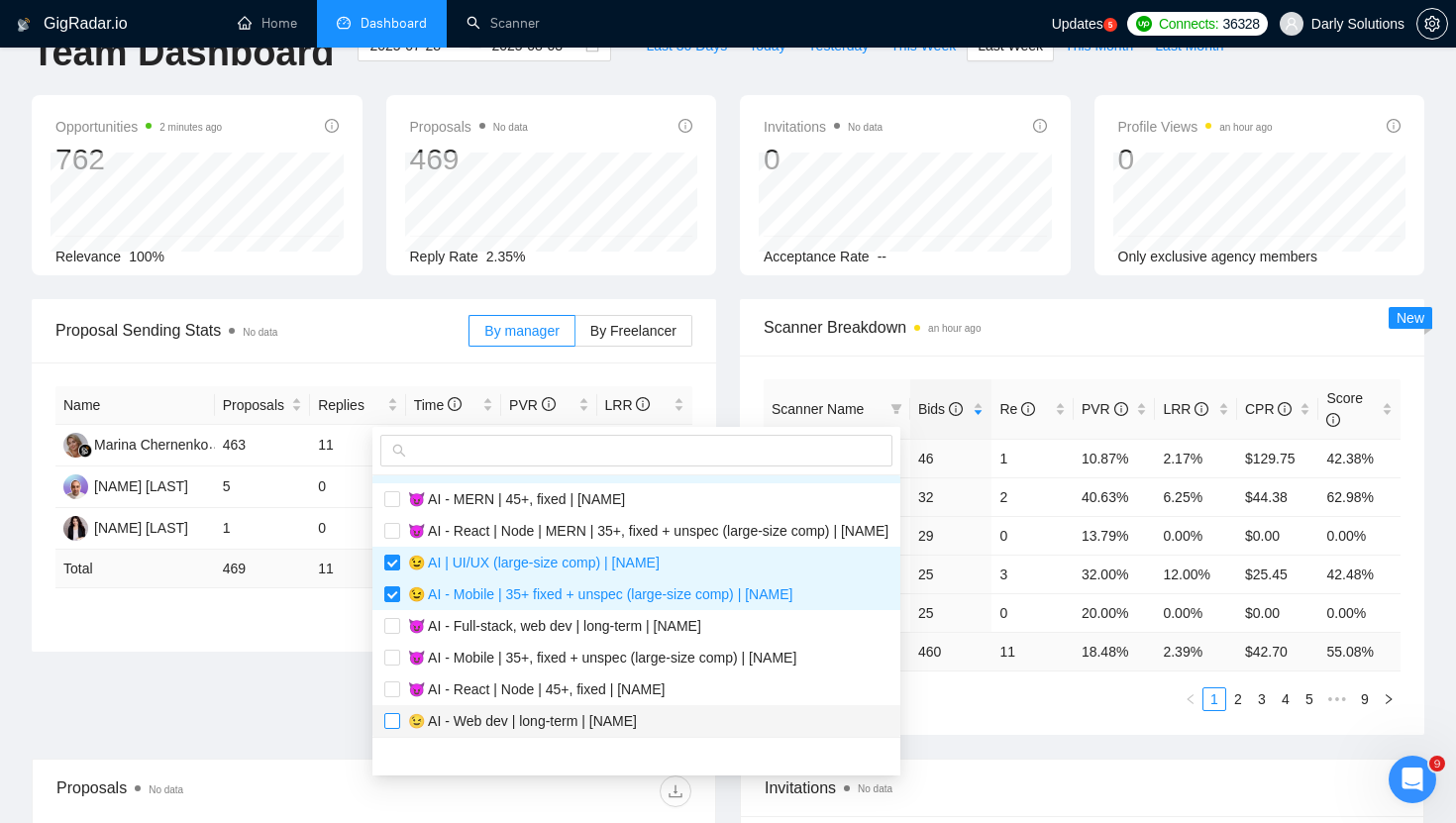 click at bounding box center [392, 721] 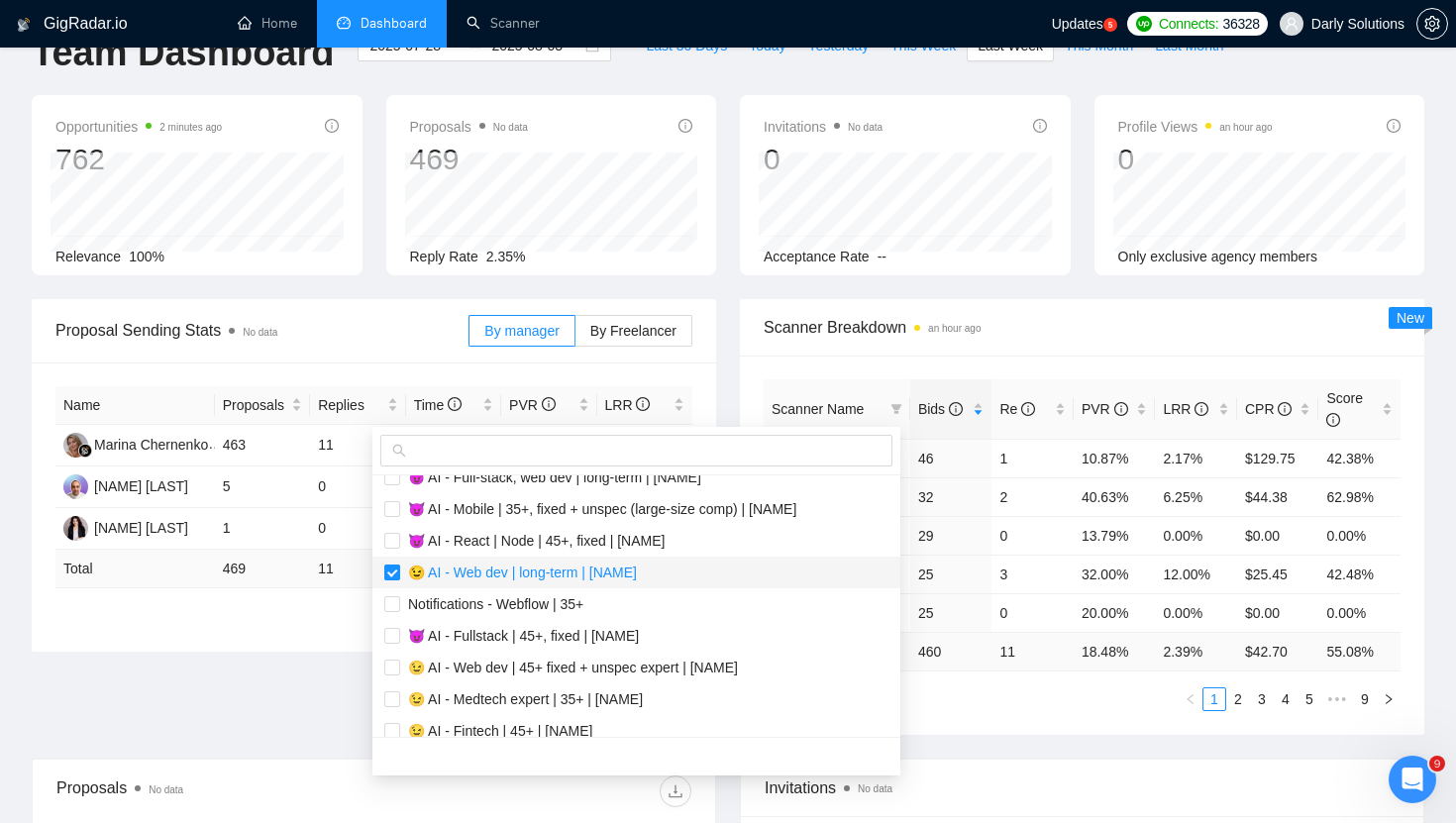 scroll, scrollTop: 629, scrollLeft: 0, axis: vertical 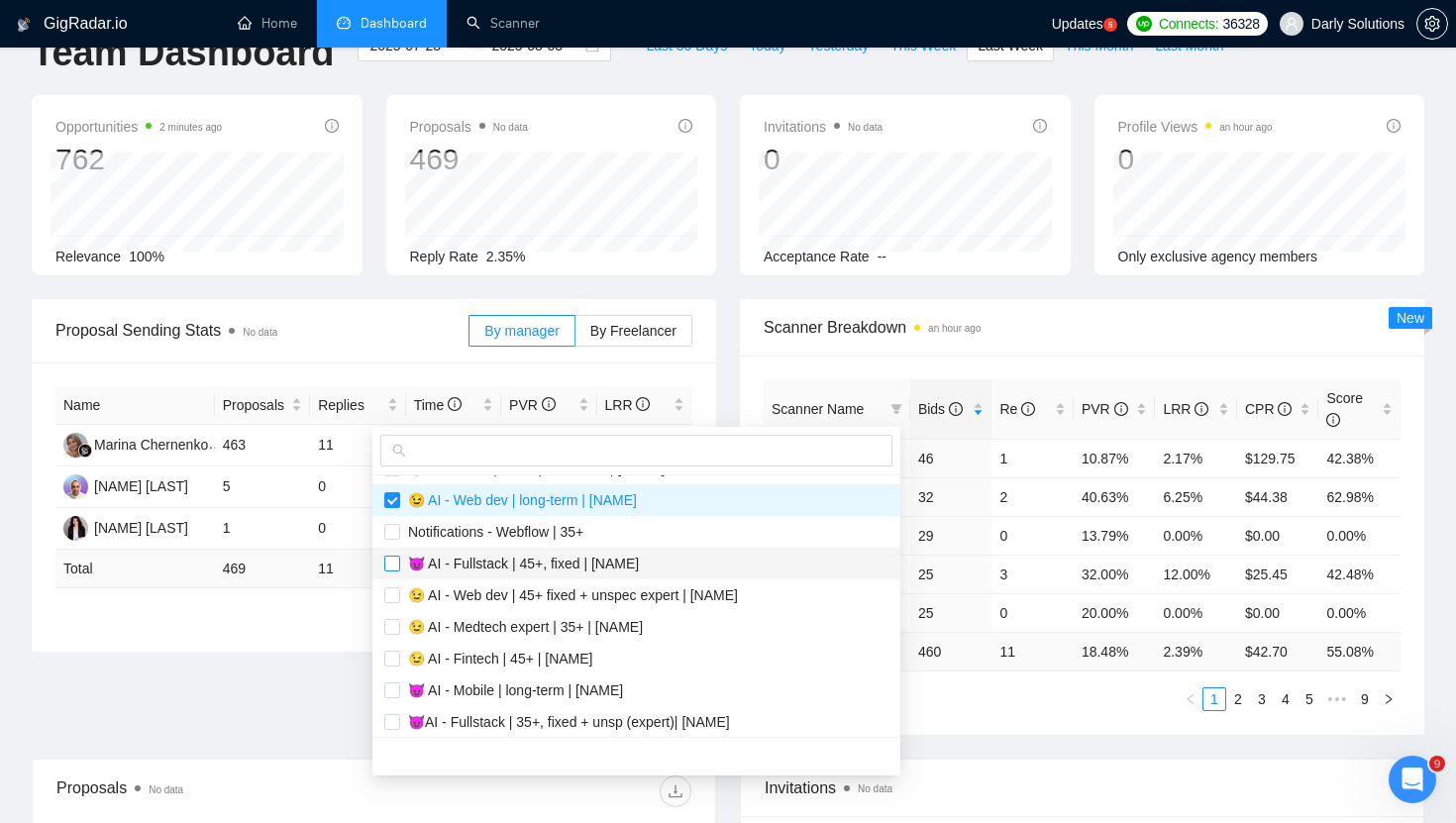 click at bounding box center (392, 564) 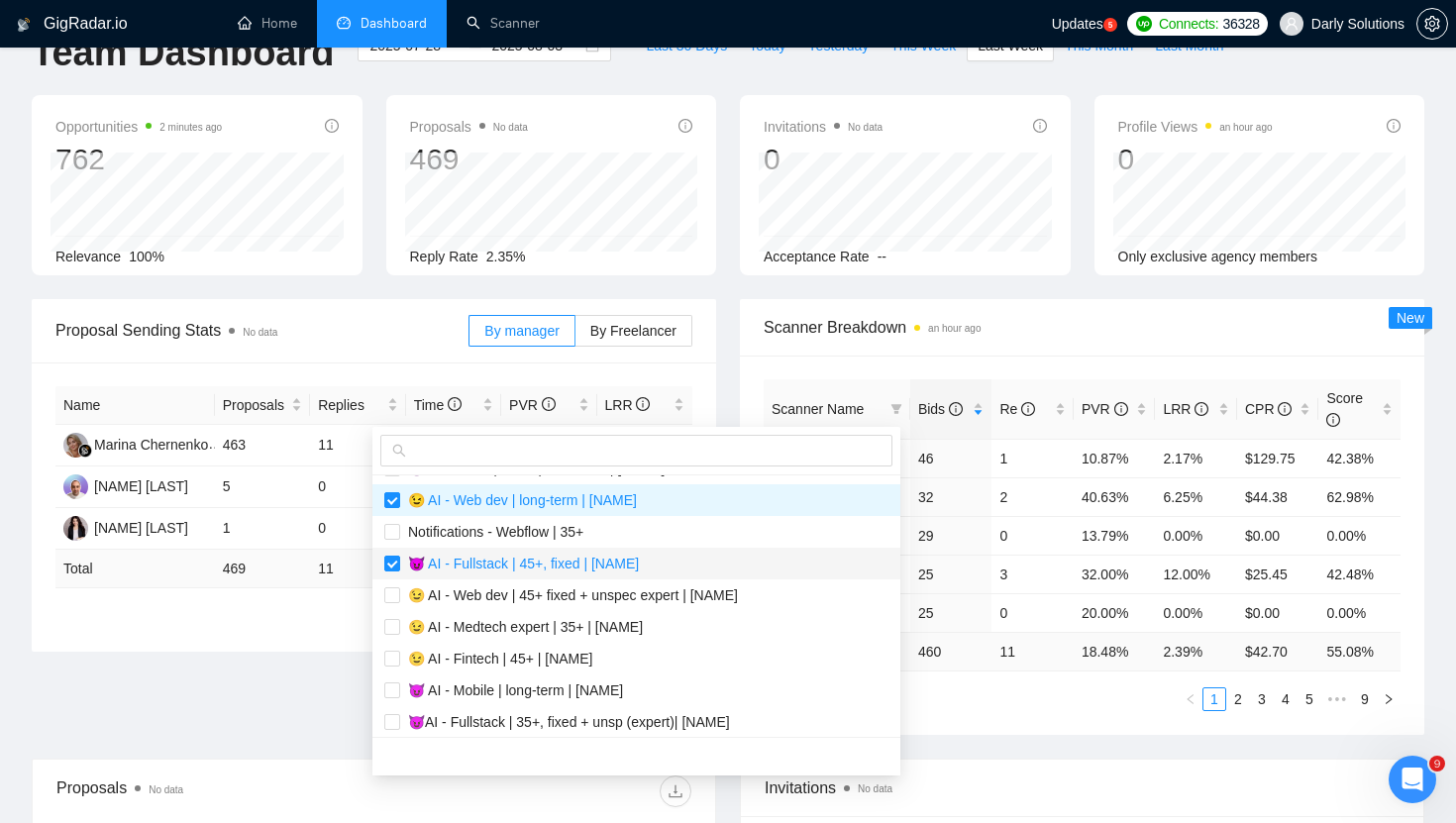 click on "😈 AI - Fullstack | 45+, fixed | [PERSON]" at bounding box center (636, 564) 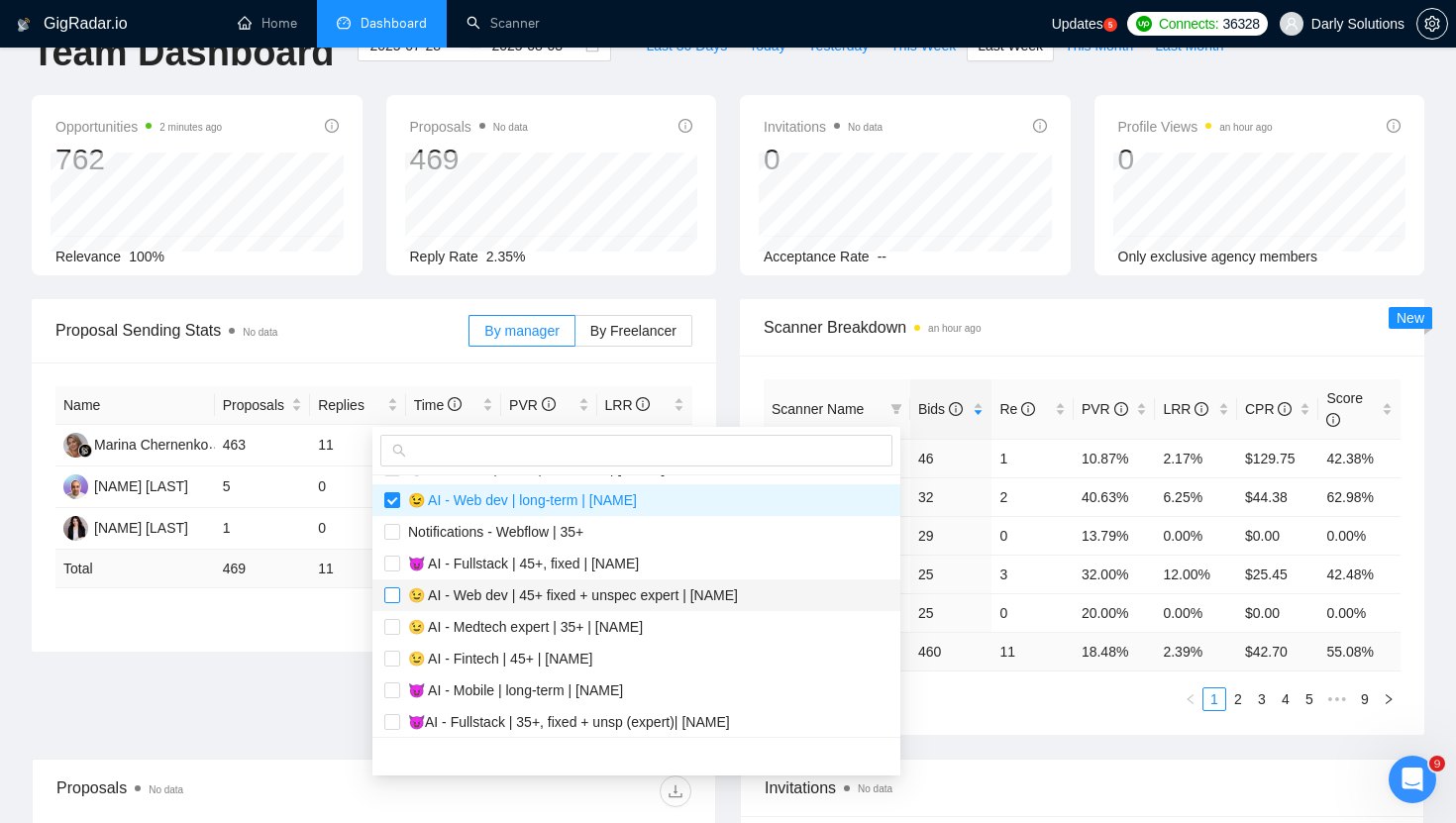 click at bounding box center [392, 595] 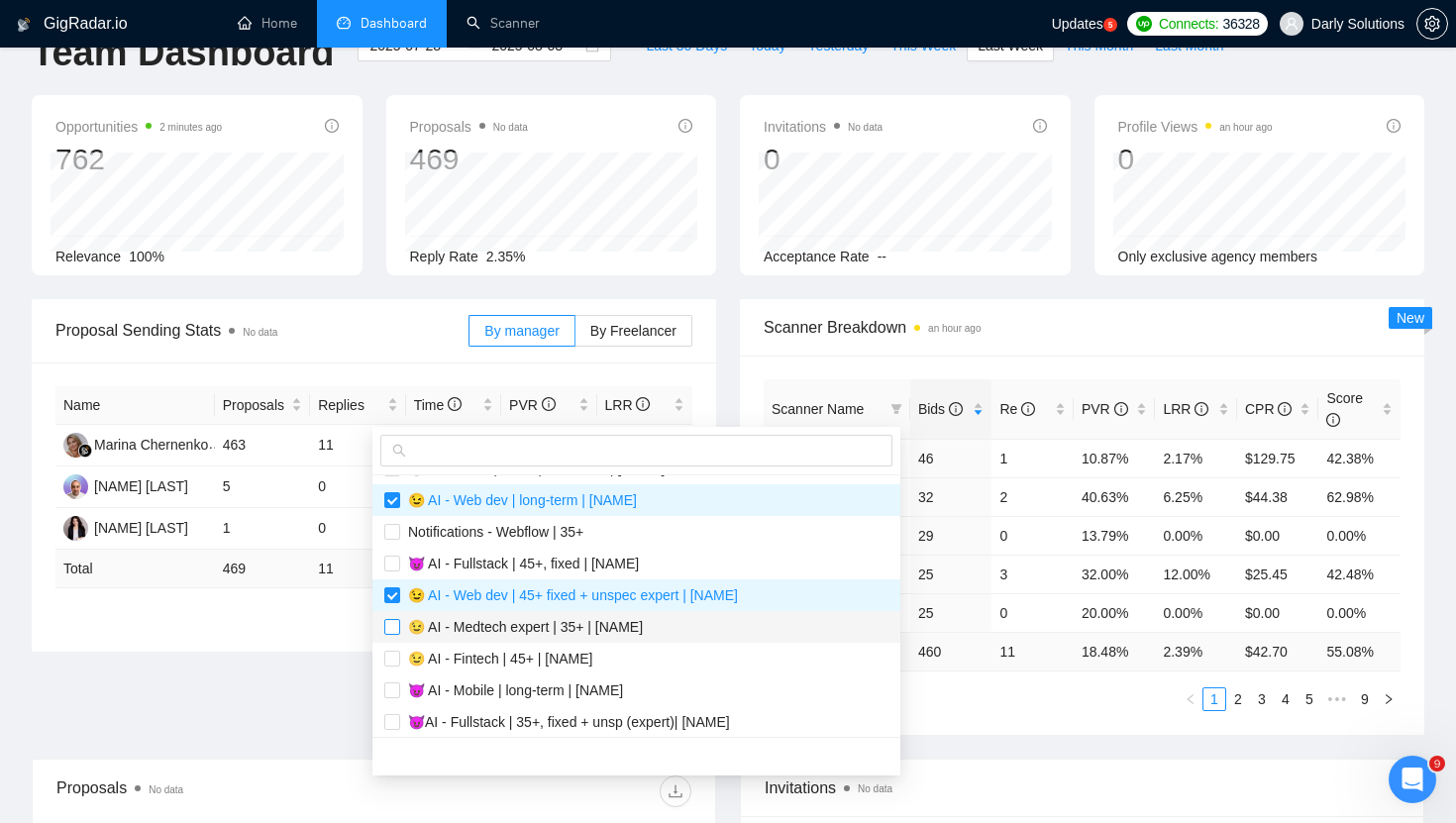 click at bounding box center (392, 627) 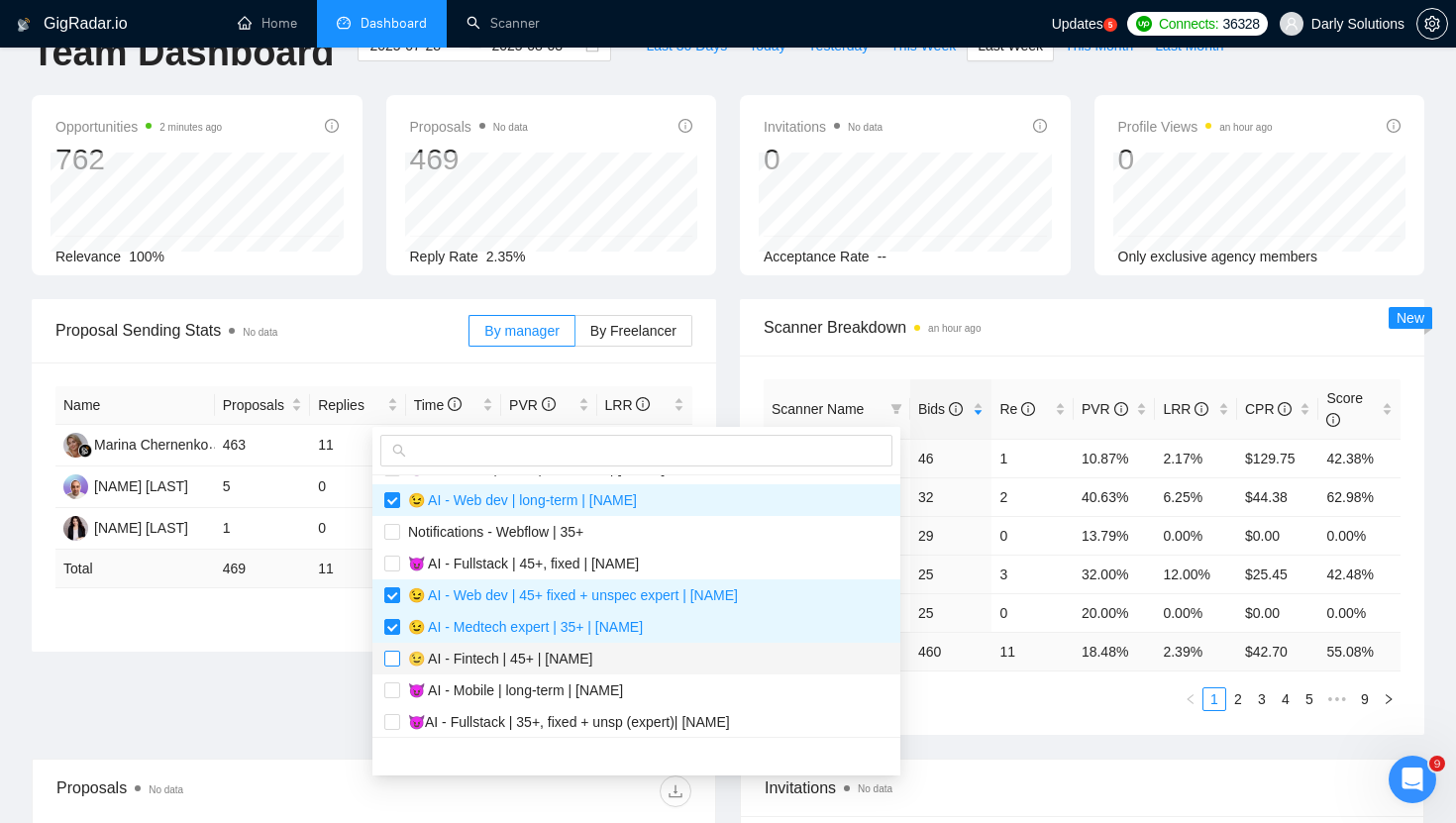 click at bounding box center [392, 659] 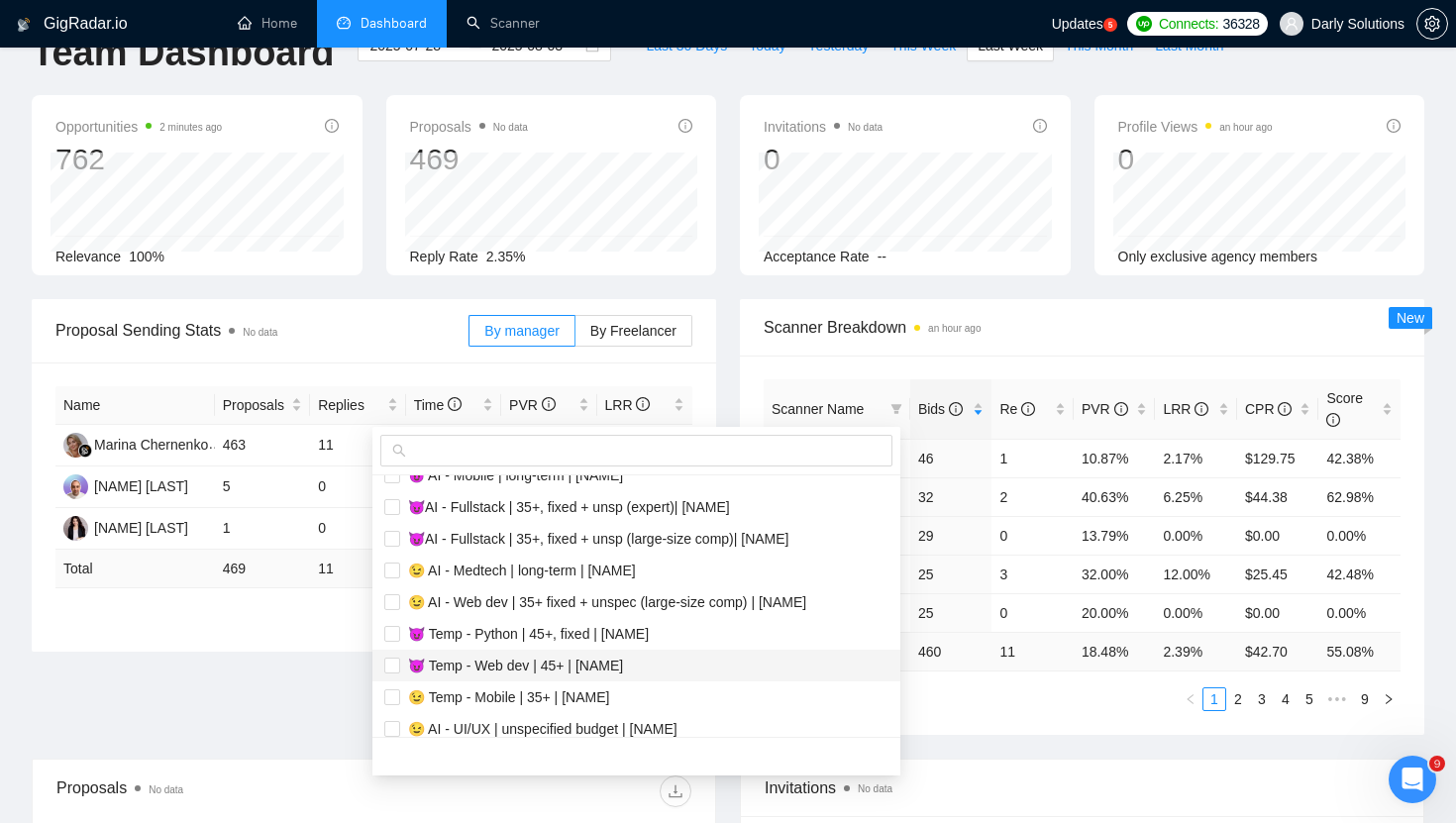 scroll, scrollTop: 856, scrollLeft: 0, axis: vertical 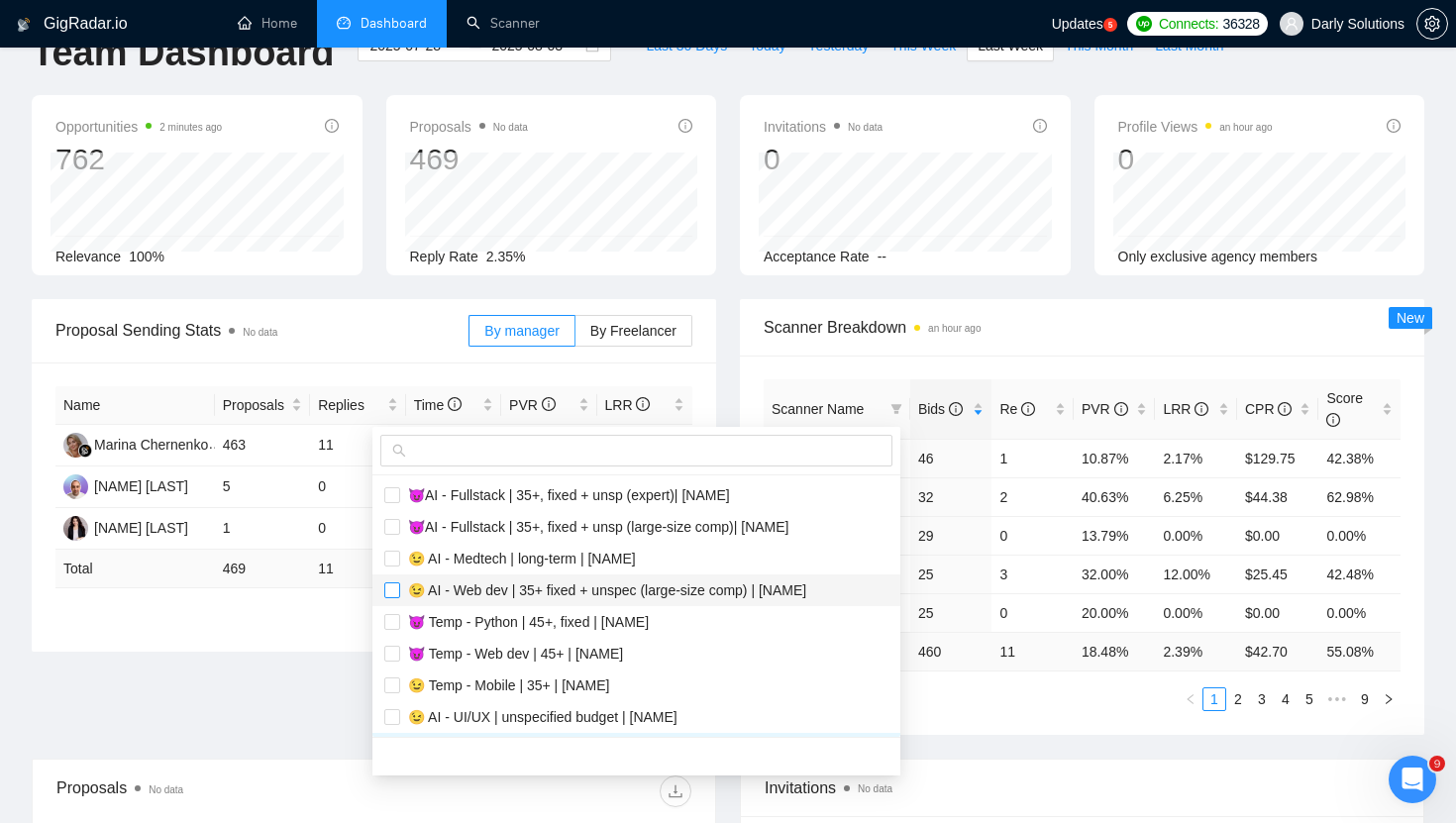 click at bounding box center [392, 590] 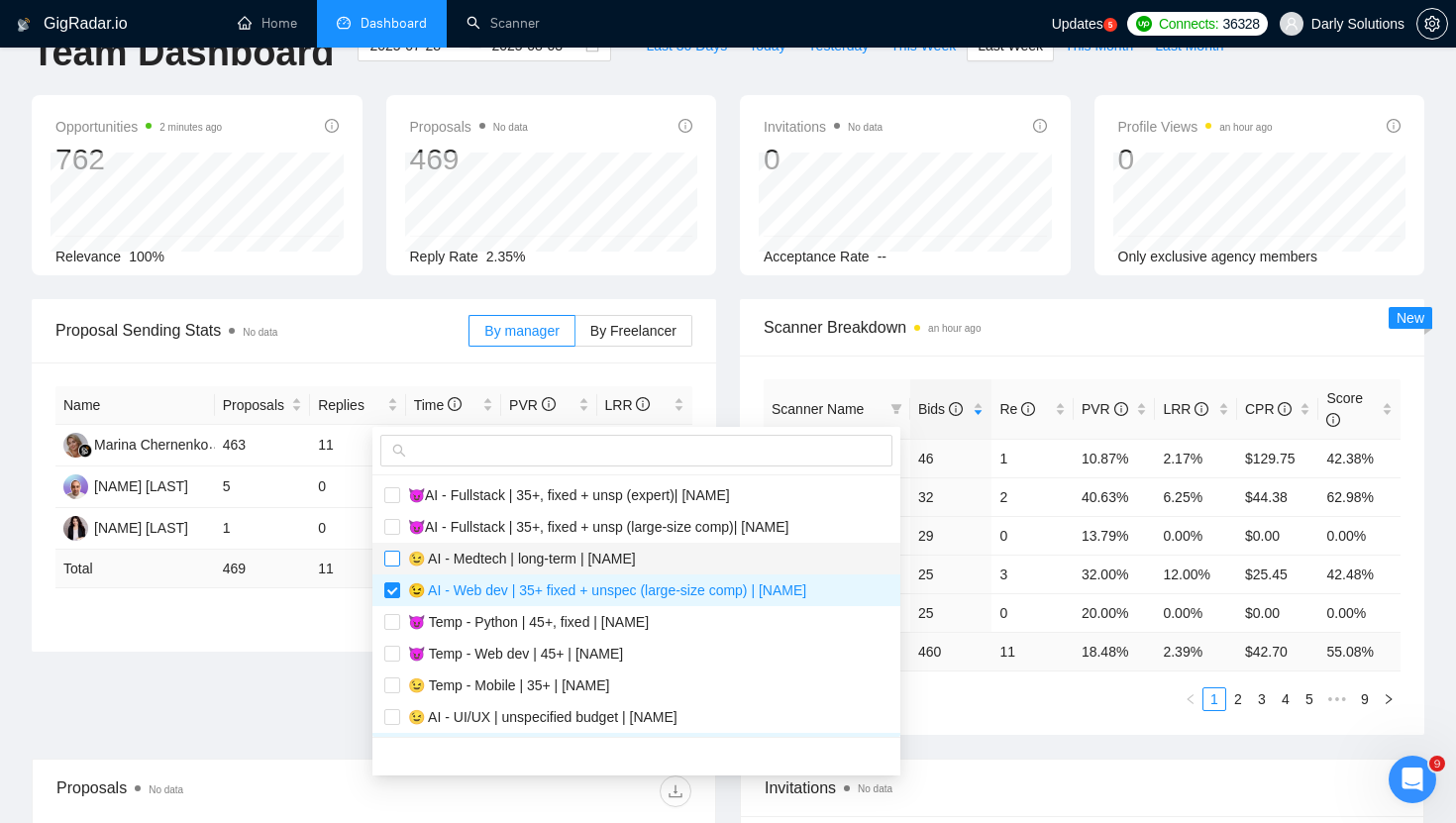 click at bounding box center [392, 559] 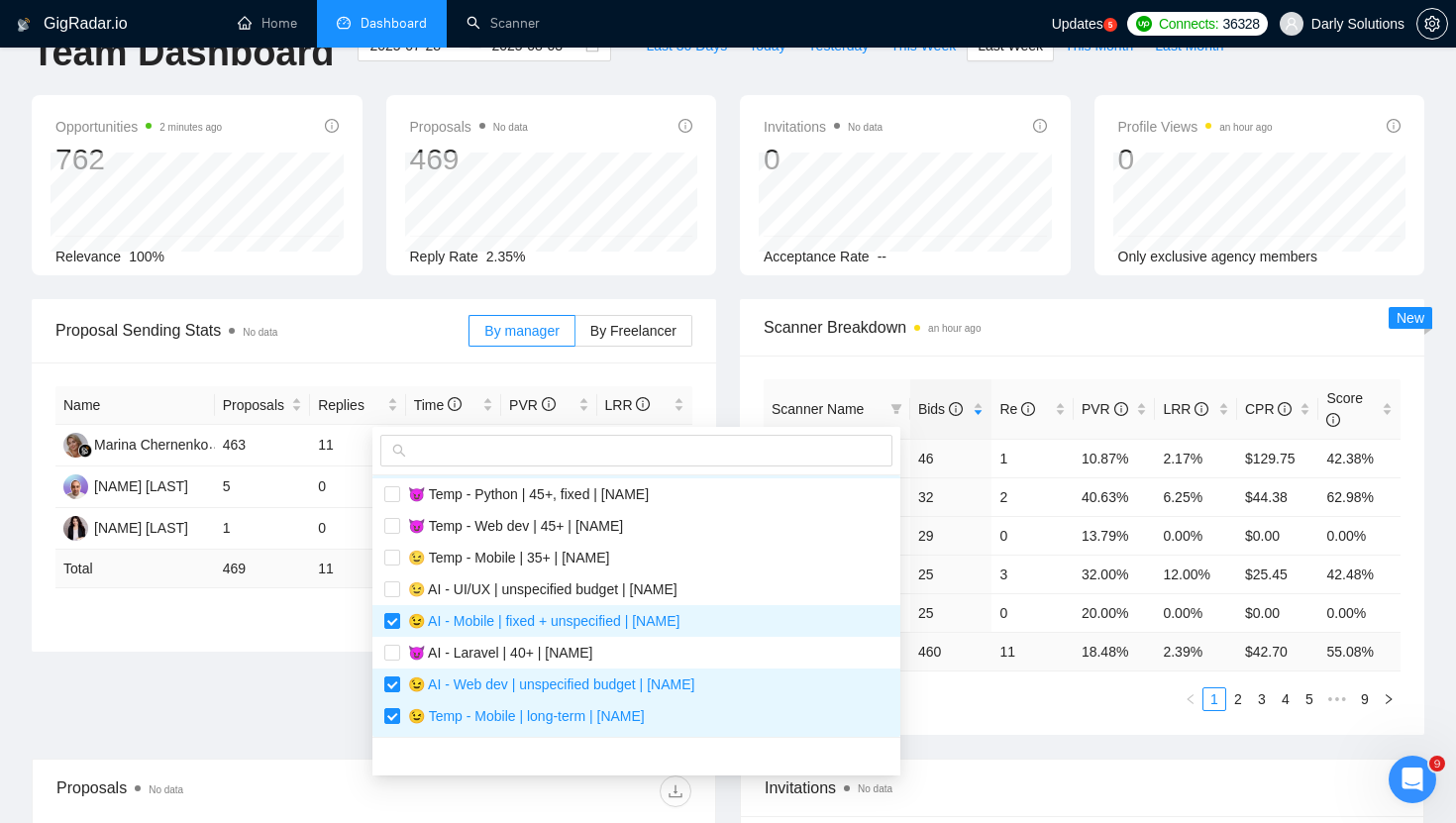 scroll, scrollTop: 984, scrollLeft: 0, axis: vertical 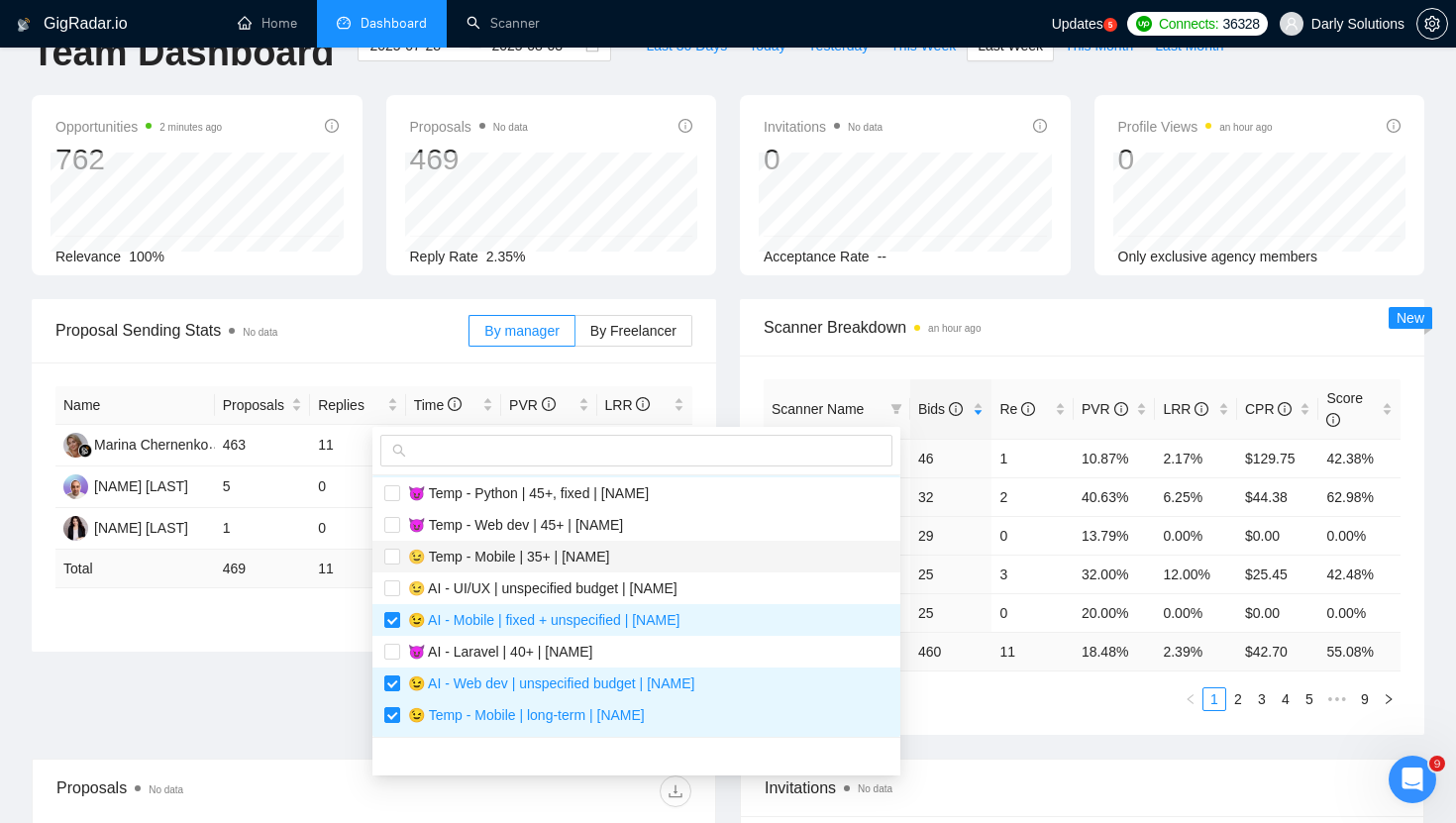 click on "😉 Temp - Mobile | 35+ | [PERSON]" at bounding box center [636, 557] 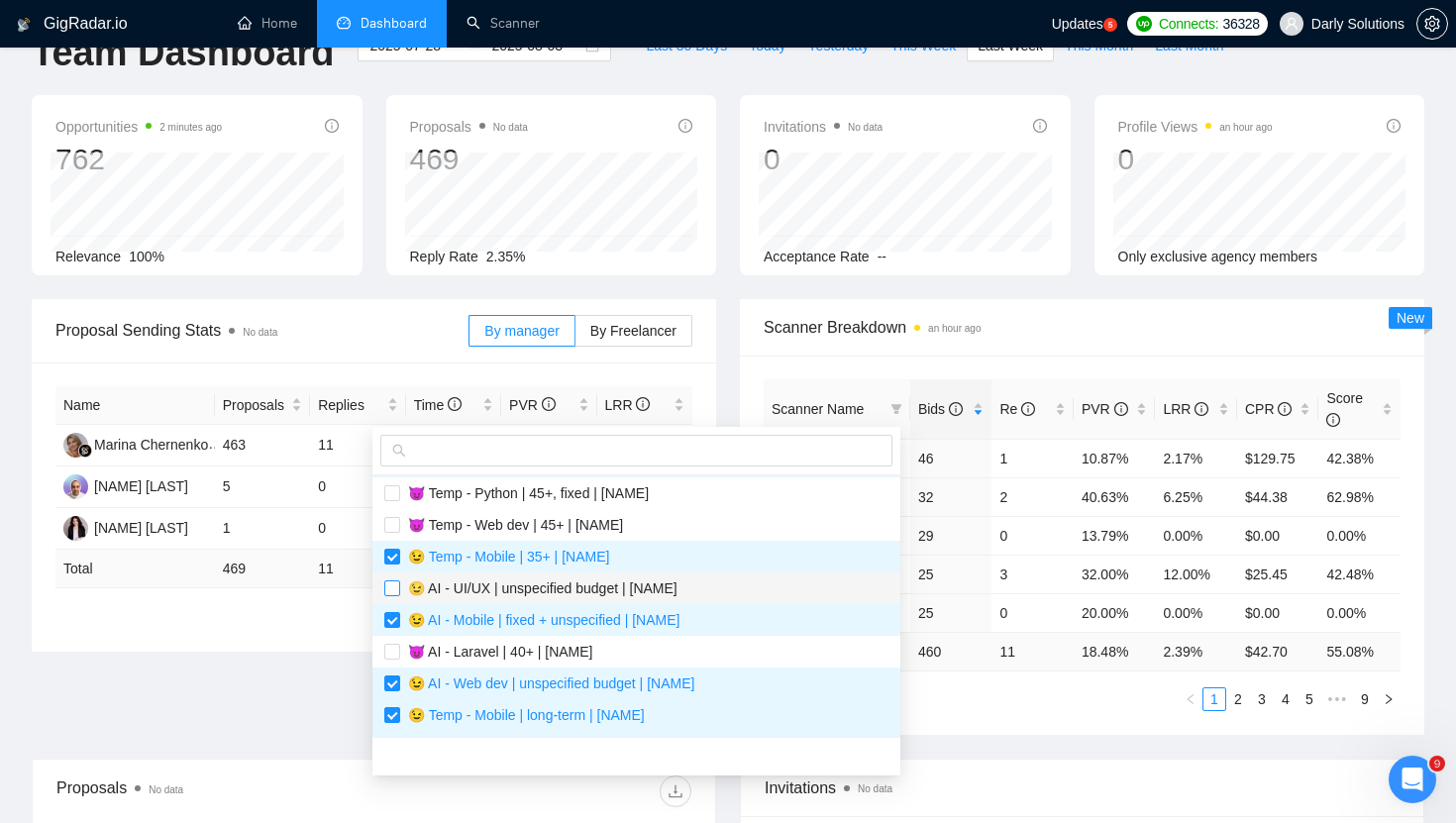 click at bounding box center [392, 588] 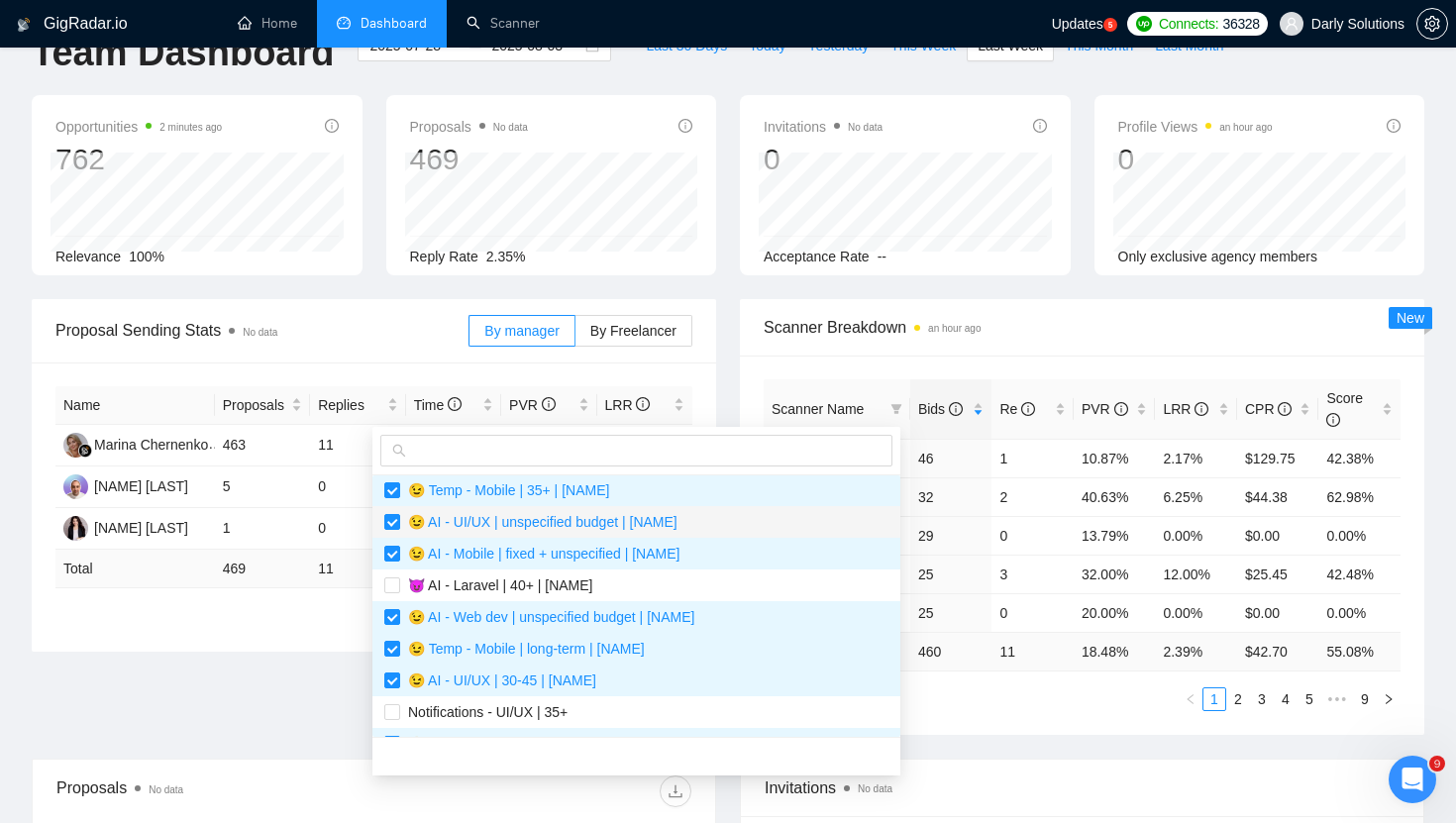 scroll, scrollTop: 1109, scrollLeft: 0, axis: vertical 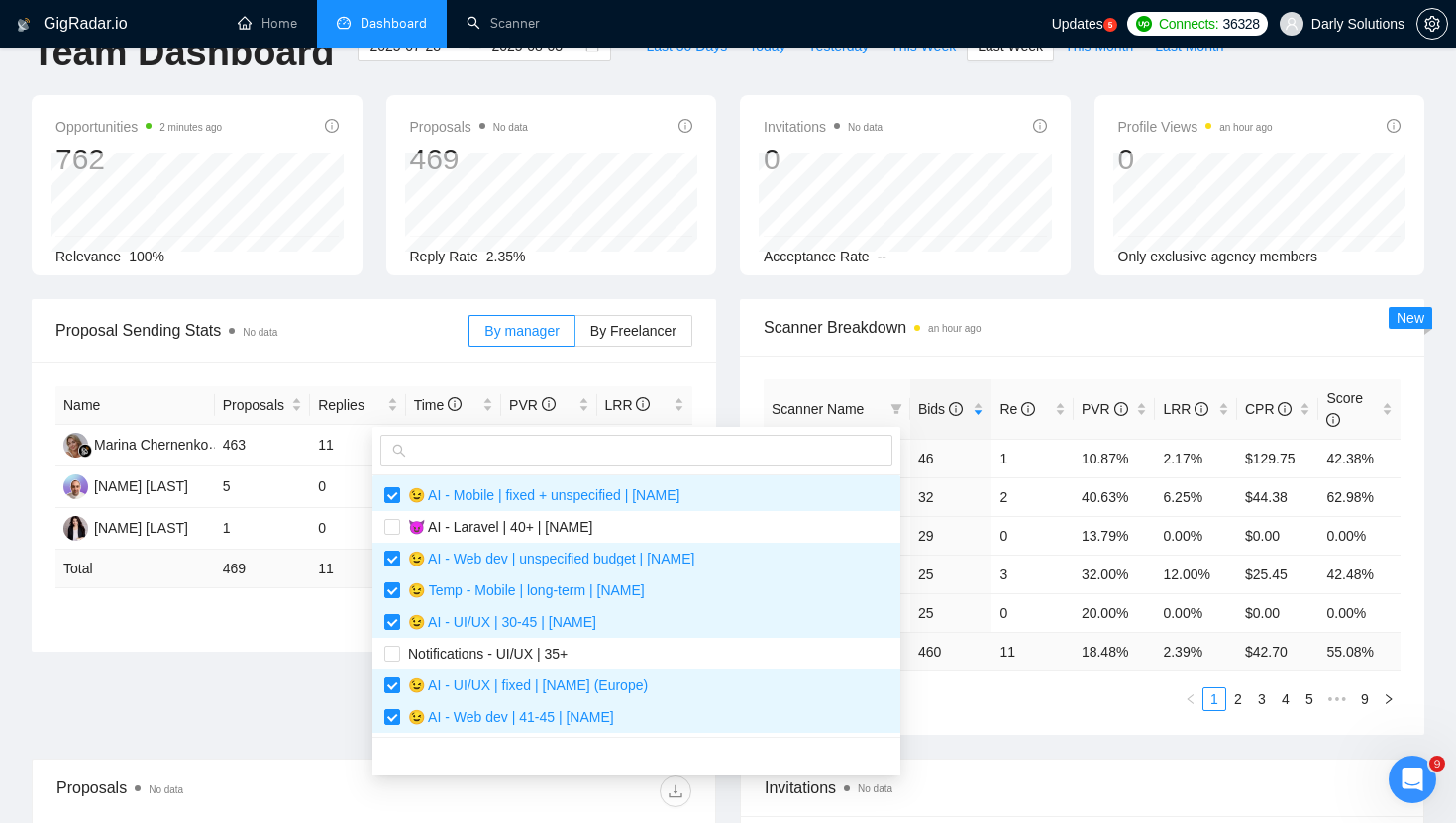click on "Scanner Name Bids   Re   PVR   LRR   CPR   Score   😉 AI - UI/UX | 30-45 | Daria 46 1 10.87% 2.17% $129.75 42.38% 😉 AI - Web dev | 45+ fixed + unspec expert | Daria  32 2 40.63% 6.25% $44.38 62.98% 😈  Temp - Web dev | 45+ | Artem  29 0 13.79% 0.00% $0.00 0.00% 😉 AI - Web dev | 35-40 | Daria  25 3 32.00% 12.00% $25.45 42.48% 😈  AI - Full-stack, web dev | long-term | Artem  25 0 20.00% 0.00% $0.00 0.00% Total 460 11 18.48 % 2.39 % $ 42.70 55.08 % 1 2 3 4 5 ••• 9" at bounding box center (1082, 545) 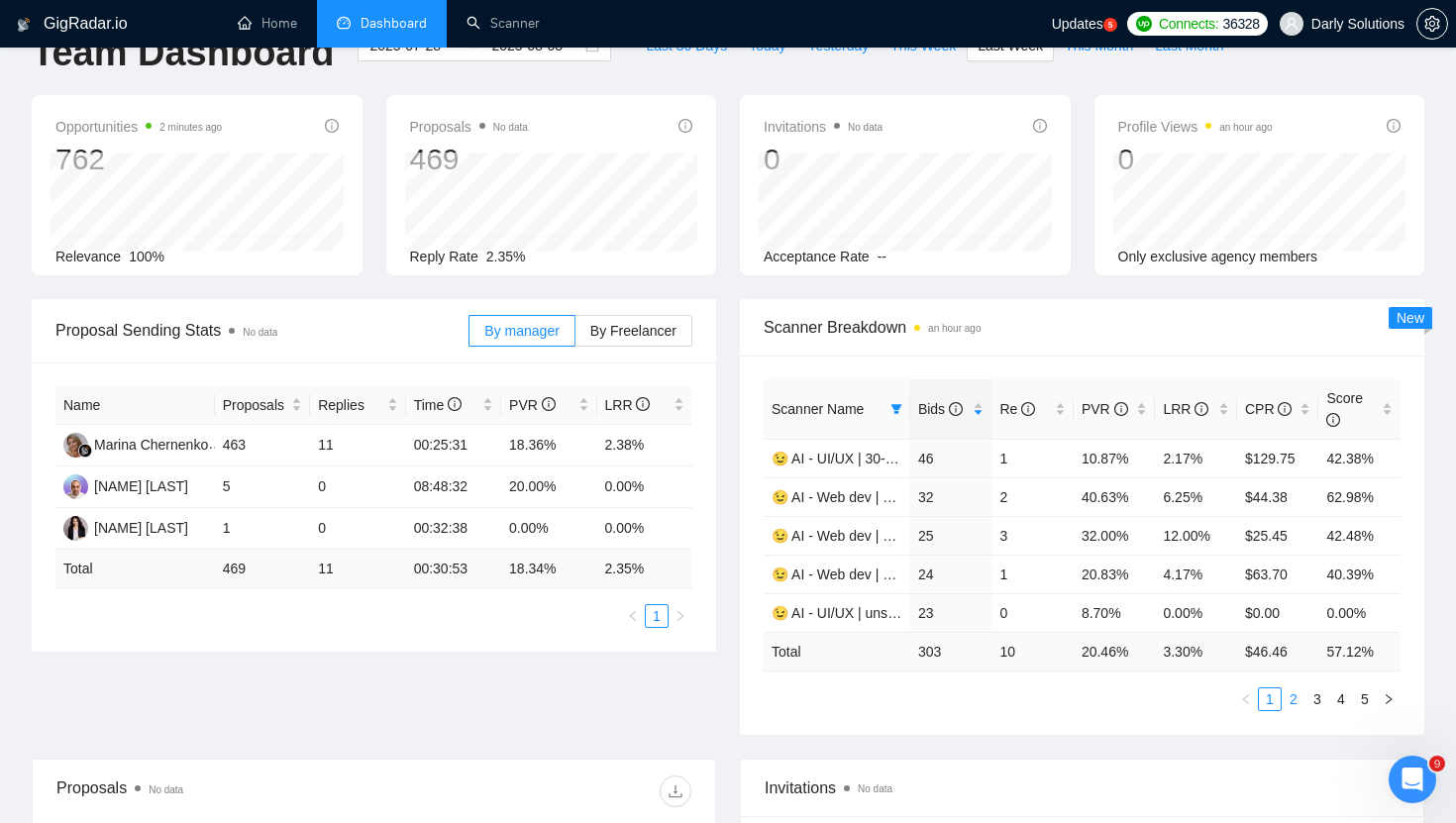 click on "2" at bounding box center [1294, 699] 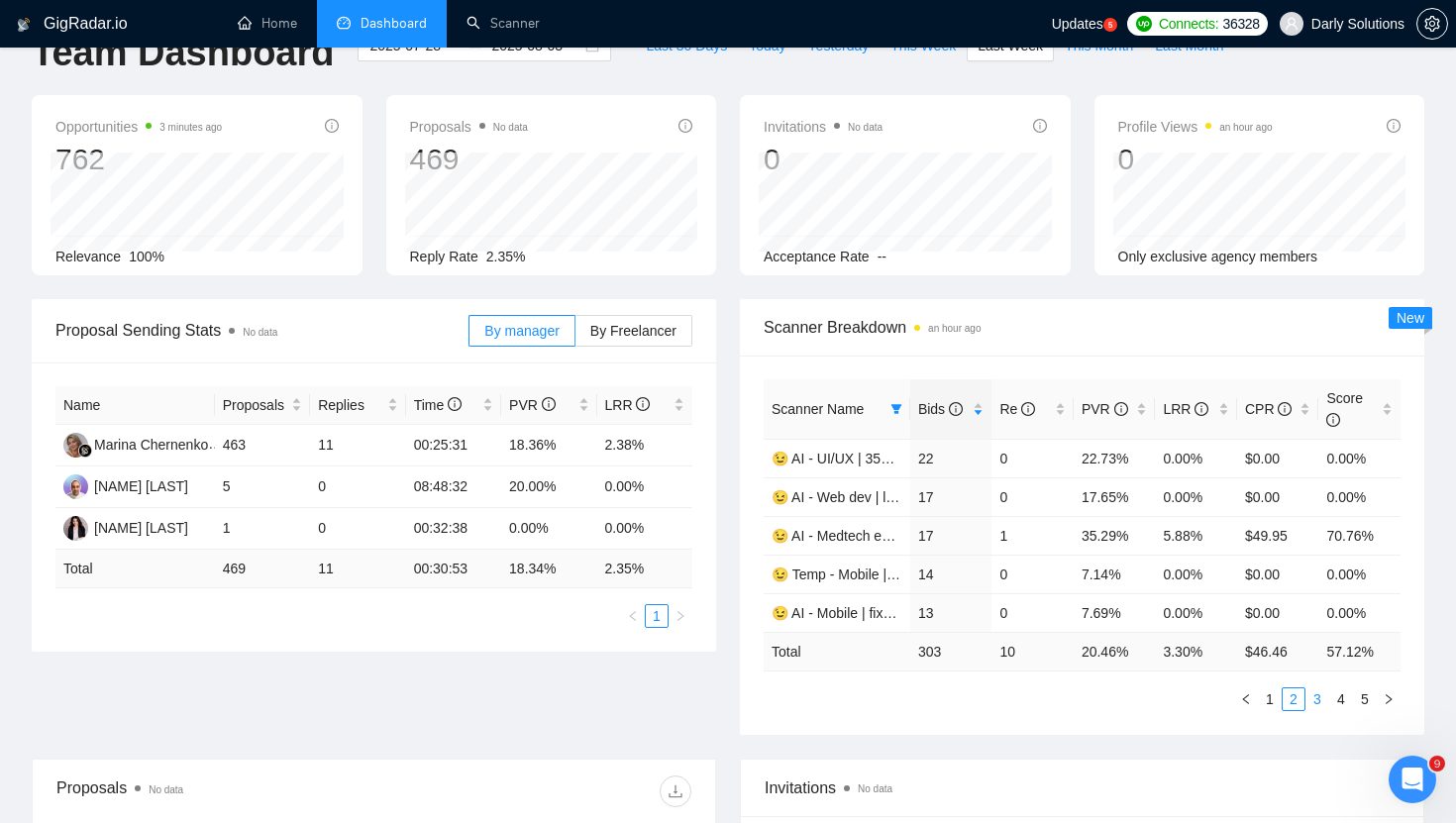 click on "3" at bounding box center (1317, 699) 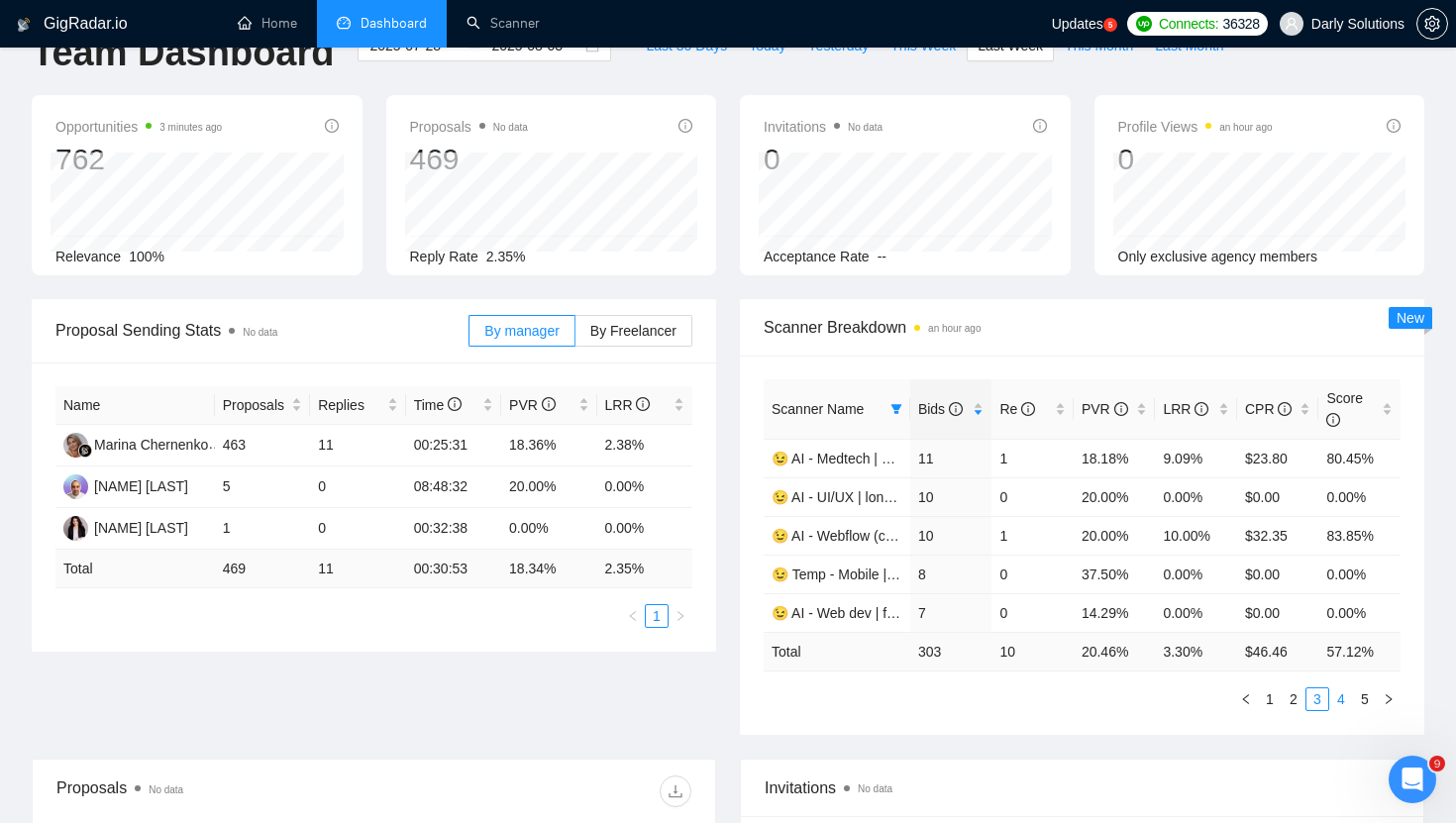 click on "4" at bounding box center [1341, 699] 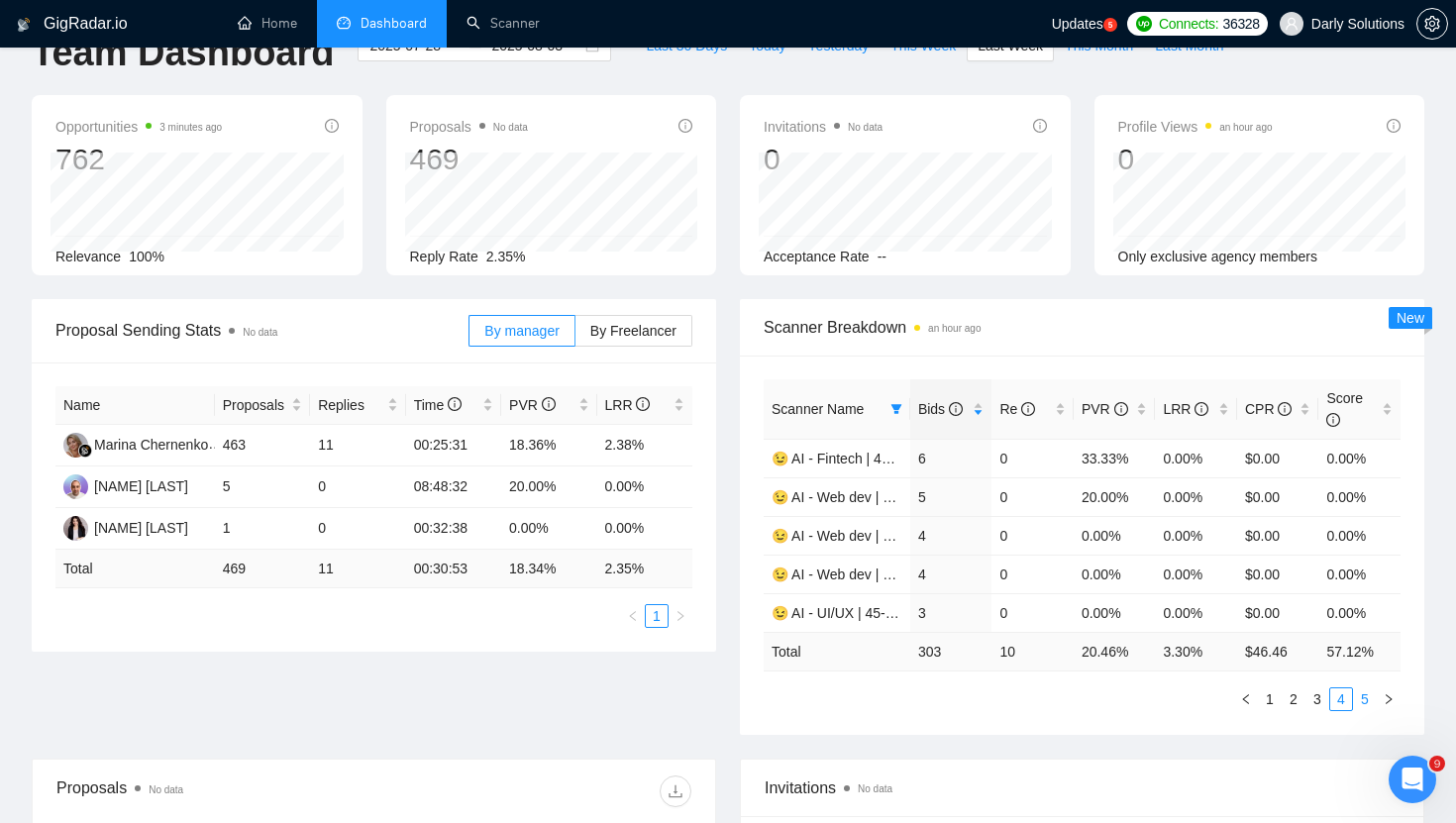 click on "5" at bounding box center [1365, 699] 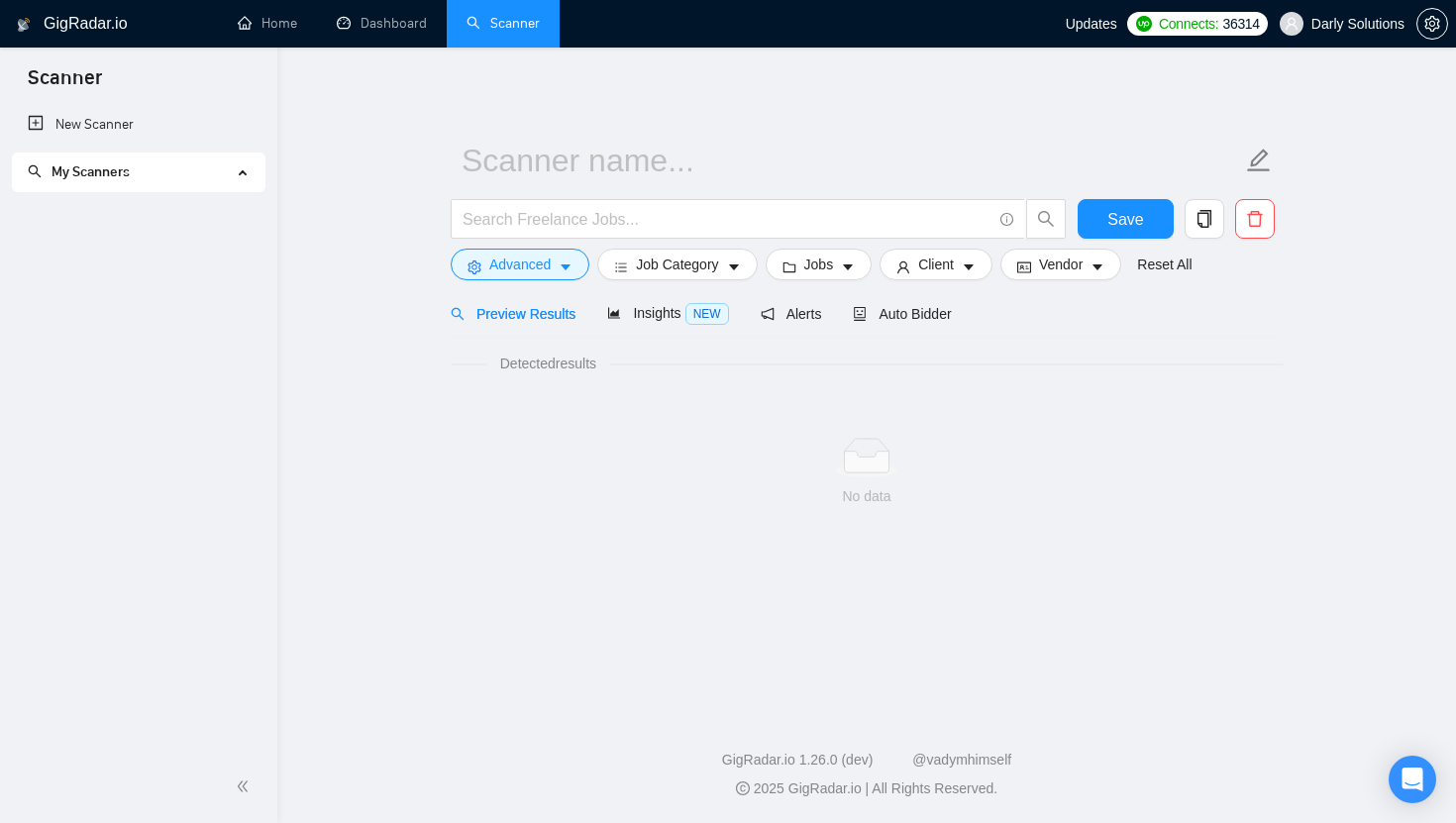 scroll, scrollTop: 0, scrollLeft: 0, axis: both 